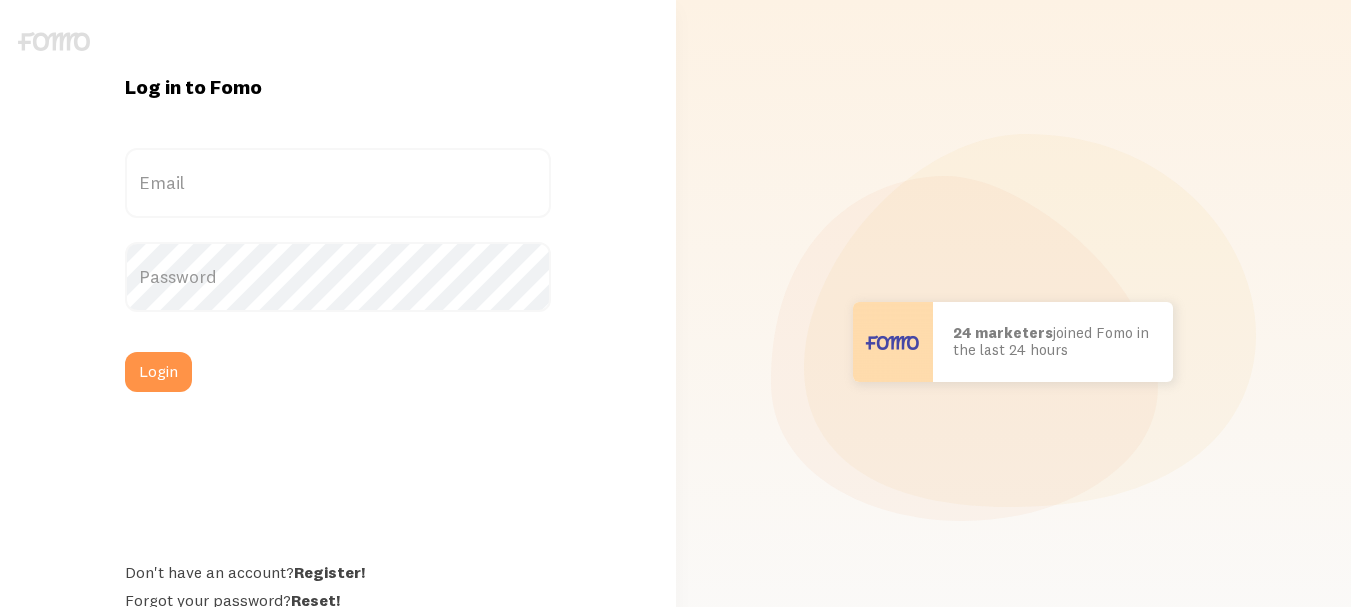 scroll, scrollTop: 0, scrollLeft: 0, axis: both 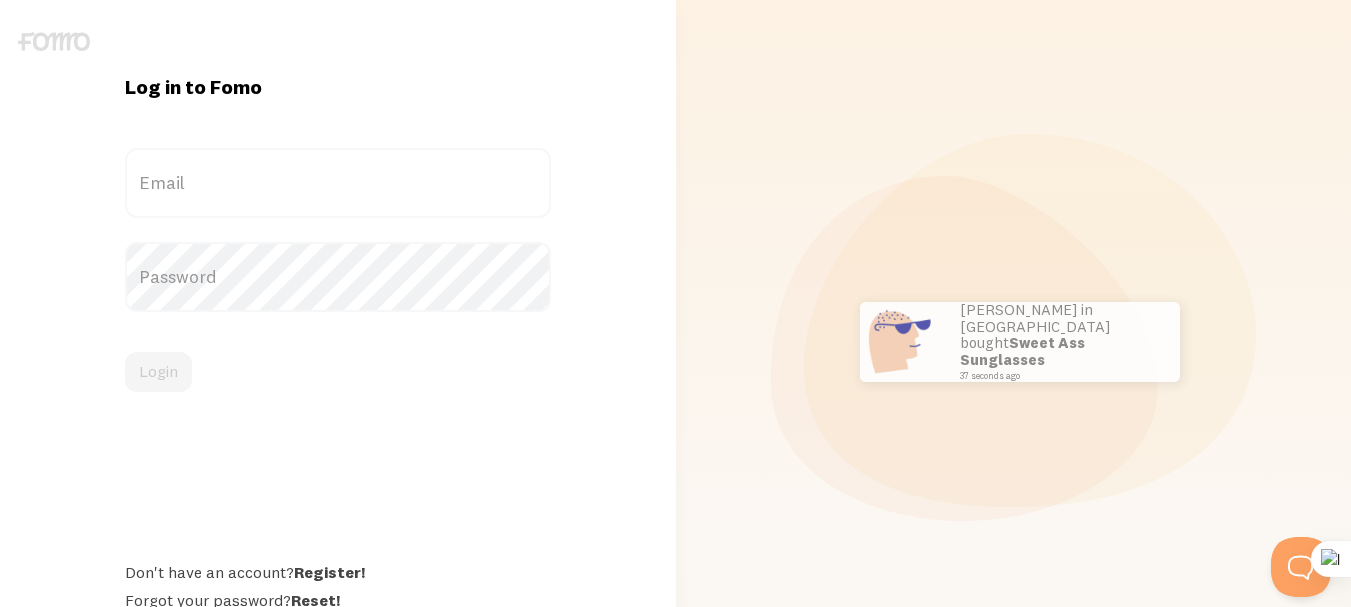 click on "Email" at bounding box center (338, 183) 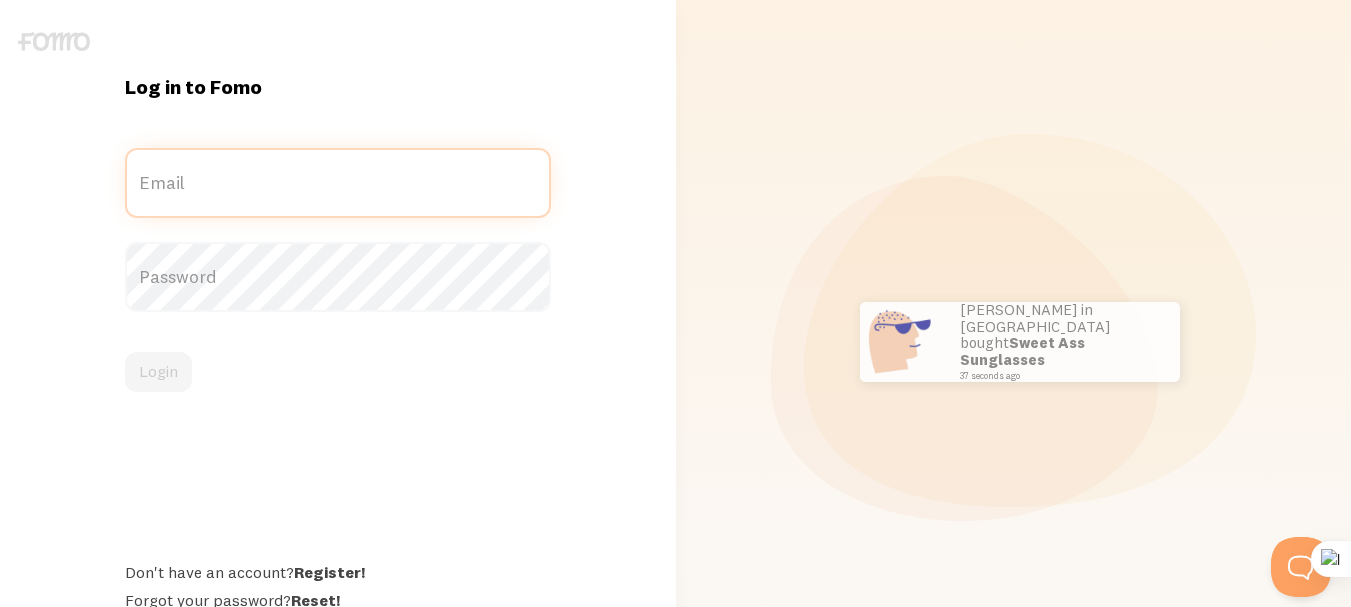 click on "Email" at bounding box center (338, 183) 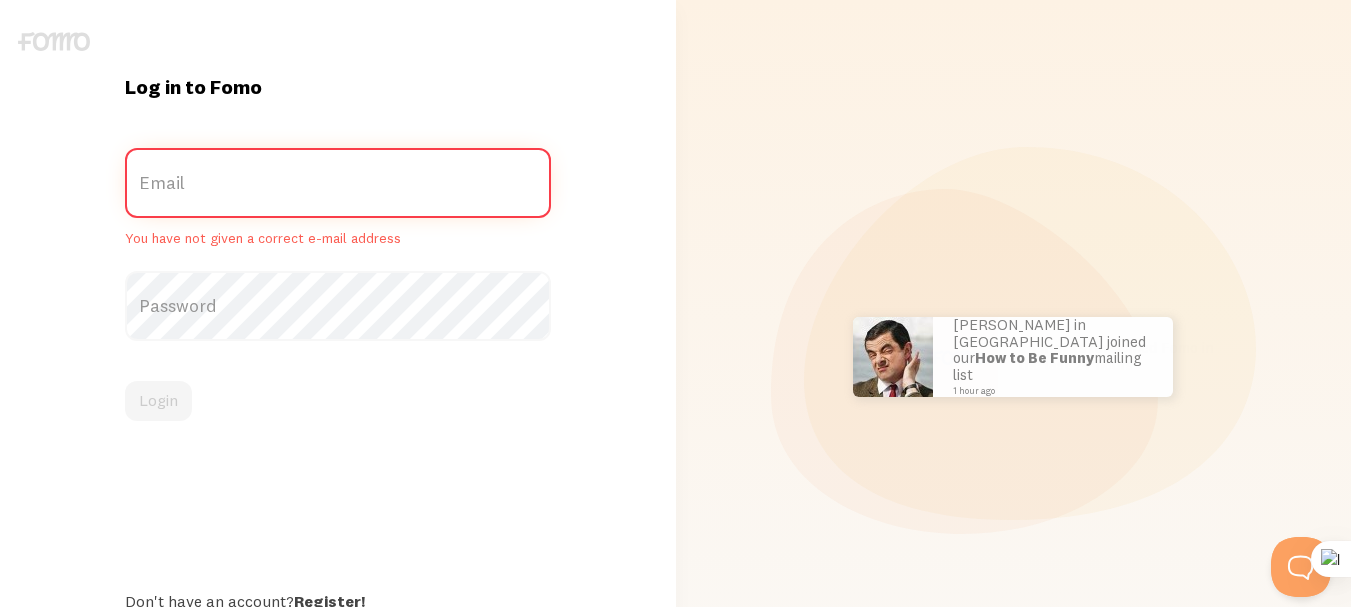 type on "allen@reviewdingo.com" 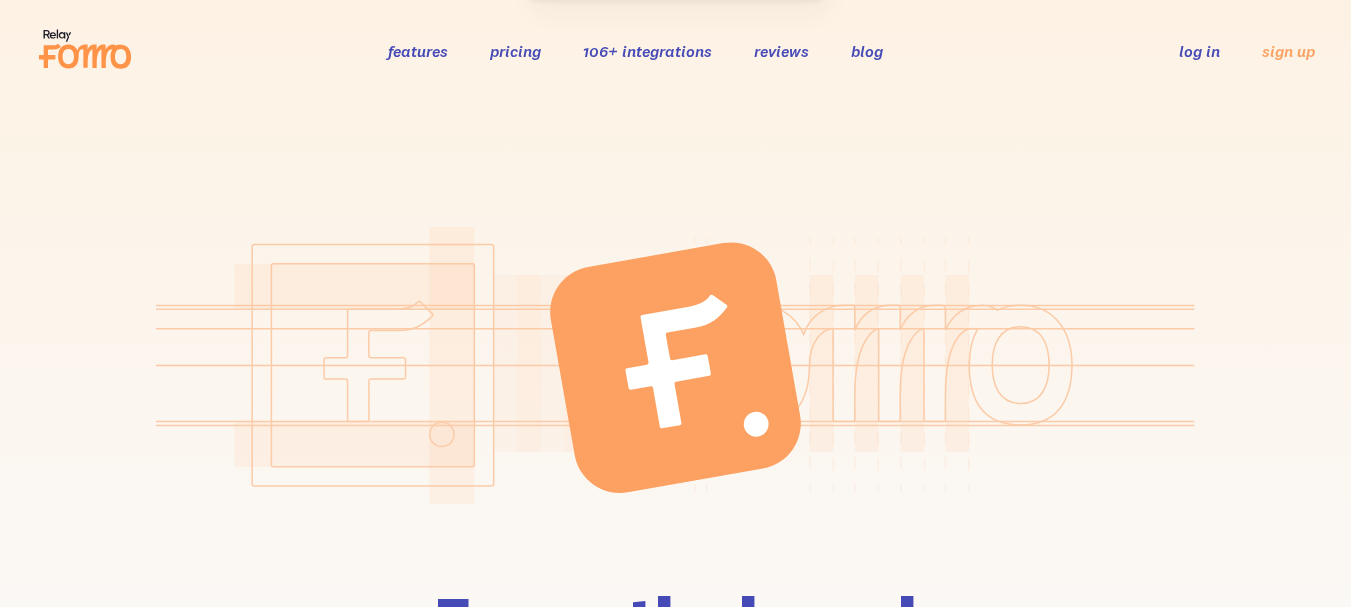 scroll, scrollTop: 0, scrollLeft: 0, axis: both 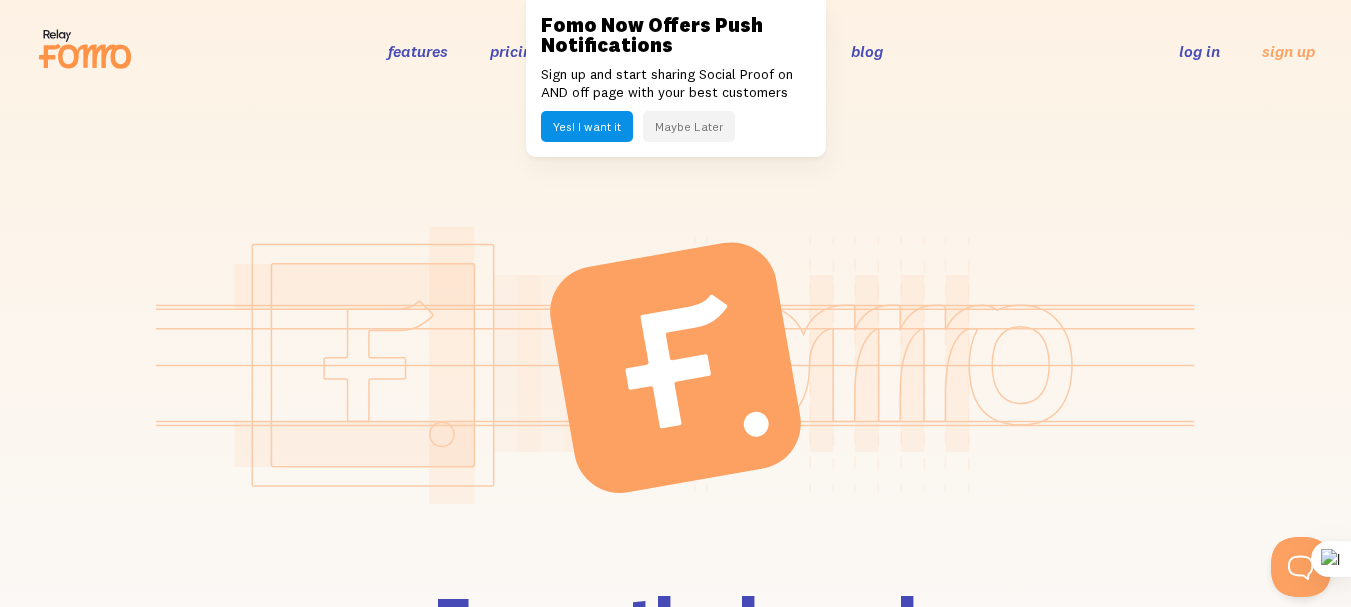 click on "features
pricing
106+ integrations
reviews
blog
log in
sign up
log in
sign up" at bounding box center [675, 51] 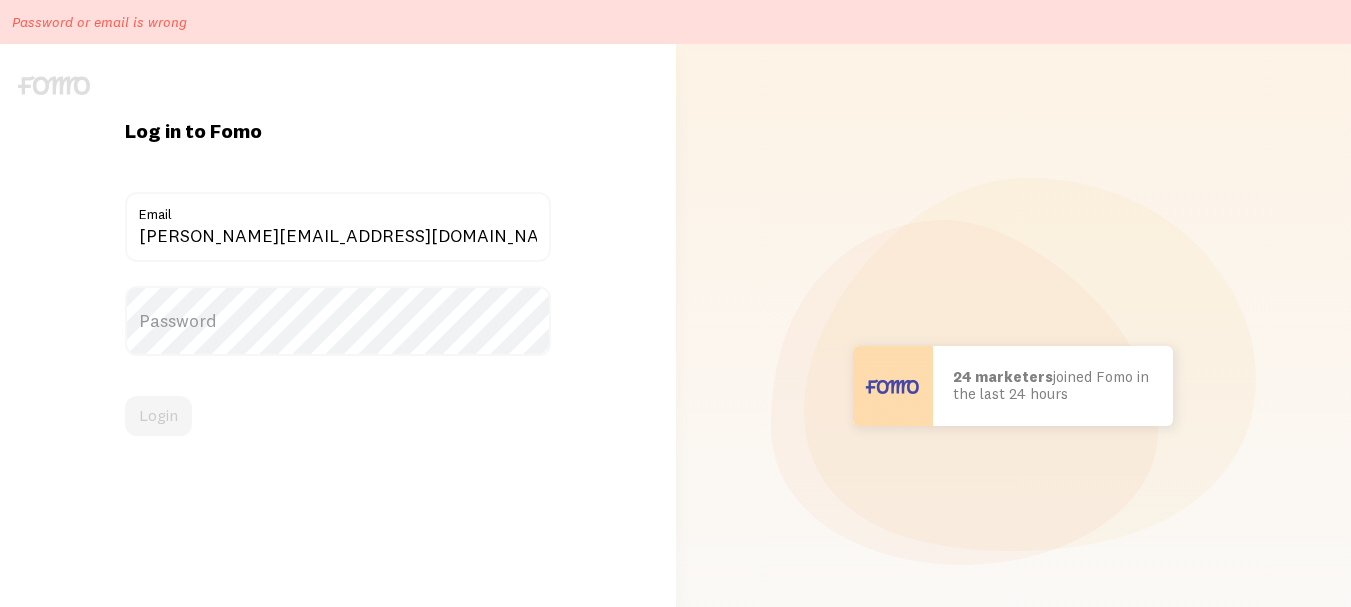 scroll, scrollTop: 0, scrollLeft: 0, axis: both 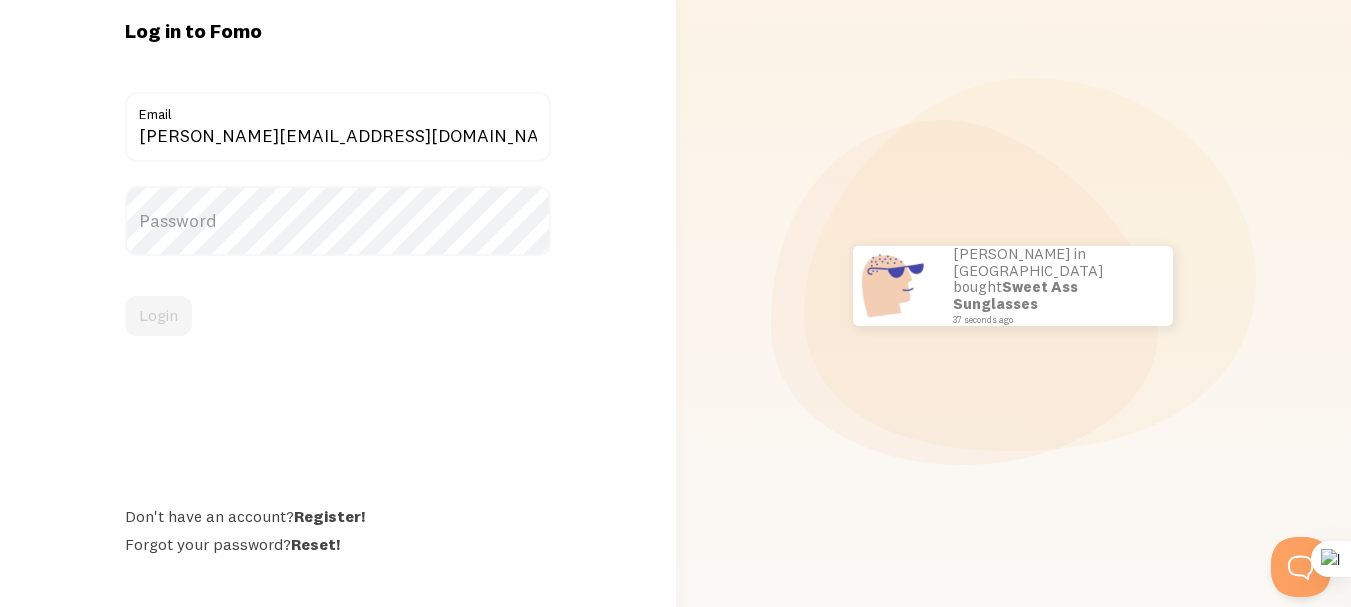 click on "Password" at bounding box center [338, 221] 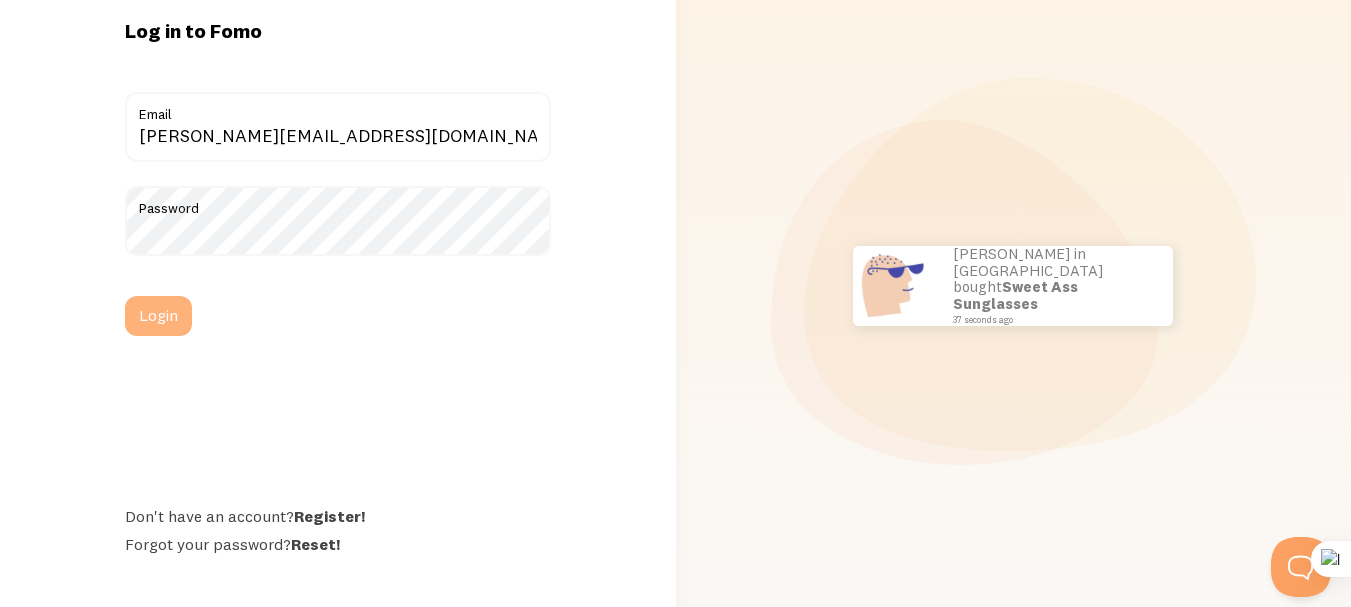 click on "Login" at bounding box center (158, 316) 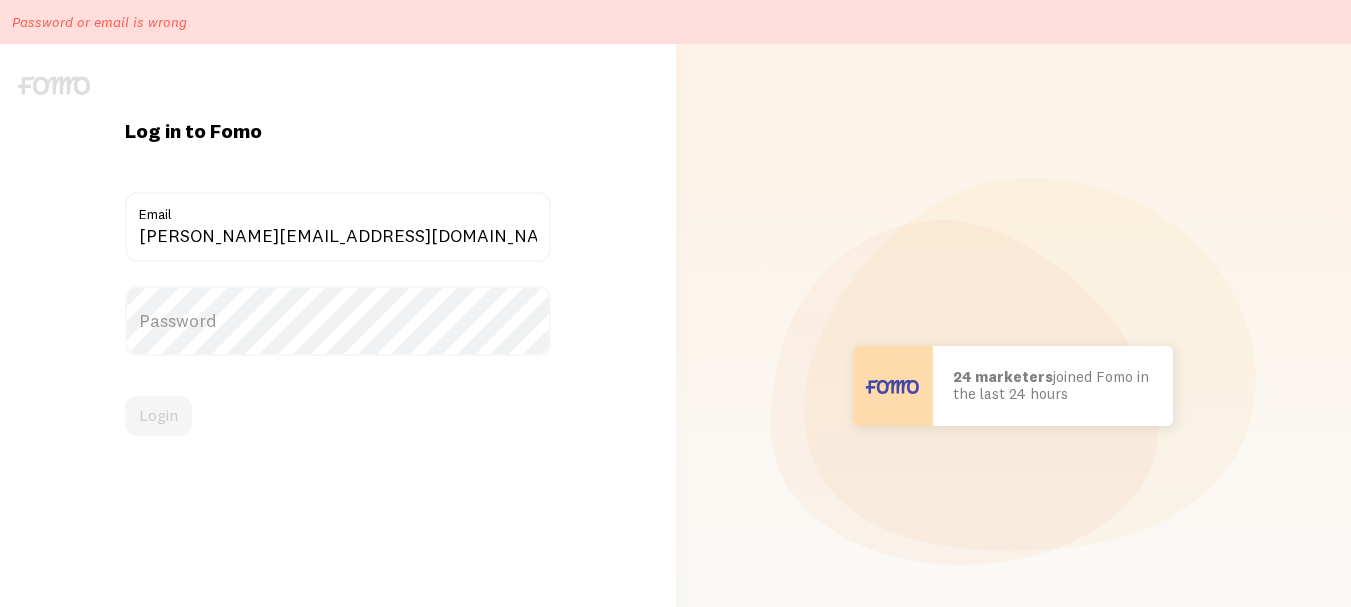 scroll, scrollTop: 0, scrollLeft: 0, axis: both 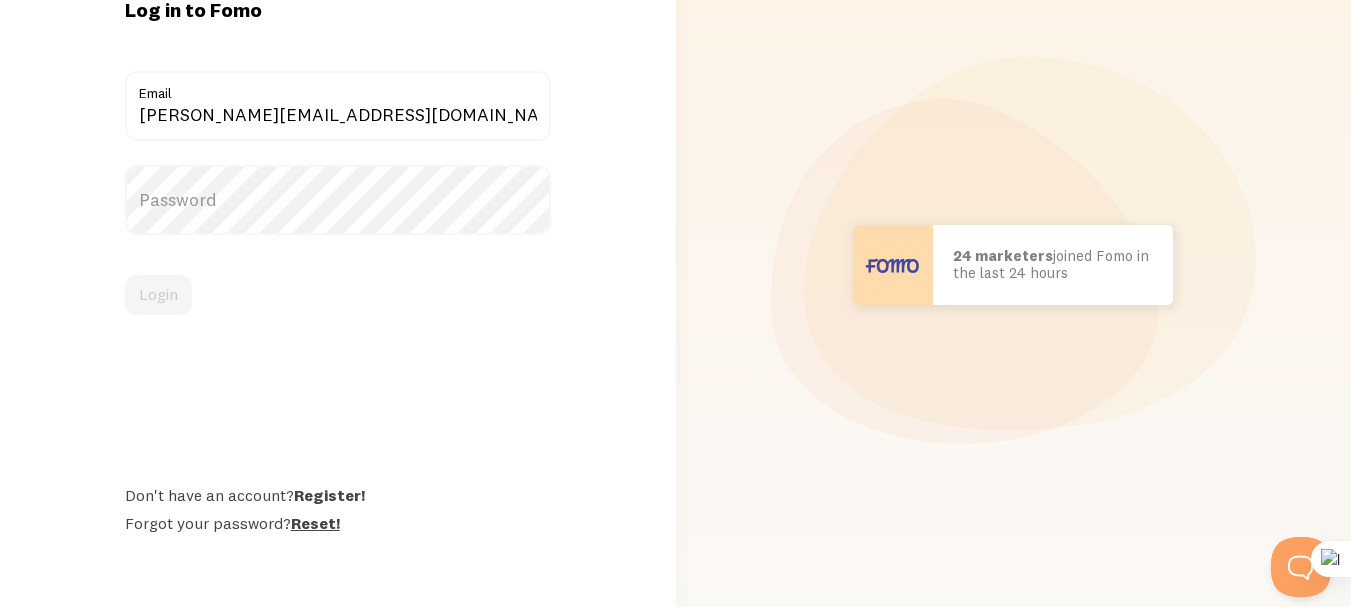 click on "Reset!" at bounding box center [315, 523] 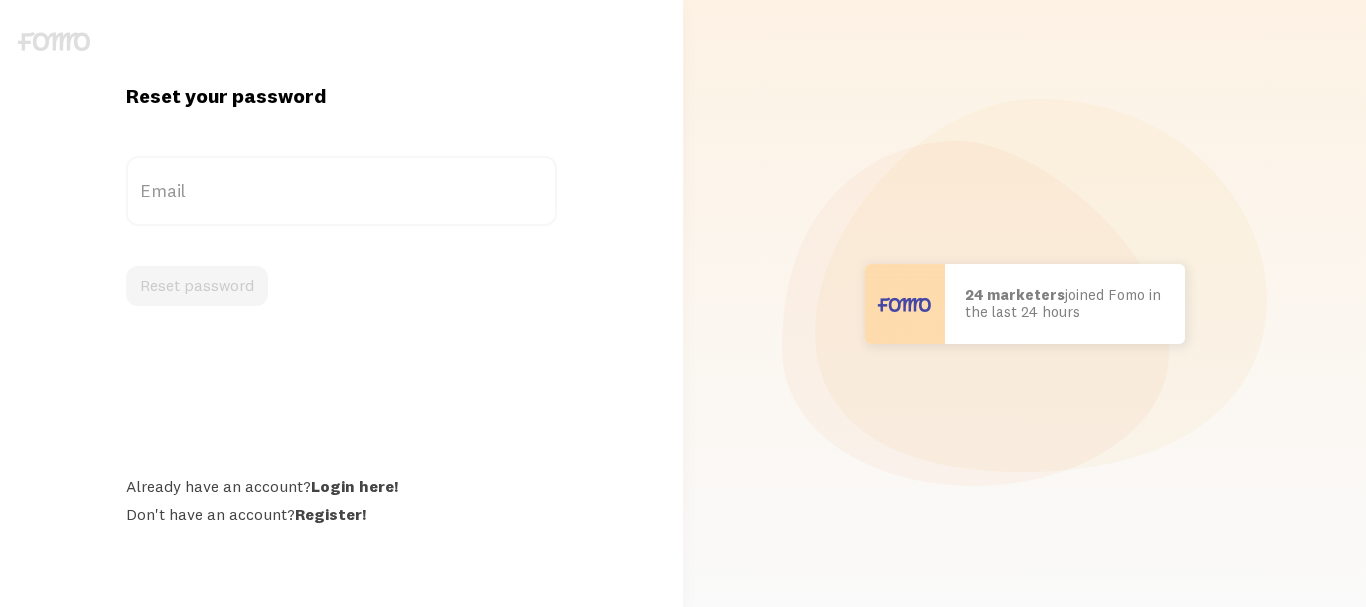 scroll, scrollTop: 0, scrollLeft: 0, axis: both 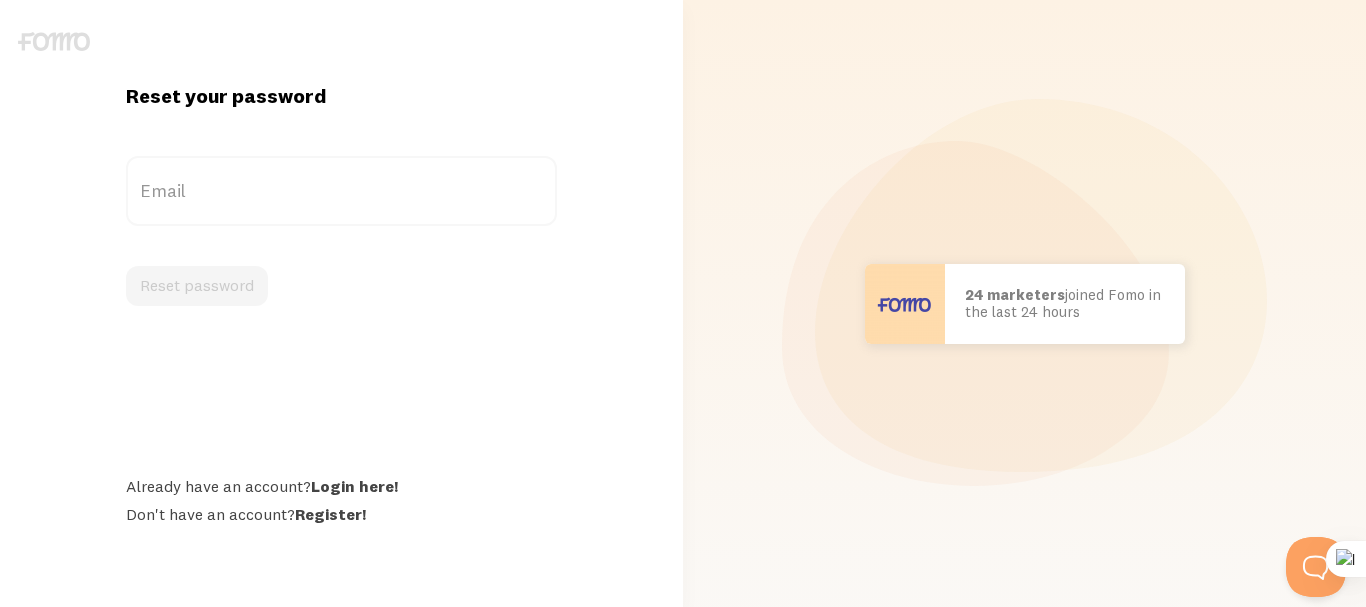 drag, startPoint x: 165, startPoint y: 198, endPoint x: 167, endPoint y: 183, distance: 15.132746 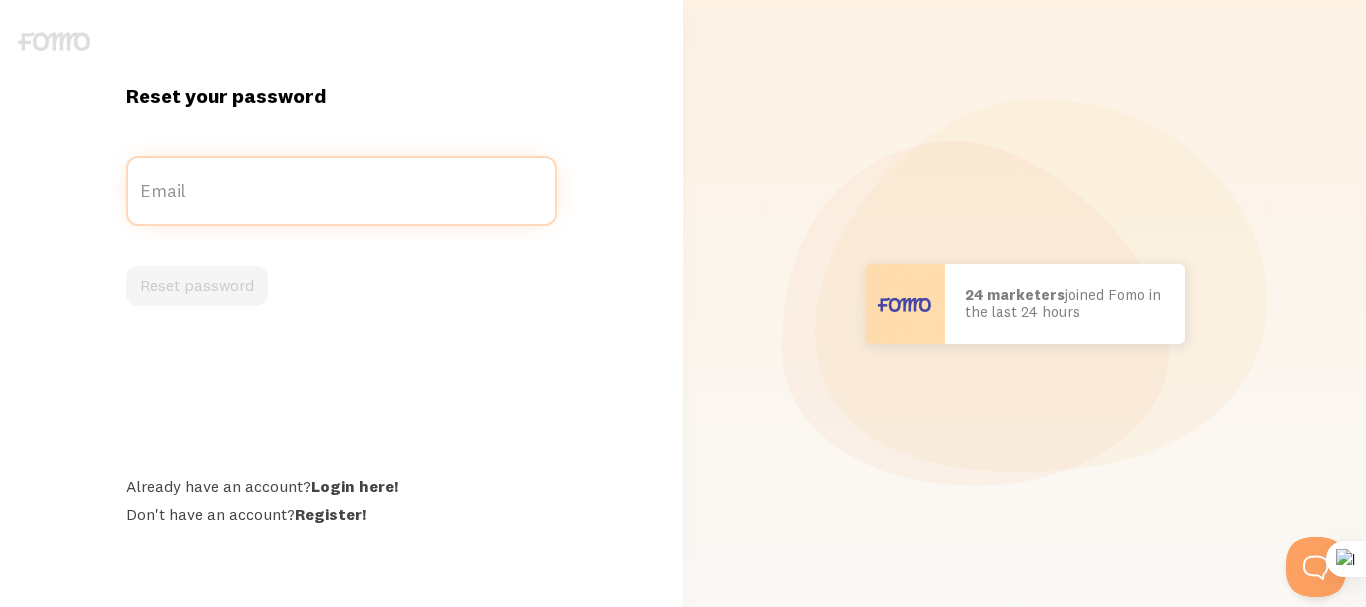 click on "Email" at bounding box center (341, 191) 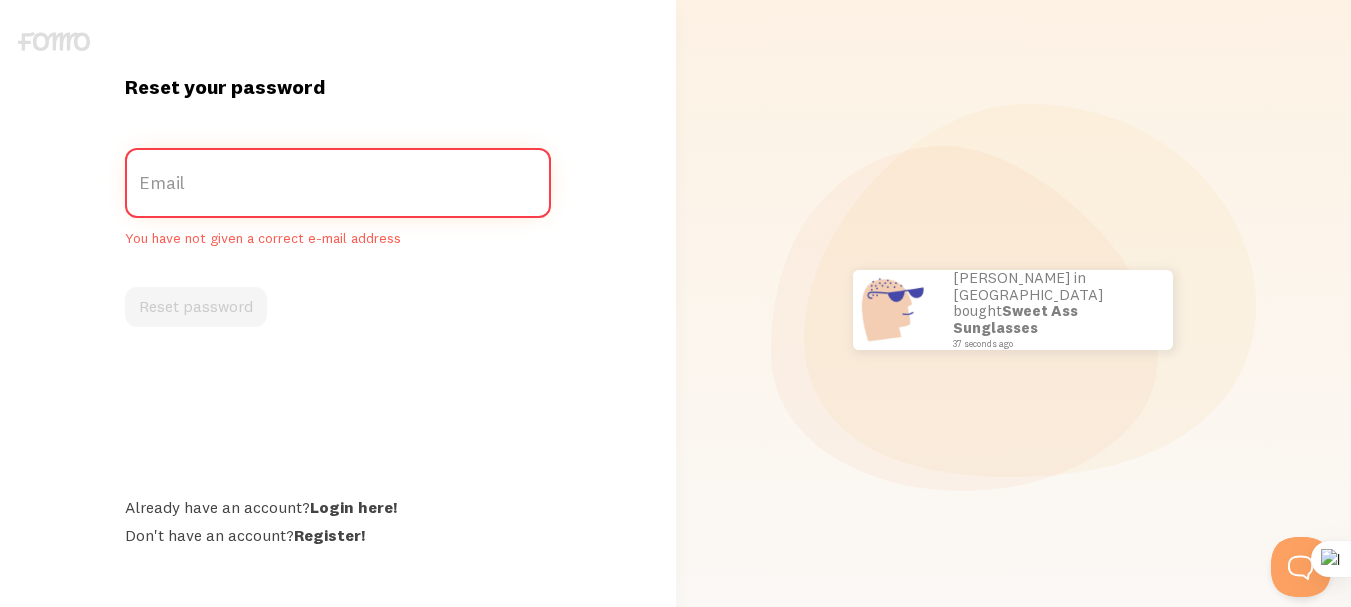 type on "allen@reviewdingo.com" 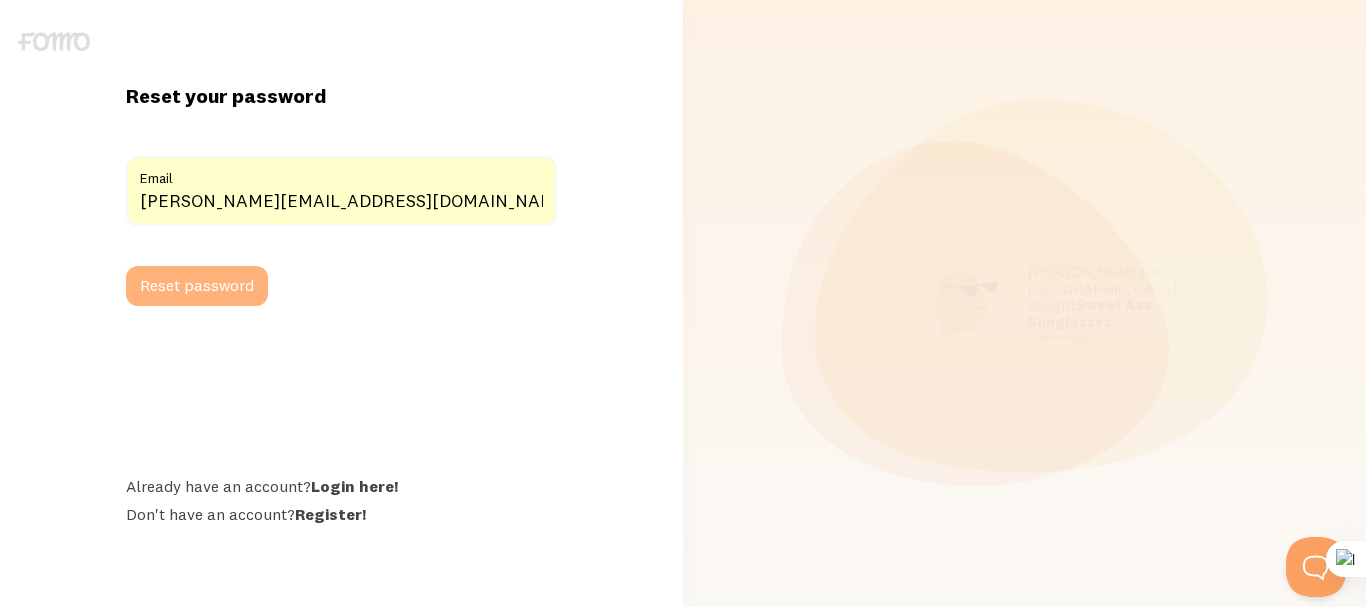click on "Reset password" at bounding box center (197, 286) 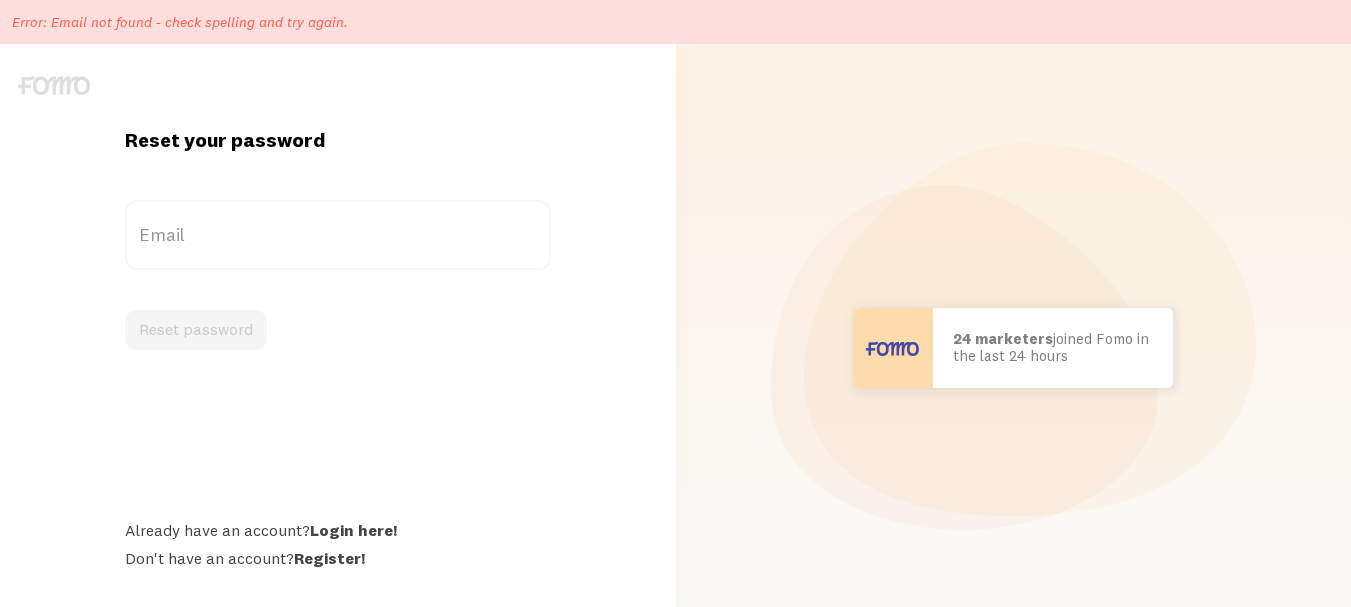 scroll, scrollTop: 0, scrollLeft: 0, axis: both 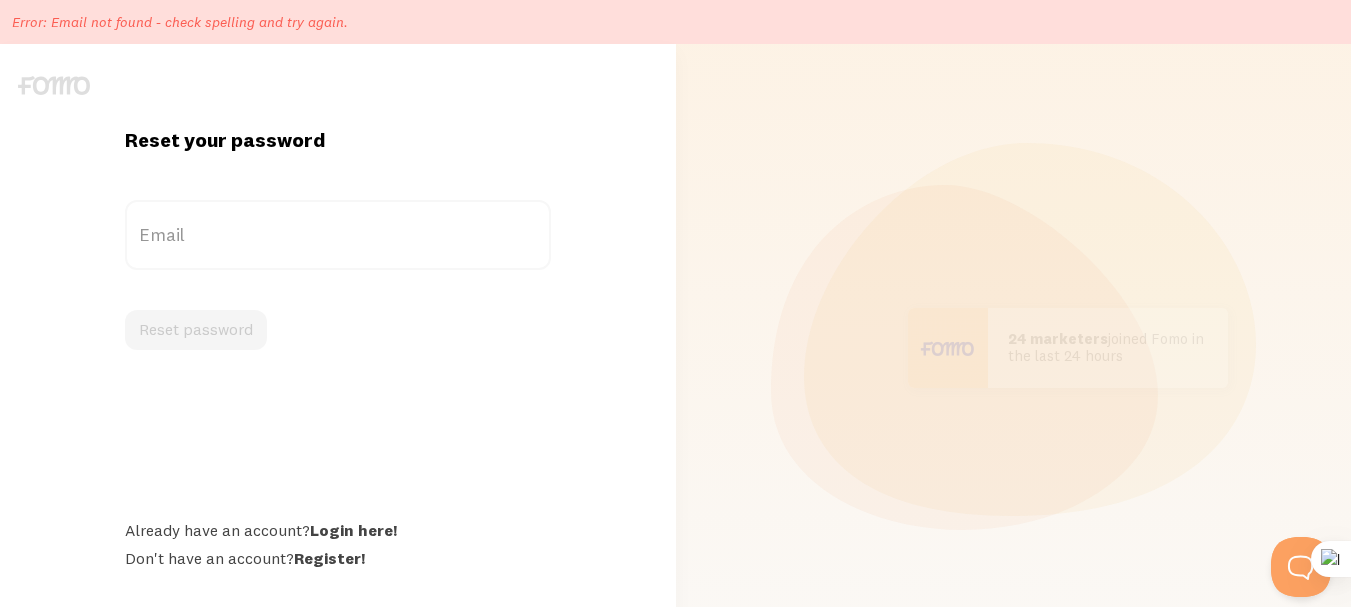 click on "Email" at bounding box center [338, 235] 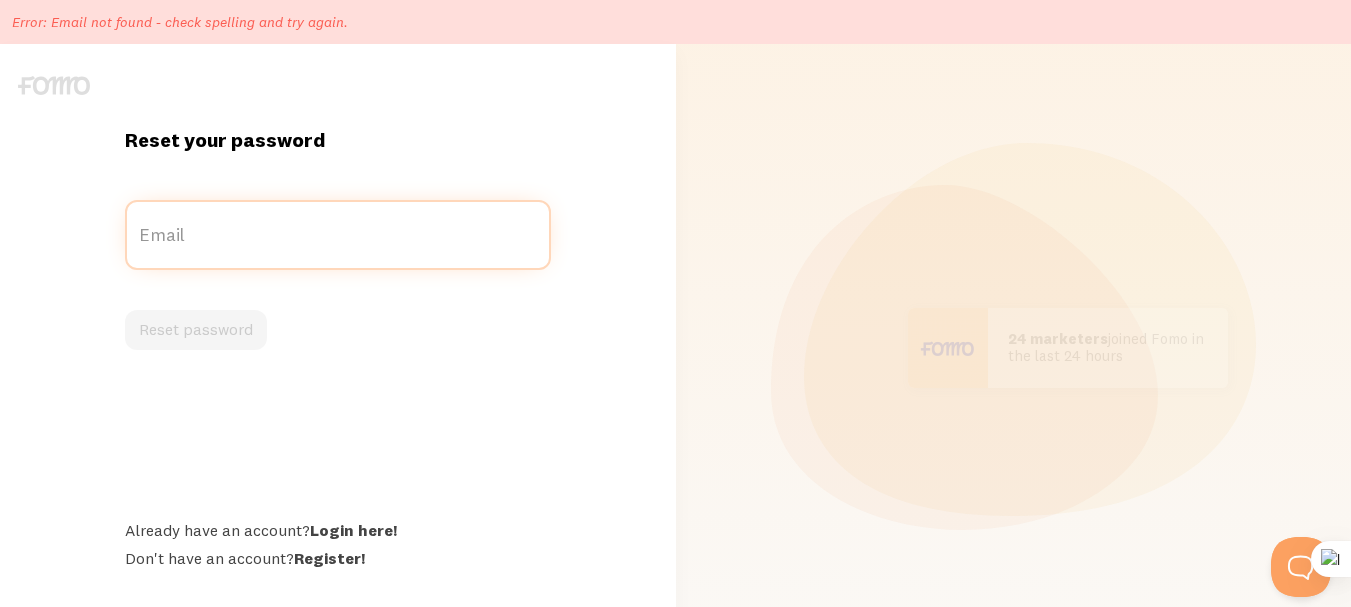 click on "Email" at bounding box center (338, 235) 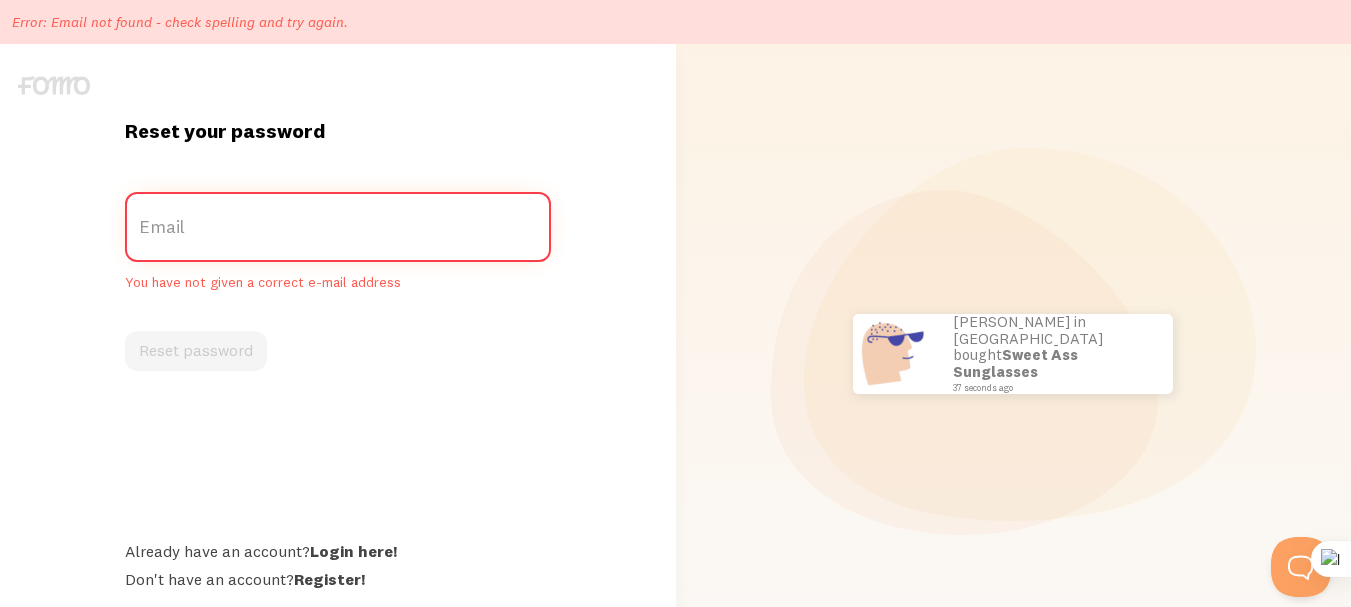 type on "[EMAIL_ADDRESS][DOMAIN_NAME]" 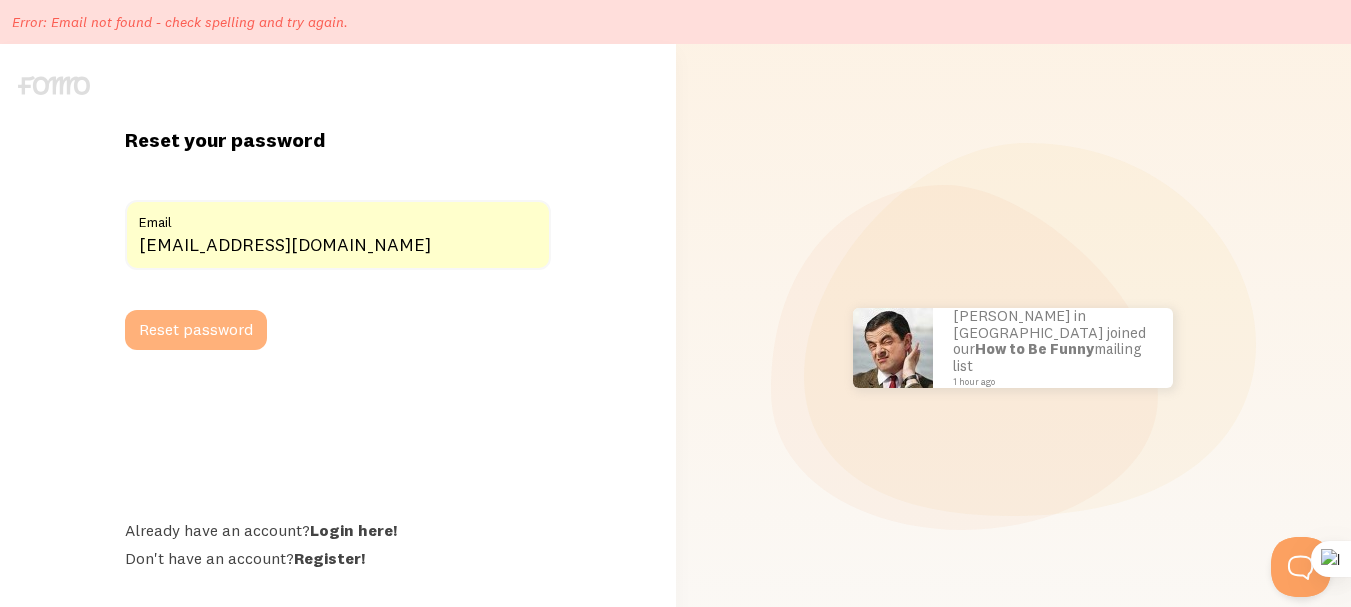 click on "Reset password" at bounding box center (196, 330) 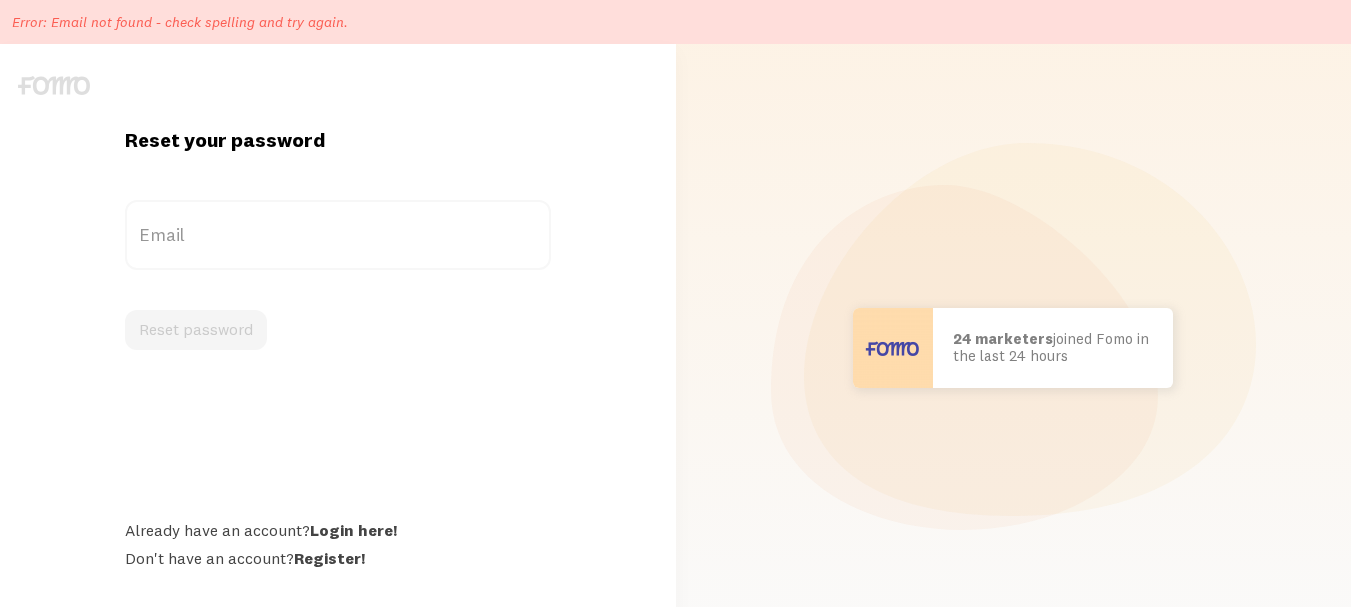 scroll, scrollTop: 0, scrollLeft: 0, axis: both 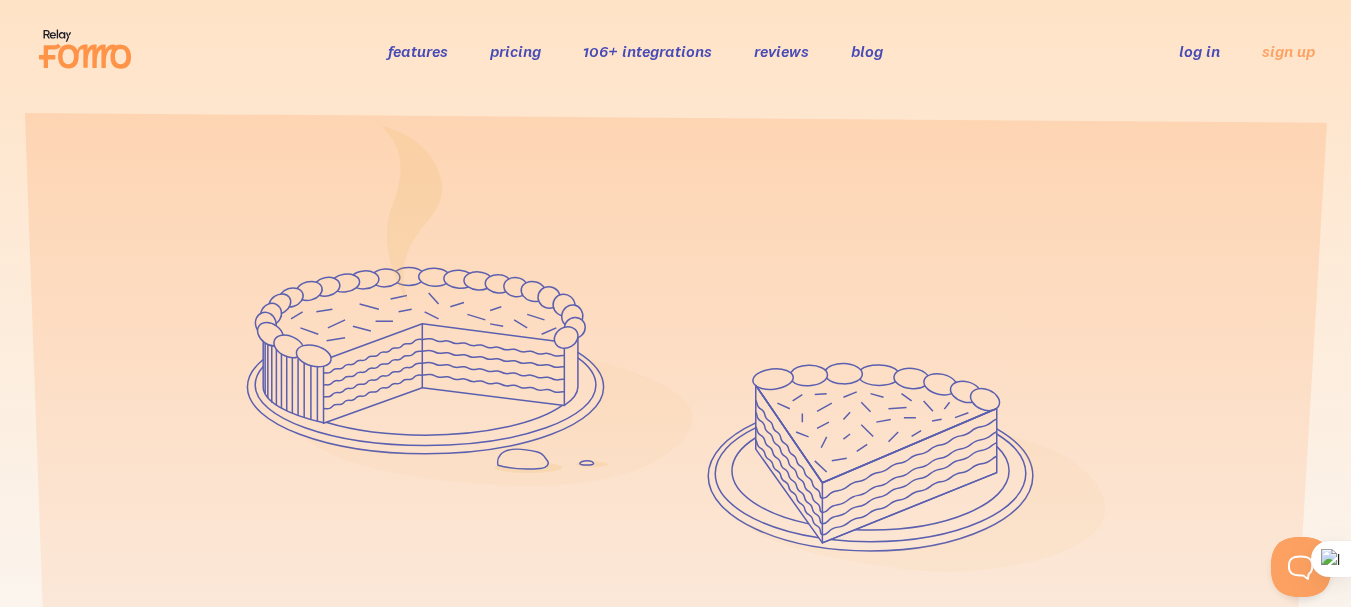 click on "log in" at bounding box center (1199, 51) 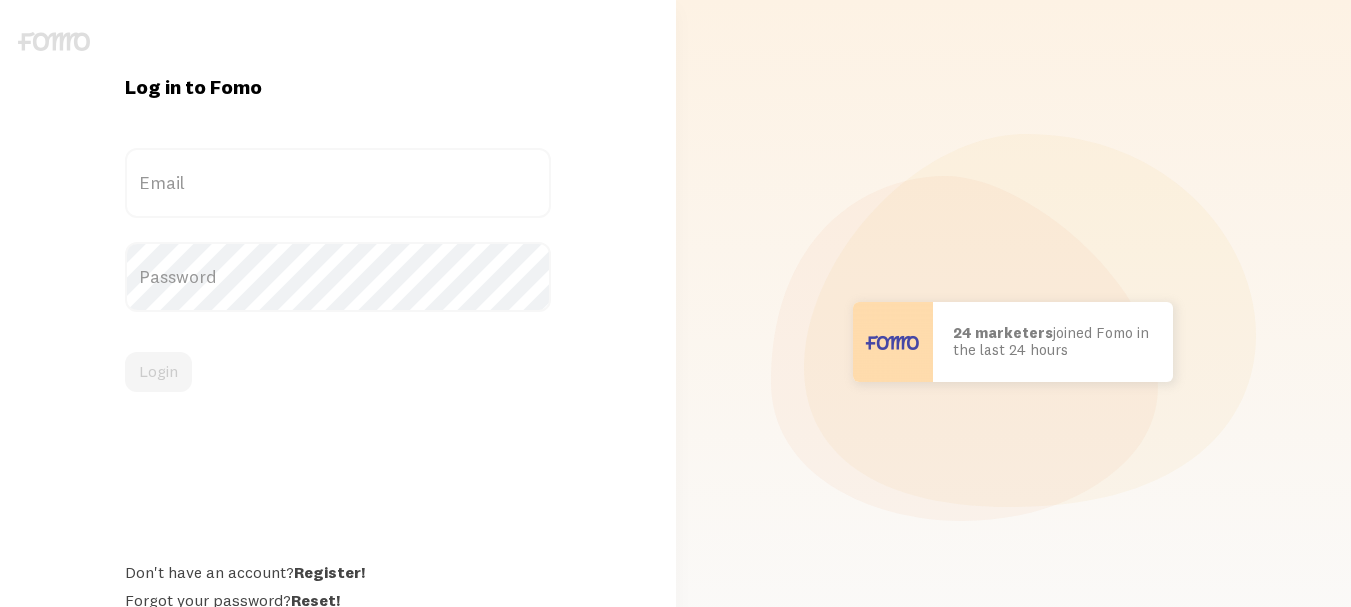 scroll, scrollTop: 0, scrollLeft: 0, axis: both 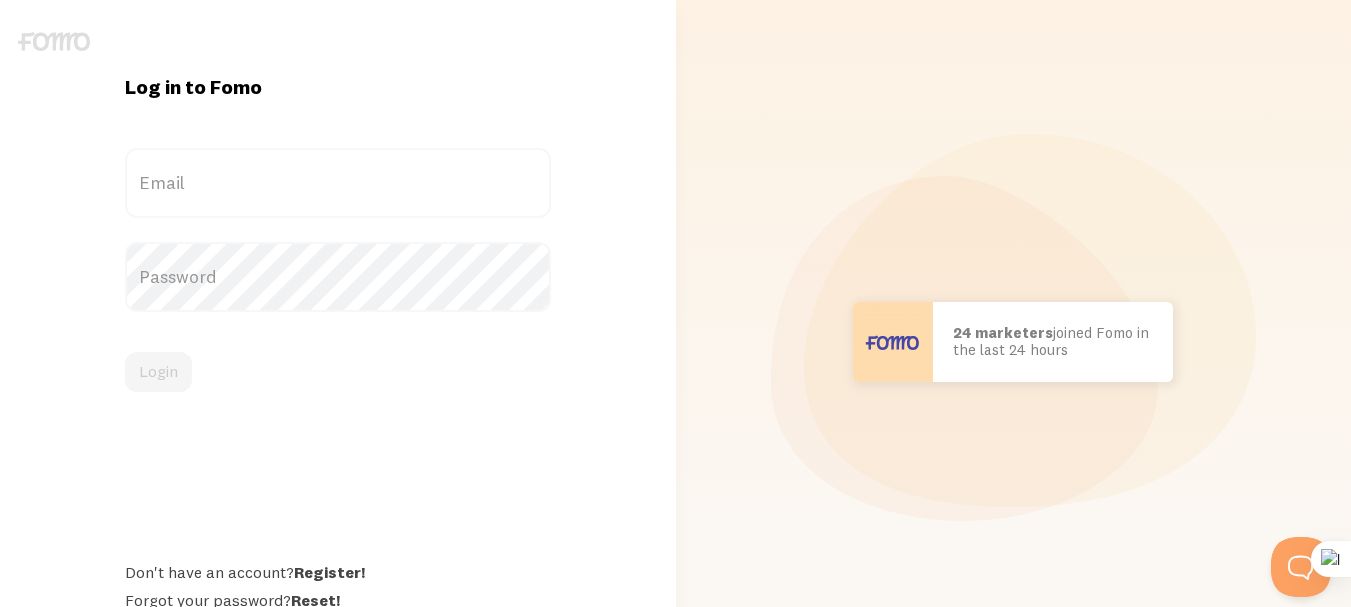 click on "Email" at bounding box center (338, 183) 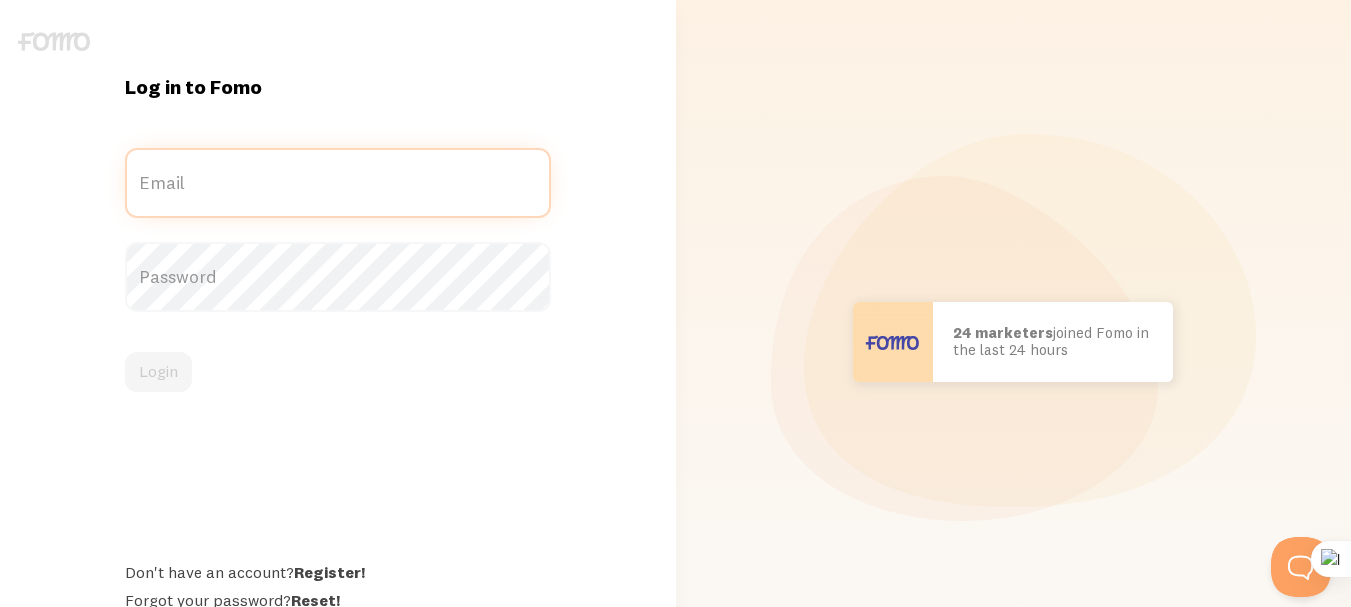 click on "Email" at bounding box center [338, 183] 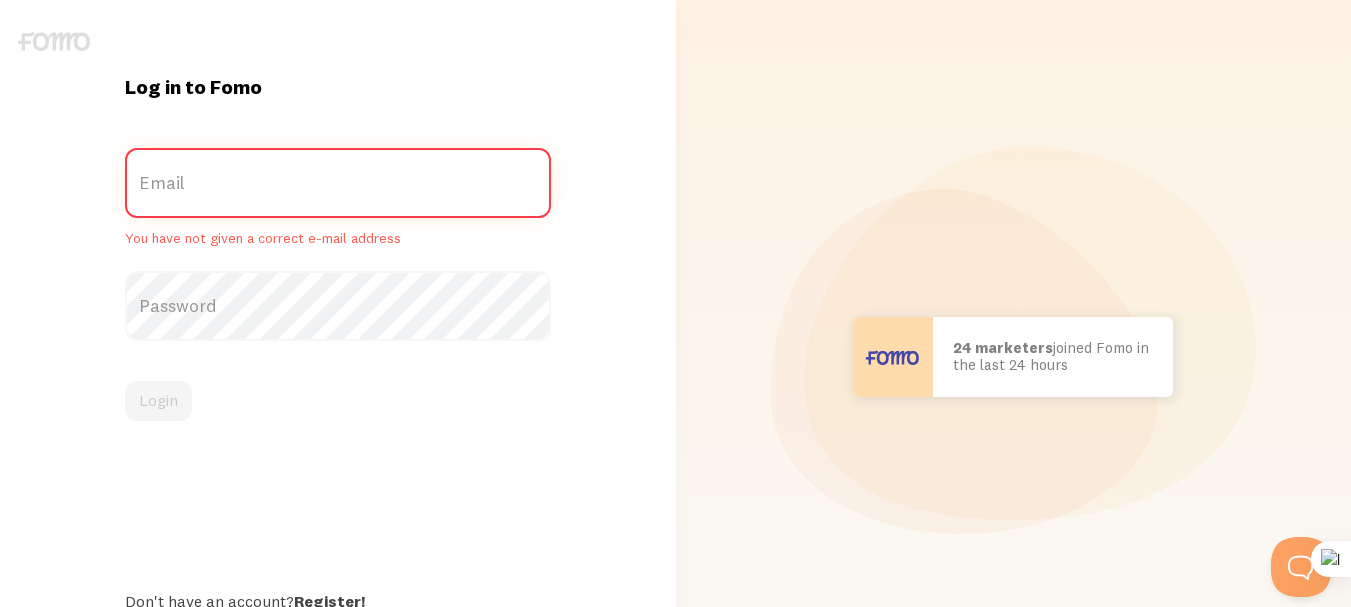 type on "[PERSON_NAME][EMAIL_ADDRESS][DOMAIN_NAME]" 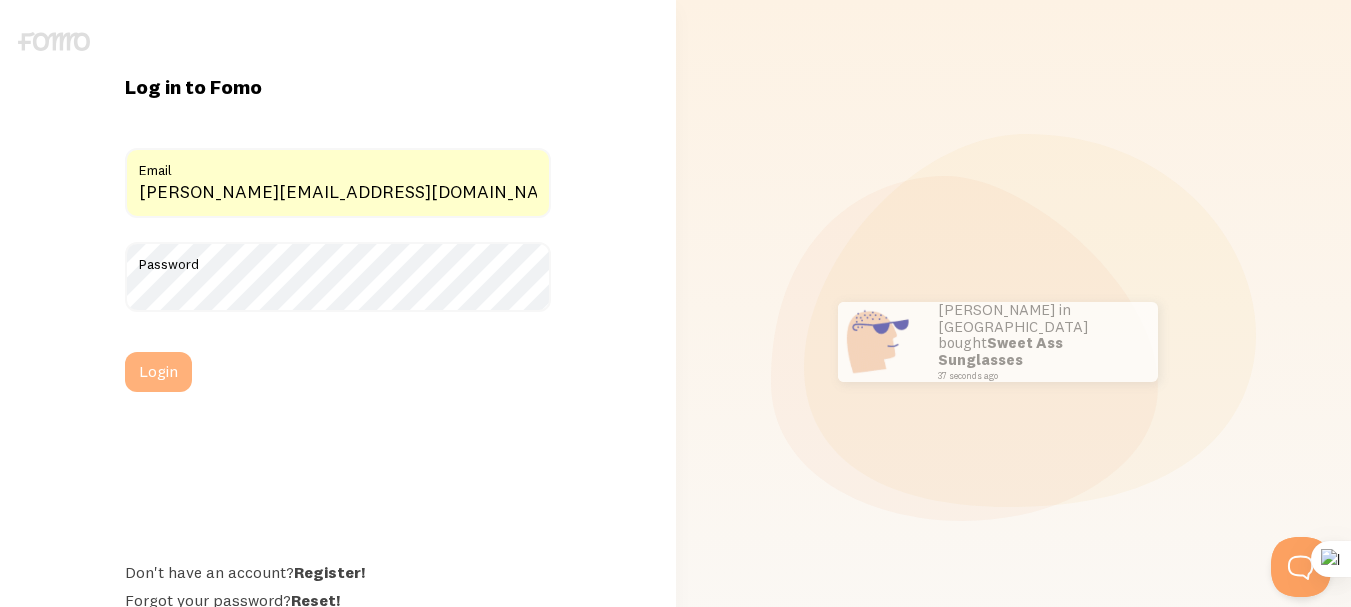 click on "Login" at bounding box center [158, 372] 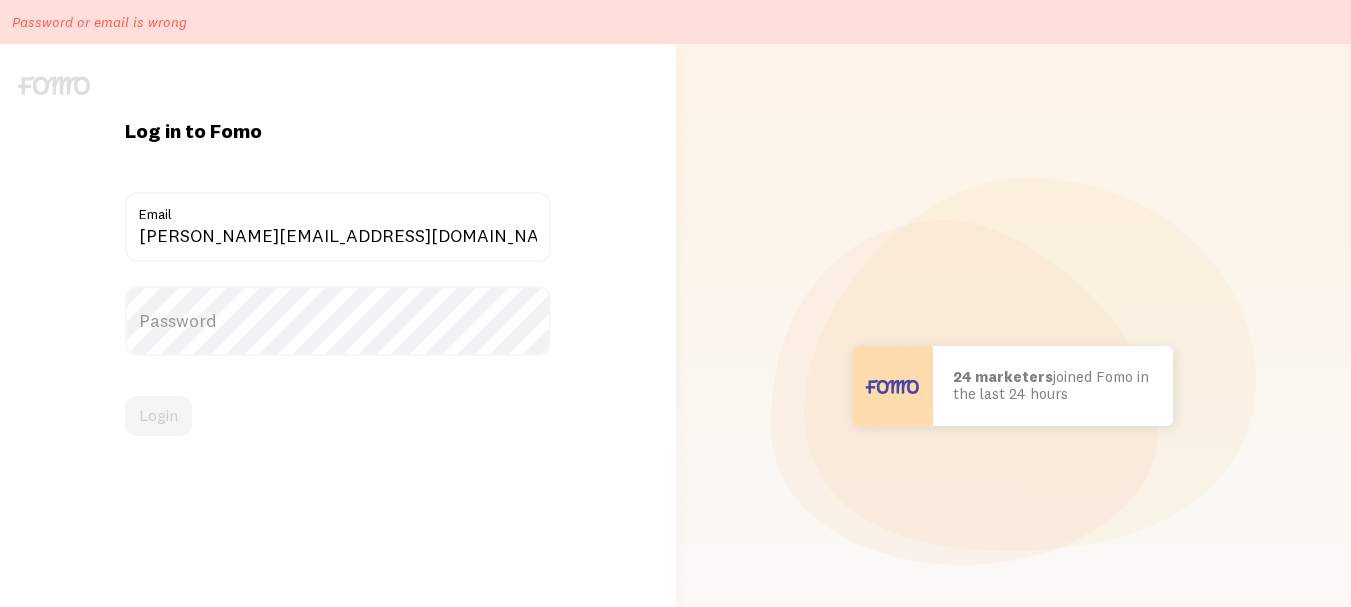 scroll, scrollTop: 0, scrollLeft: 0, axis: both 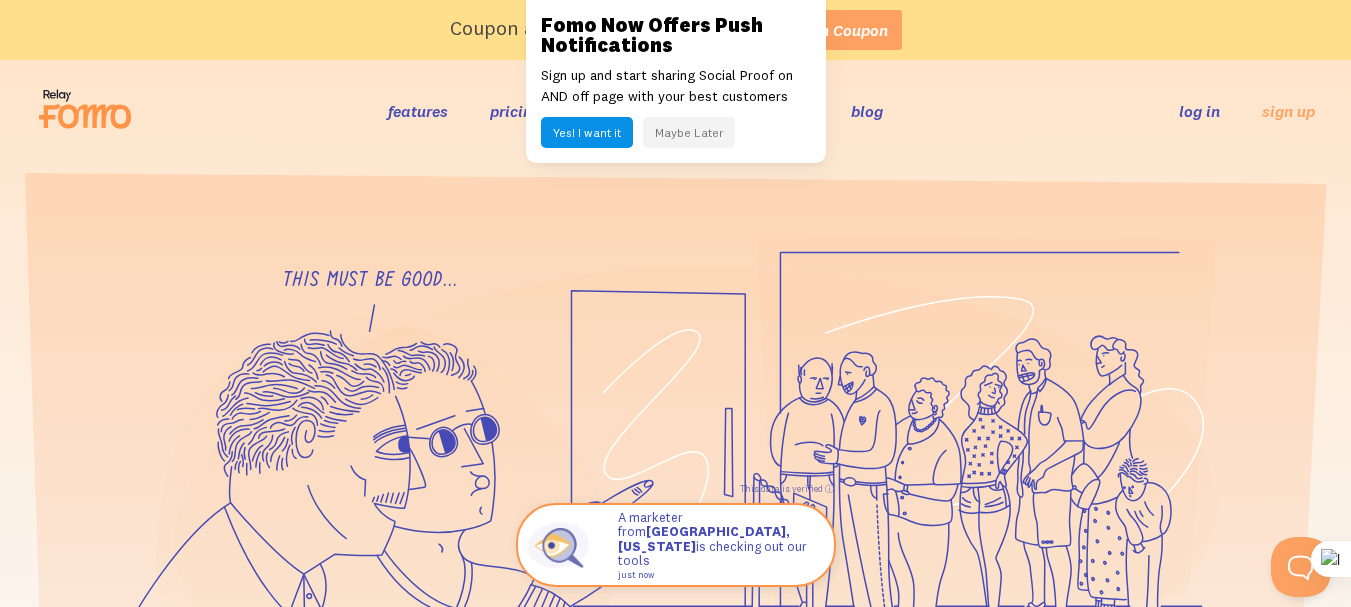click on "log in" at bounding box center (1199, 111) 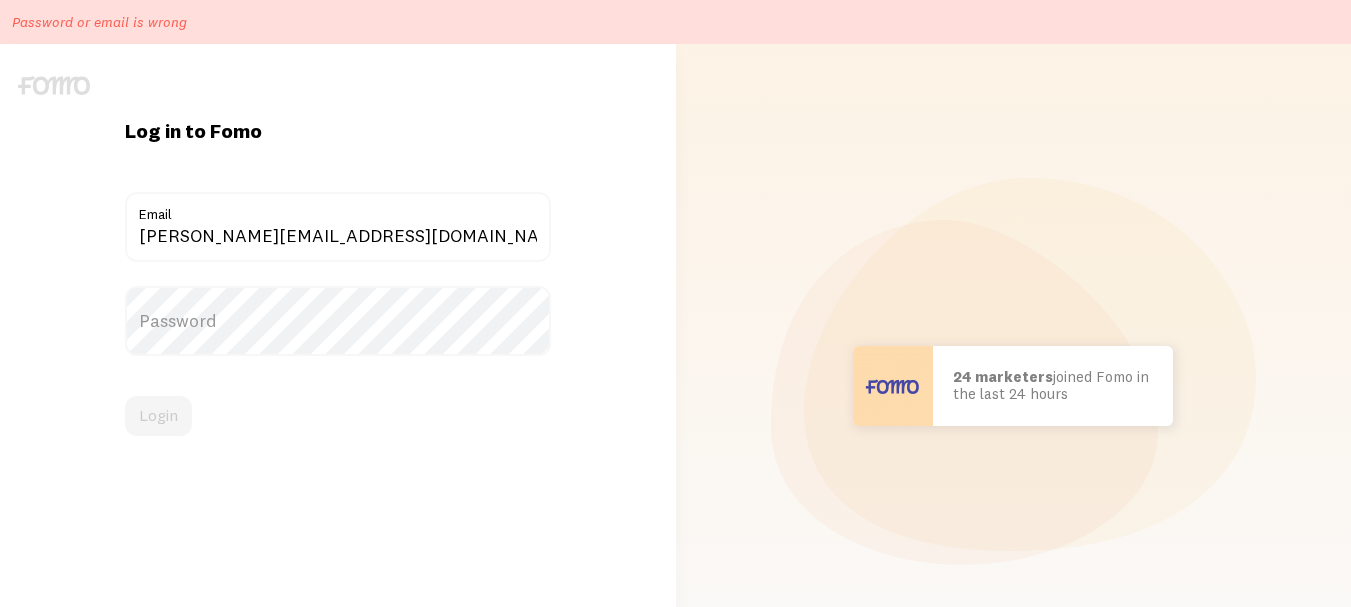 scroll, scrollTop: 0, scrollLeft: 0, axis: both 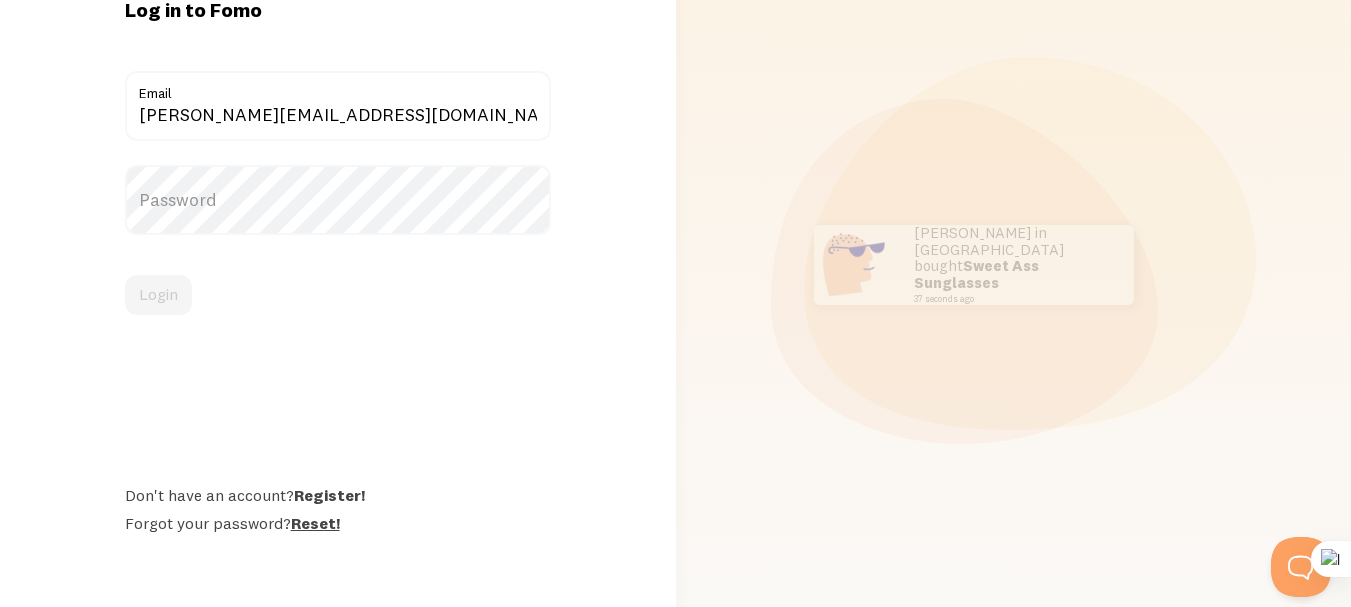 click on "Reset!" at bounding box center (315, 523) 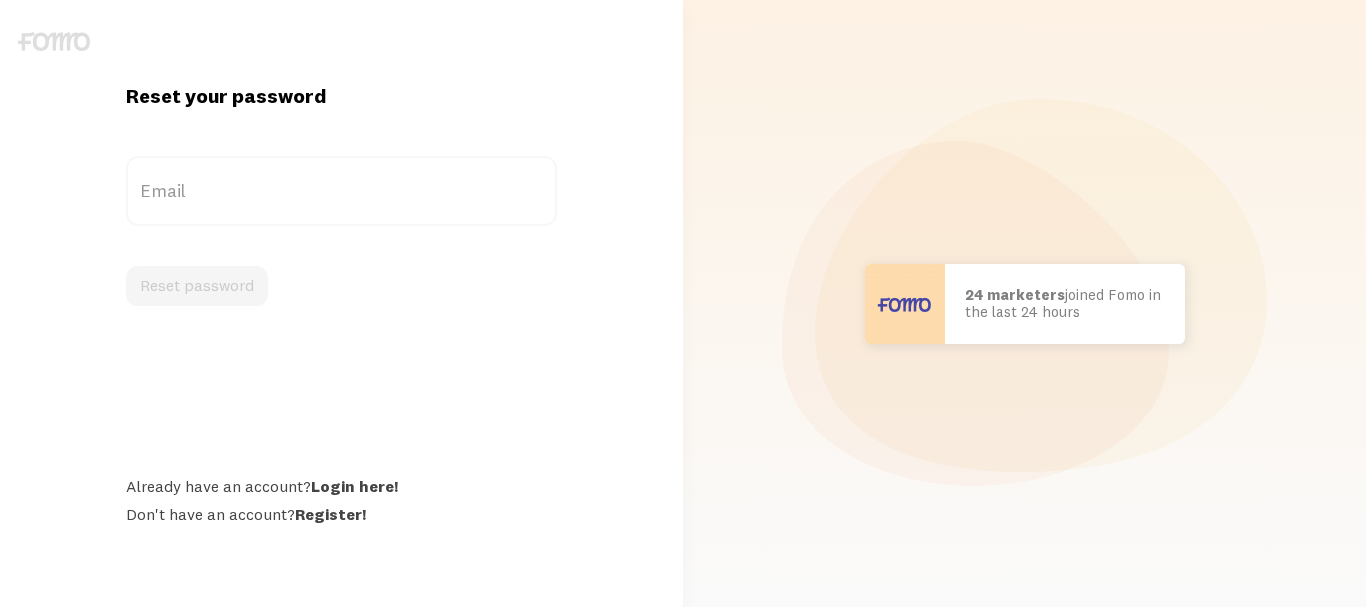 scroll, scrollTop: 0, scrollLeft: 0, axis: both 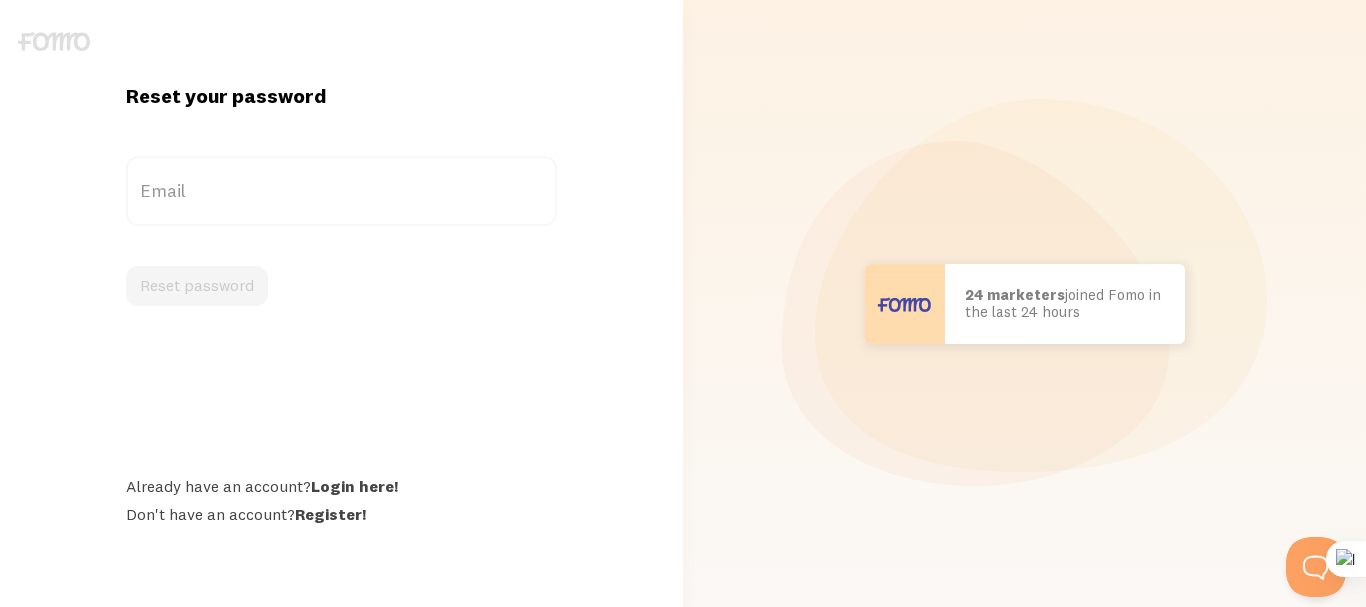 click on "Email" at bounding box center [341, 191] 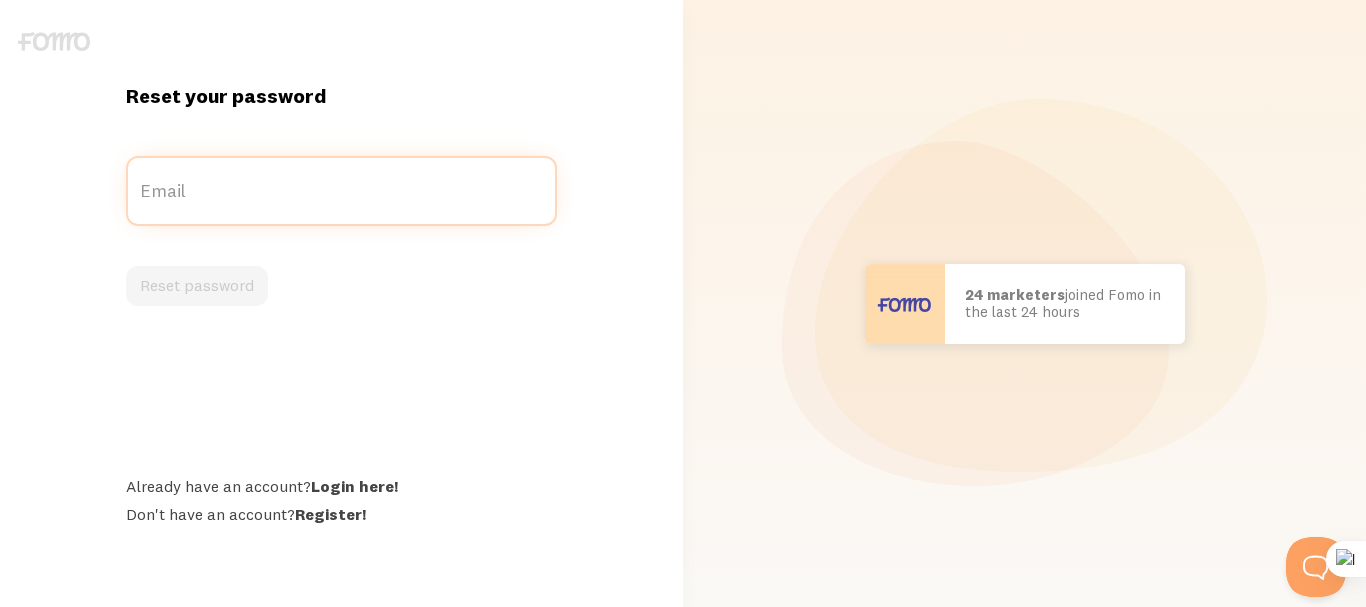 click on "Email" at bounding box center [341, 191] 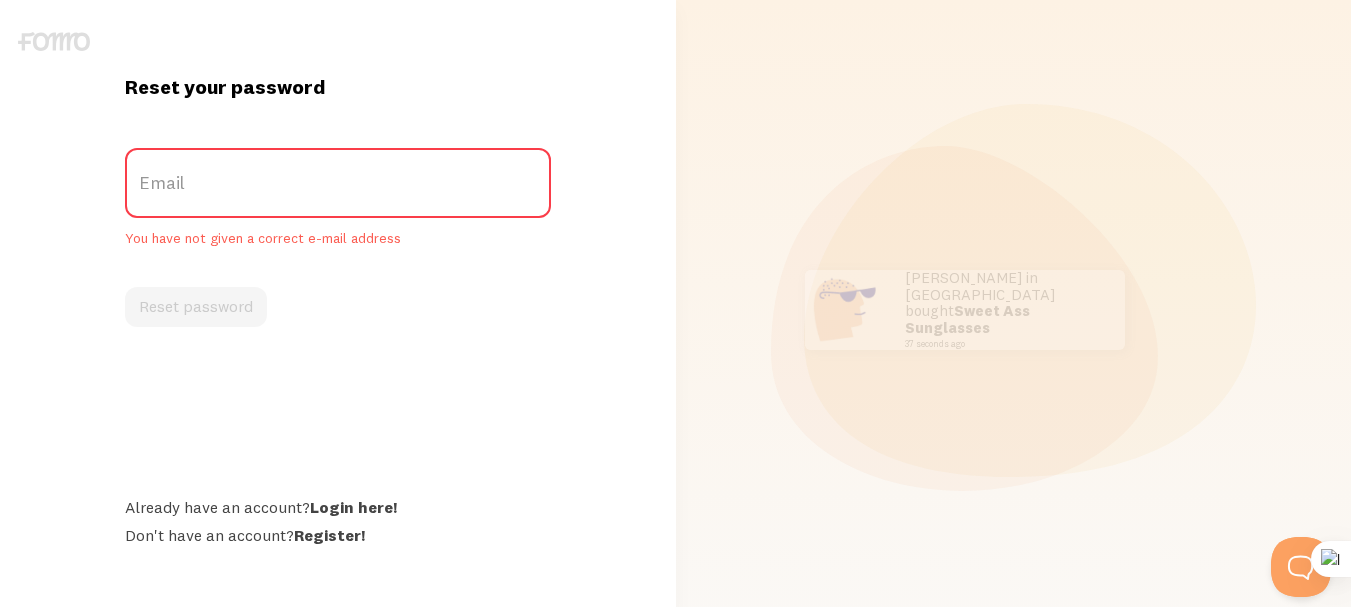 click on "Email" at bounding box center [338, 183] 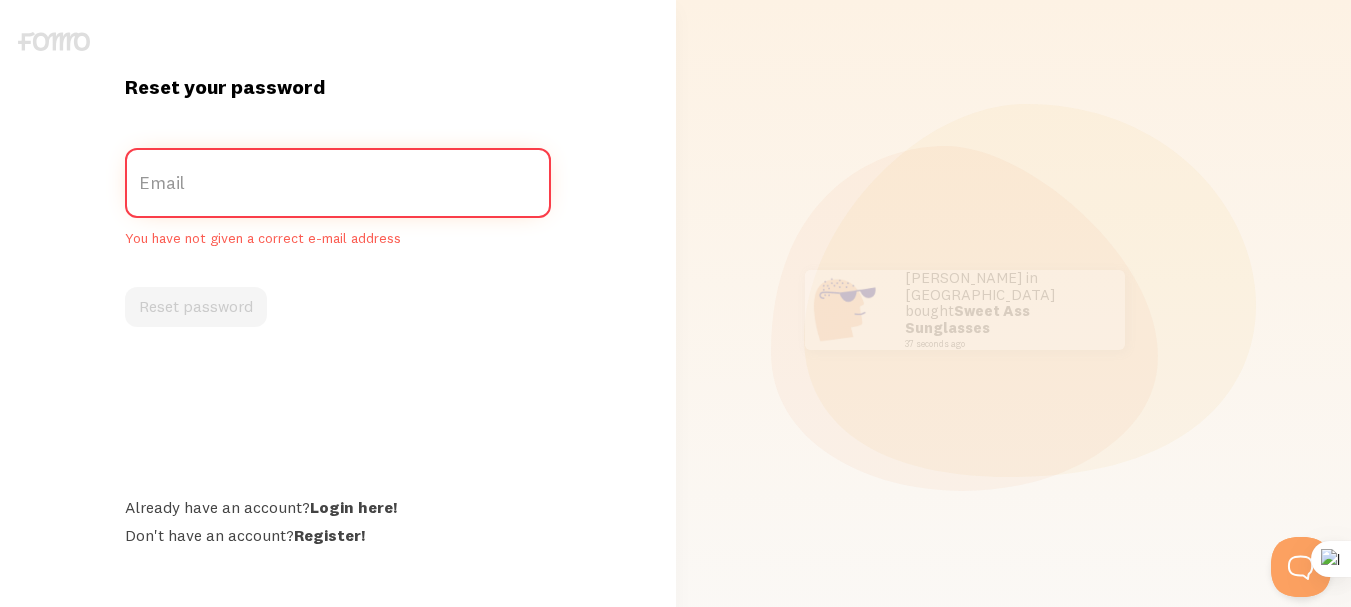 click on "Email" at bounding box center (338, 183) 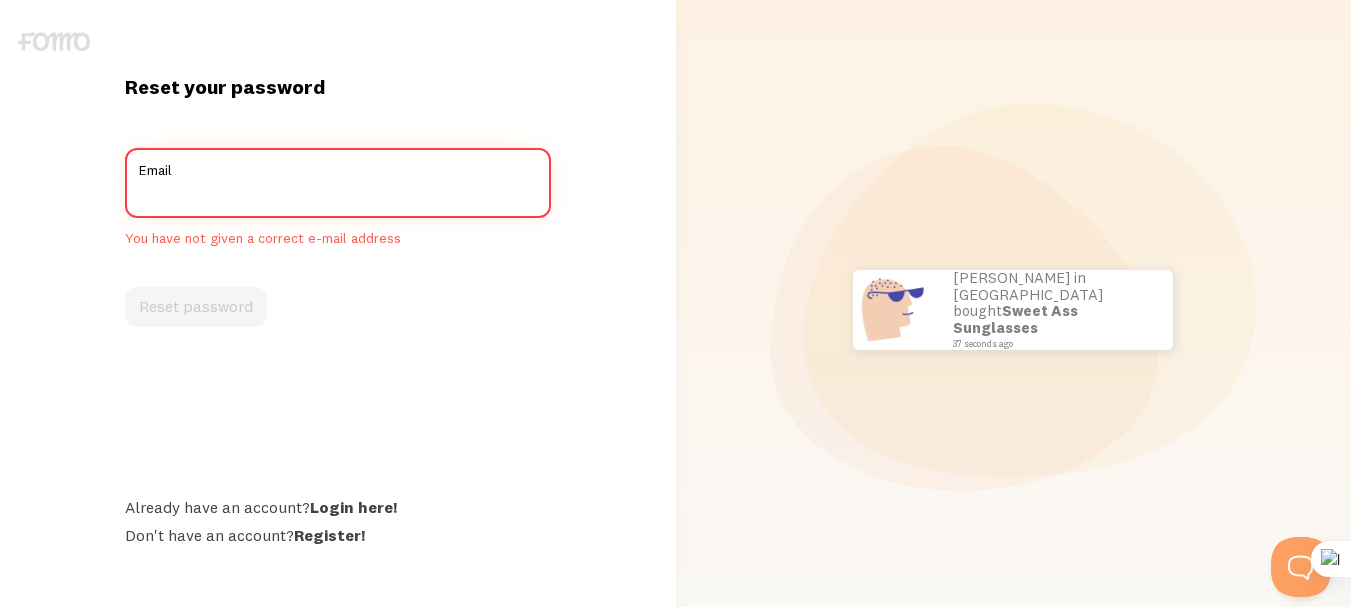 type on "[PERSON_NAME][EMAIL_ADDRESS][DOMAIN_NAME]" 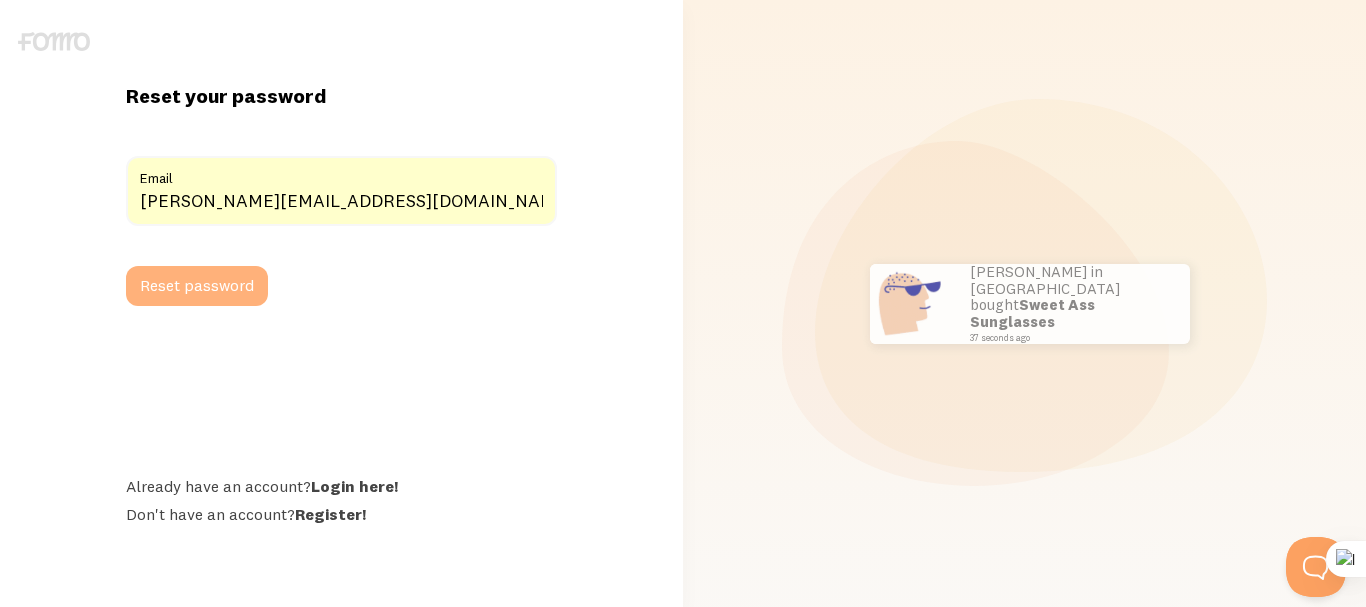 click on "Reset password" at bounding box center [197, 286] 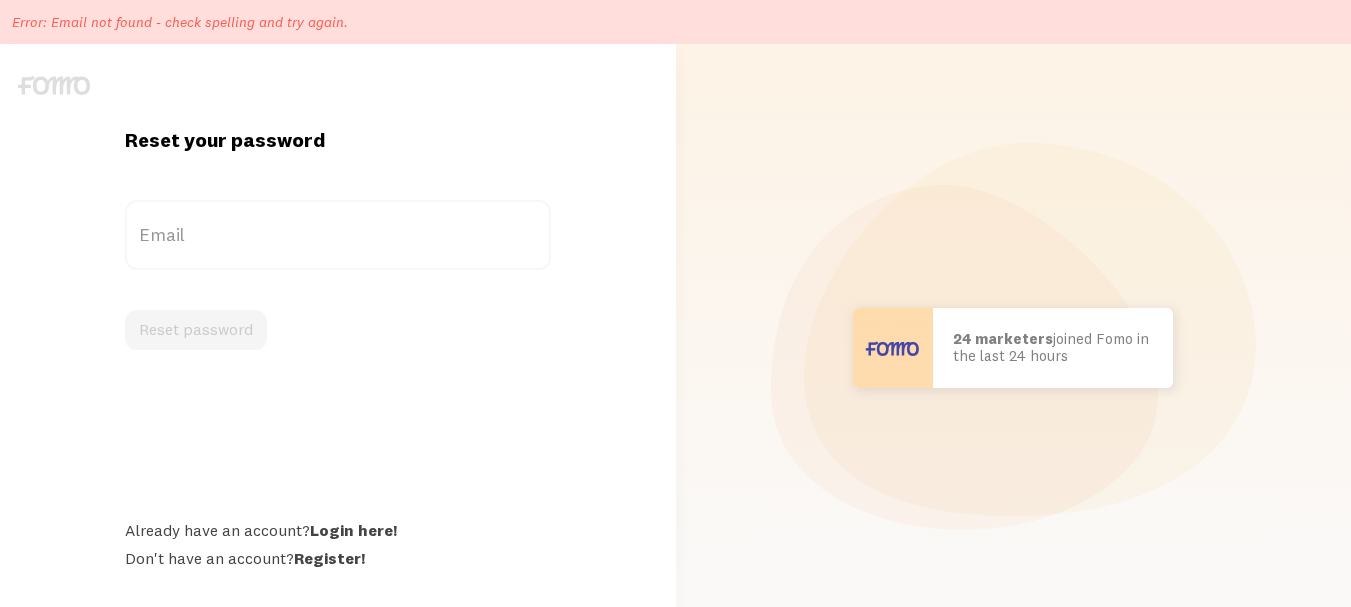 scroll, scrollTop: 0, scrollLeft: 0, axis: both 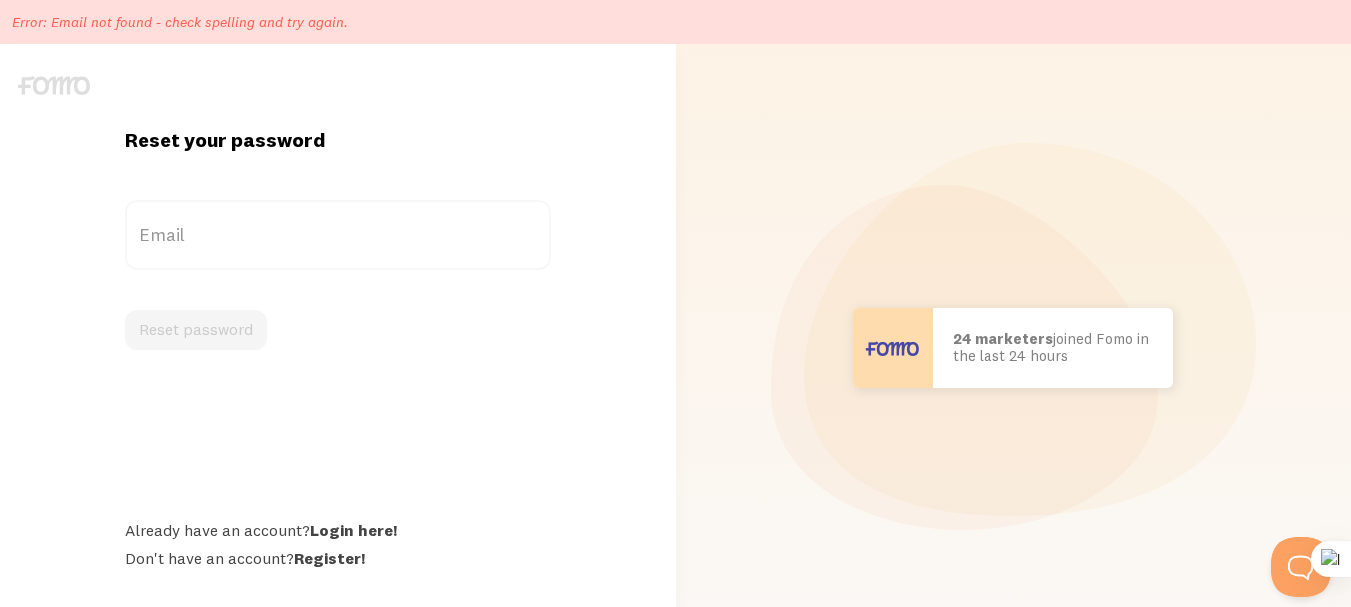 click on "Email" at bounding box center (338, 235) 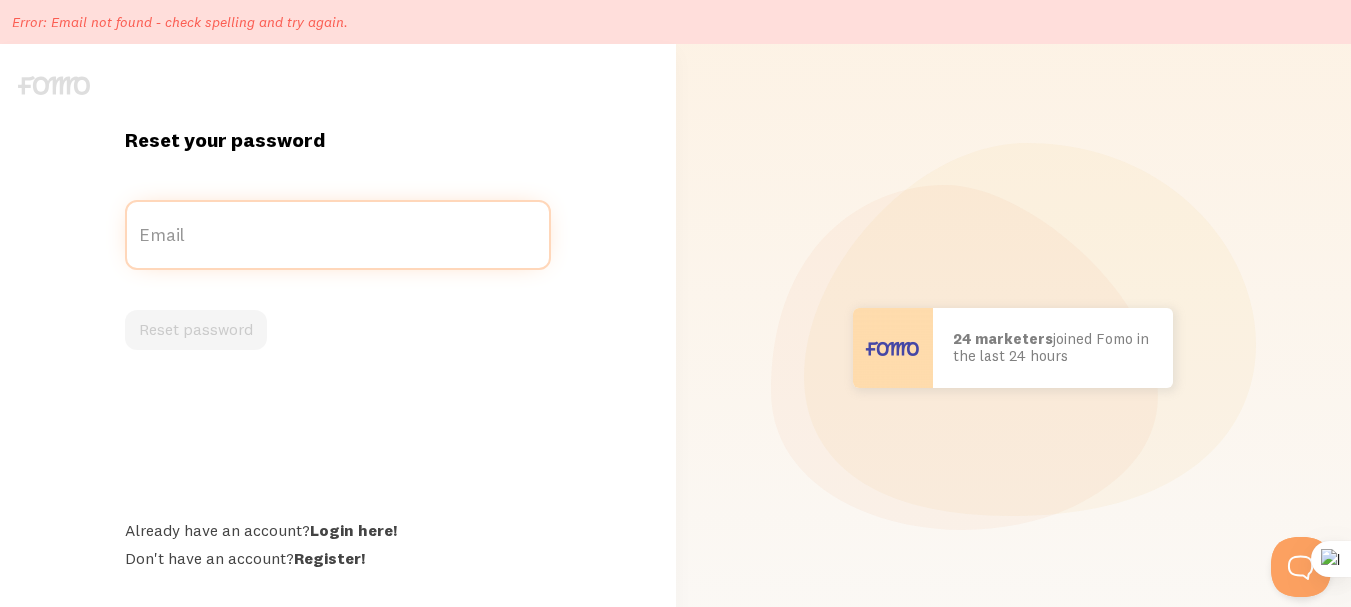 click on "Email" at bounding box center (338, 235) 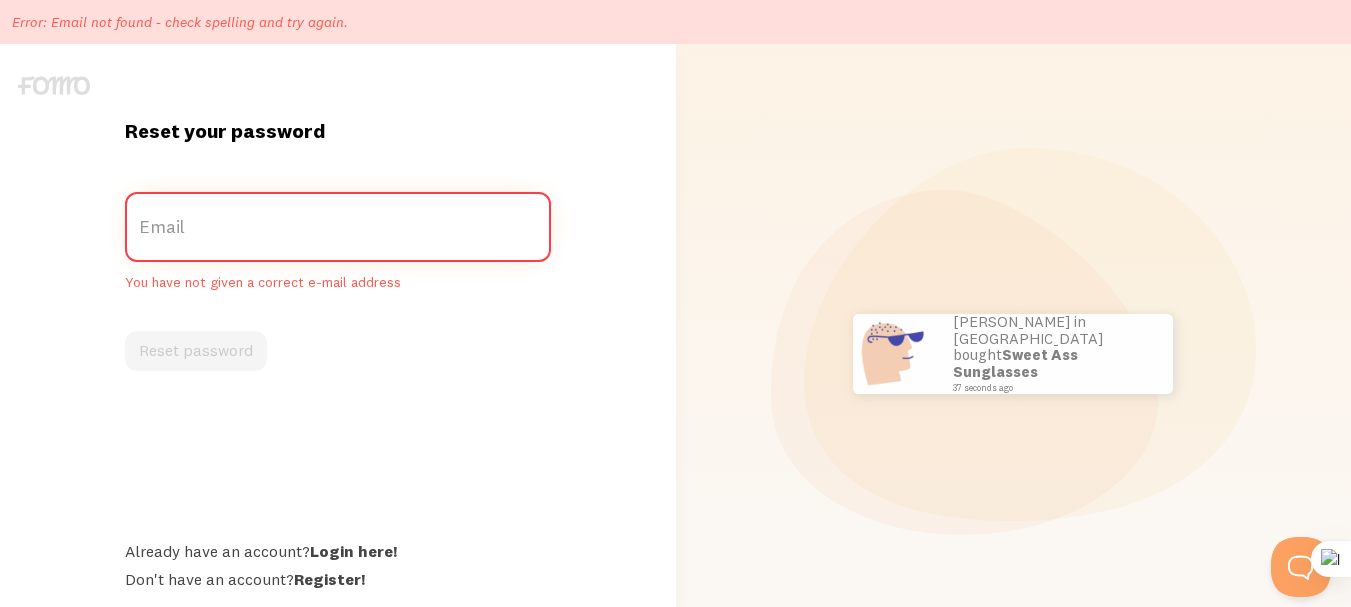 type on "[PERSON_NAME][EMAIL_ADDRESS][DOMAIN_NAME]" 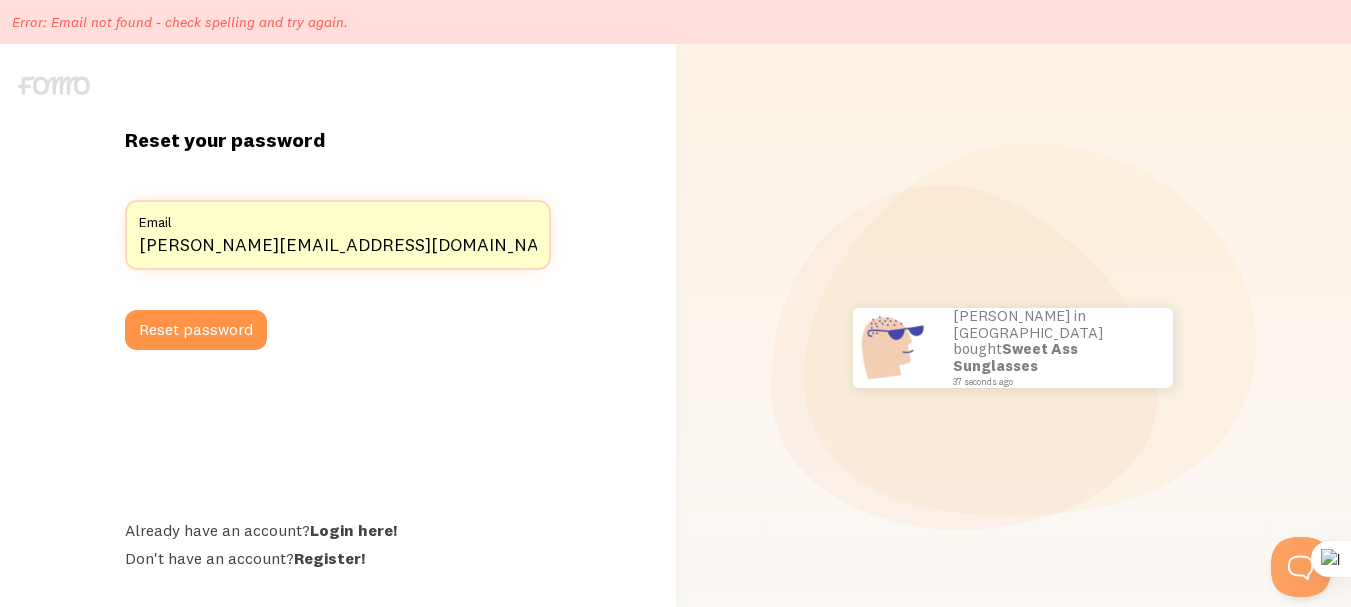 click on "[PERSON_NAME][EMAIL_ADDRESS][DOMAIN_NAME]" at bounding box center (338, 235) 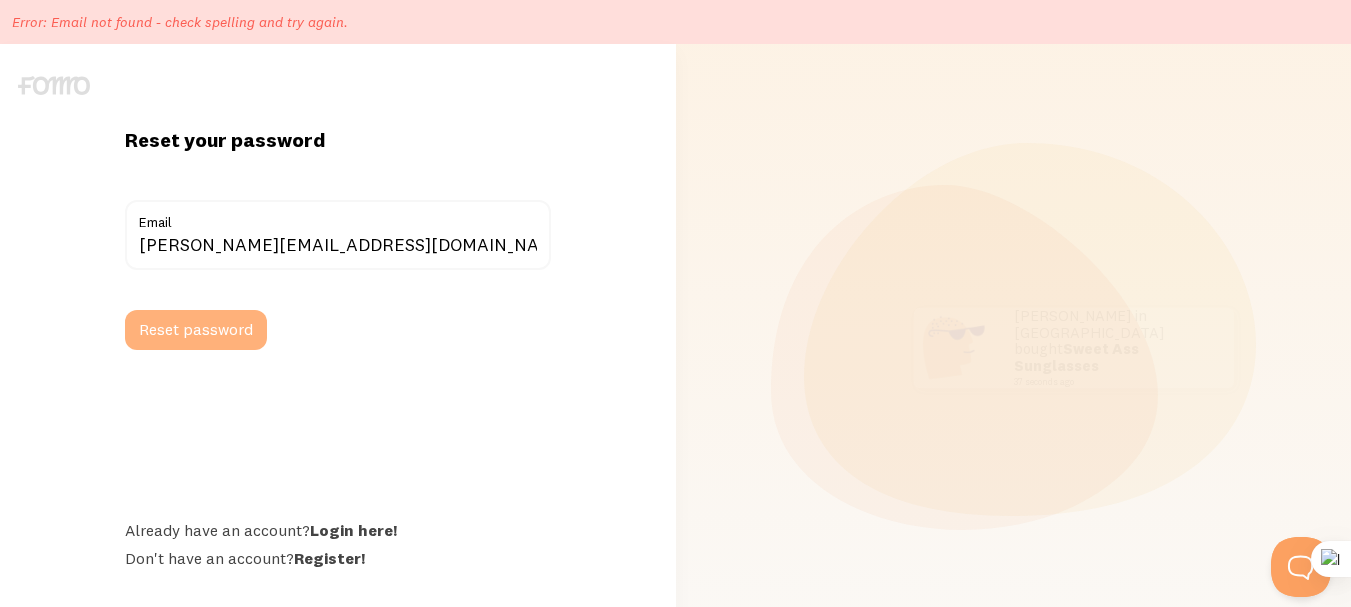 click on "Reset password" at bounding box center (196, 330) 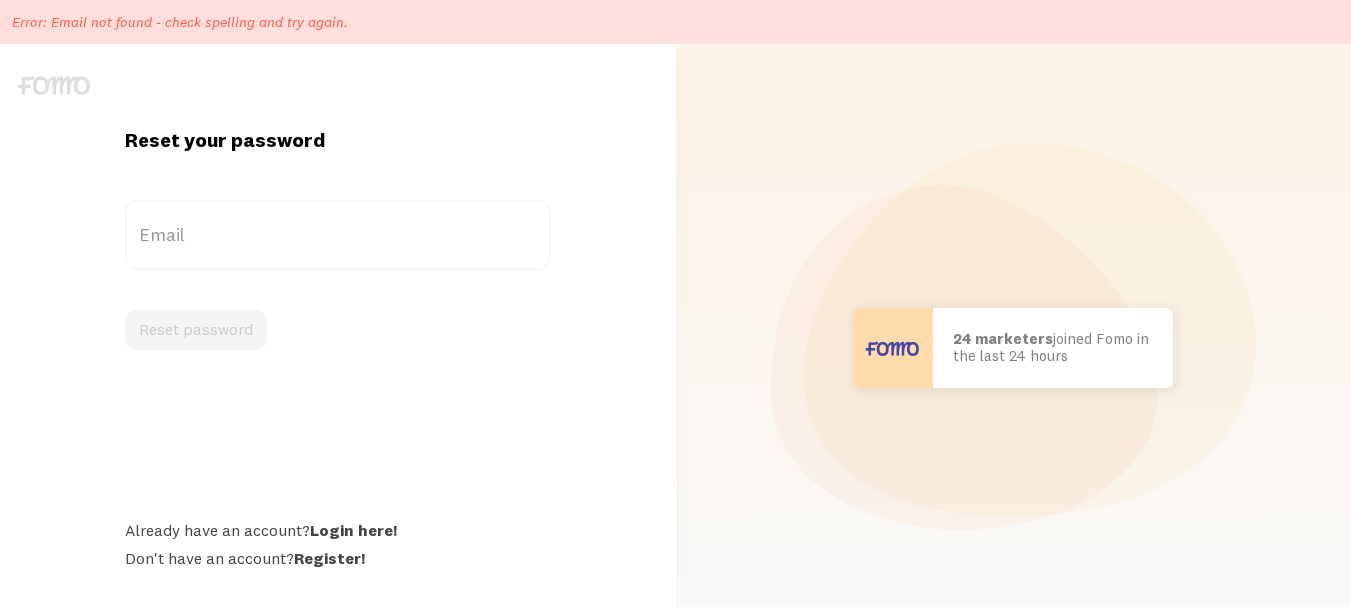 scroll, scrollTop: 0, scrollLeft: 0, axis: both 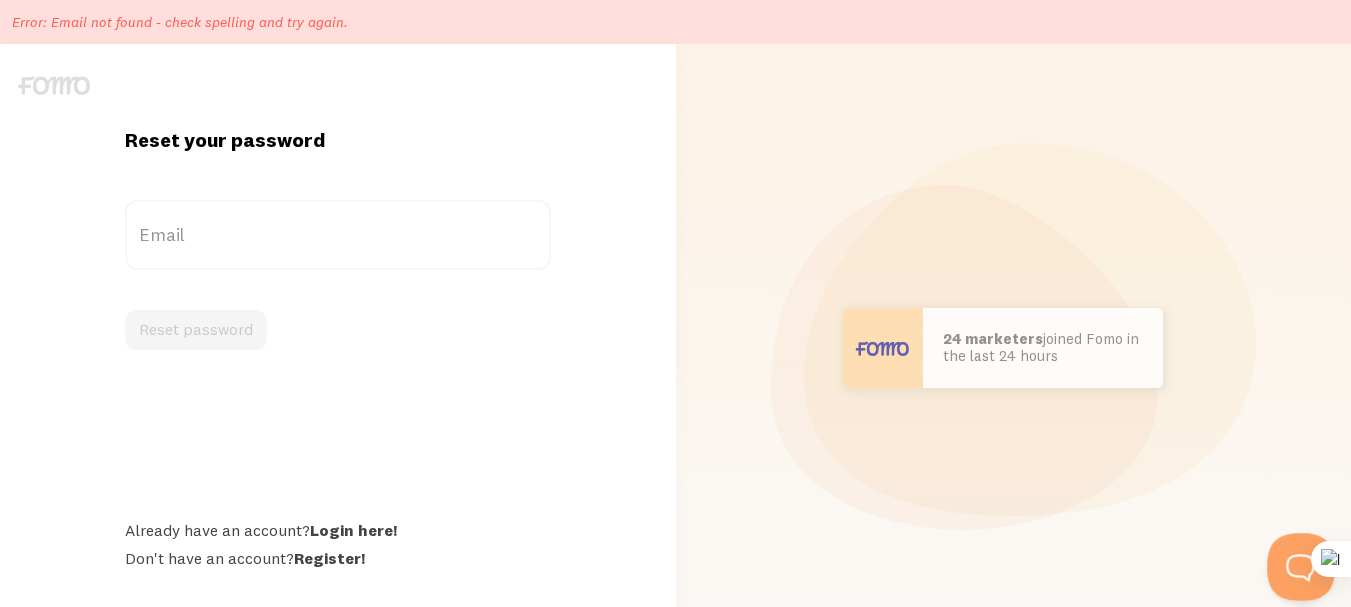 click at bounding box center (1297, 563) 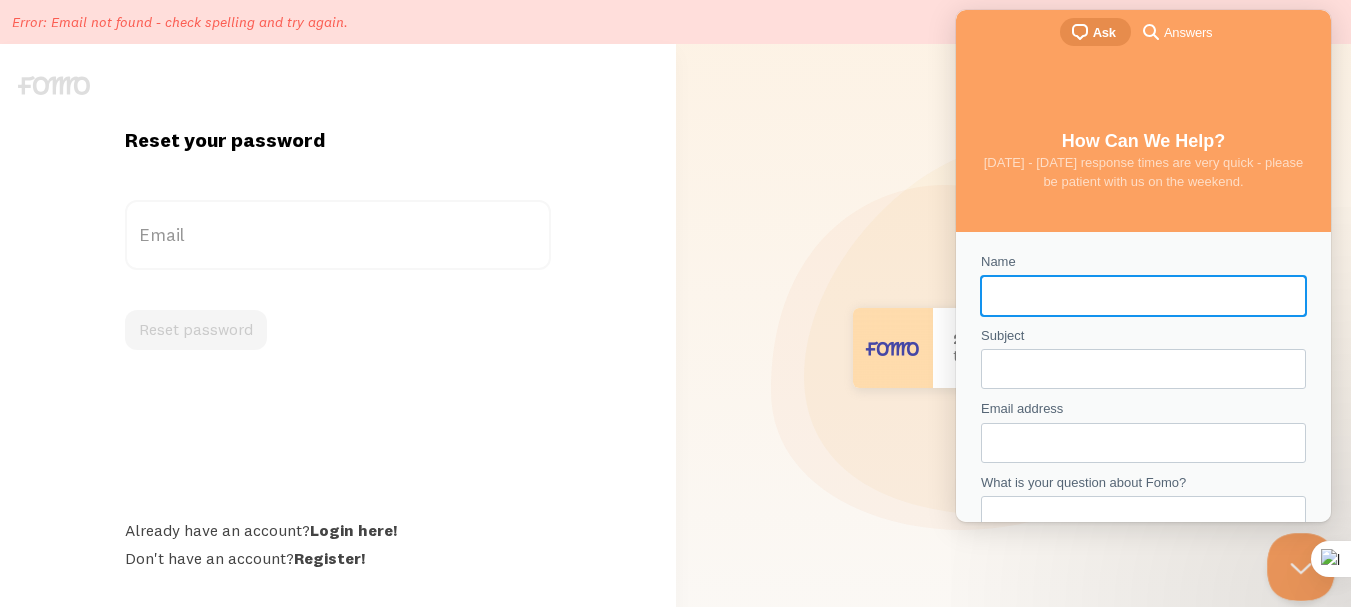 scroll, scrollTop: 0, scrollLeft: 0, axis: both 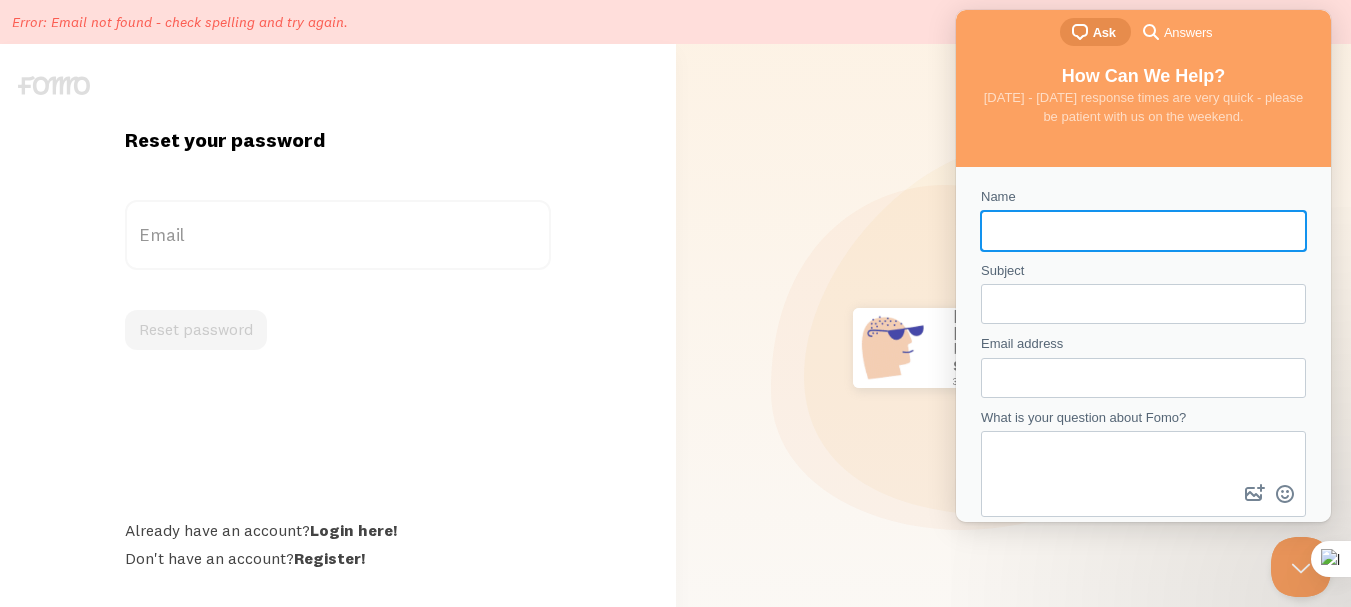 click on "Name" at bounding box center [1143, 231] 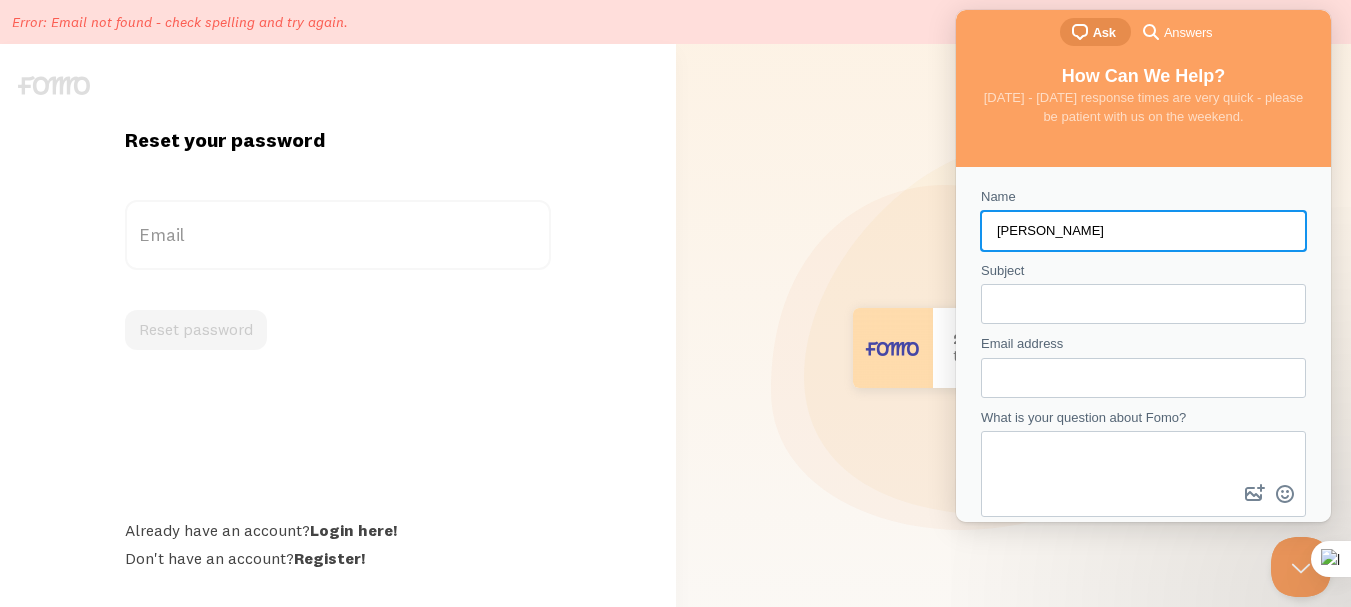 type on "[PERSON_NAME]" 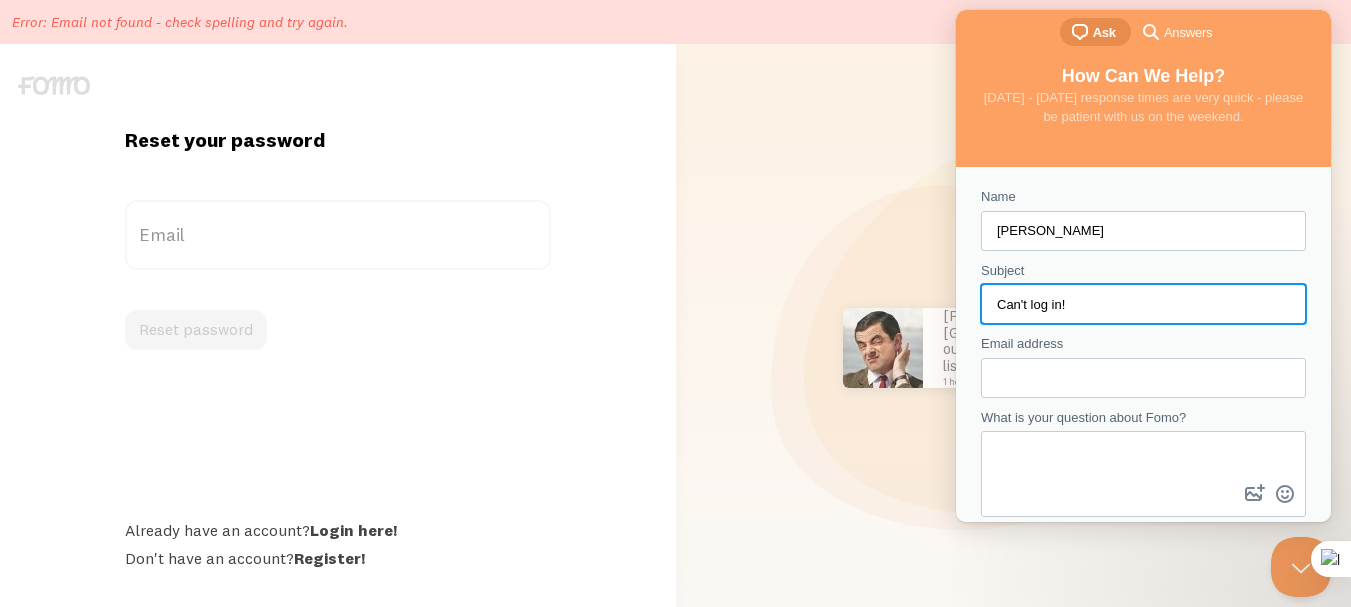 type on "Can't log in!" 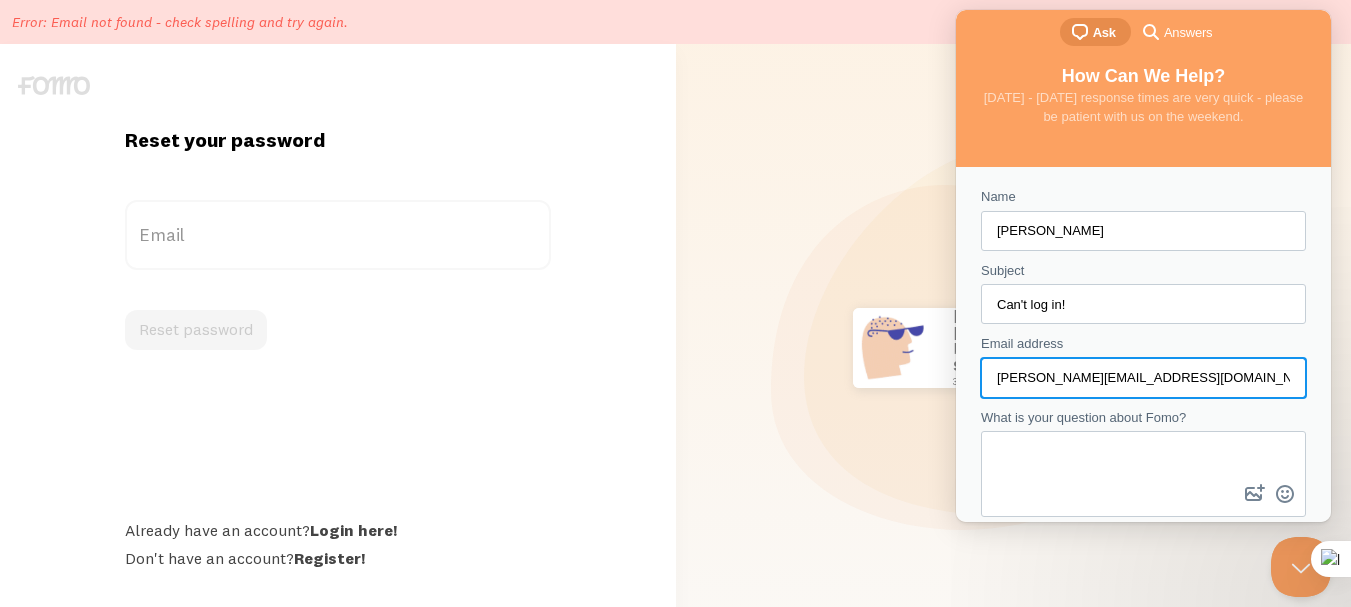 type on "allen@reviewdingo.com" 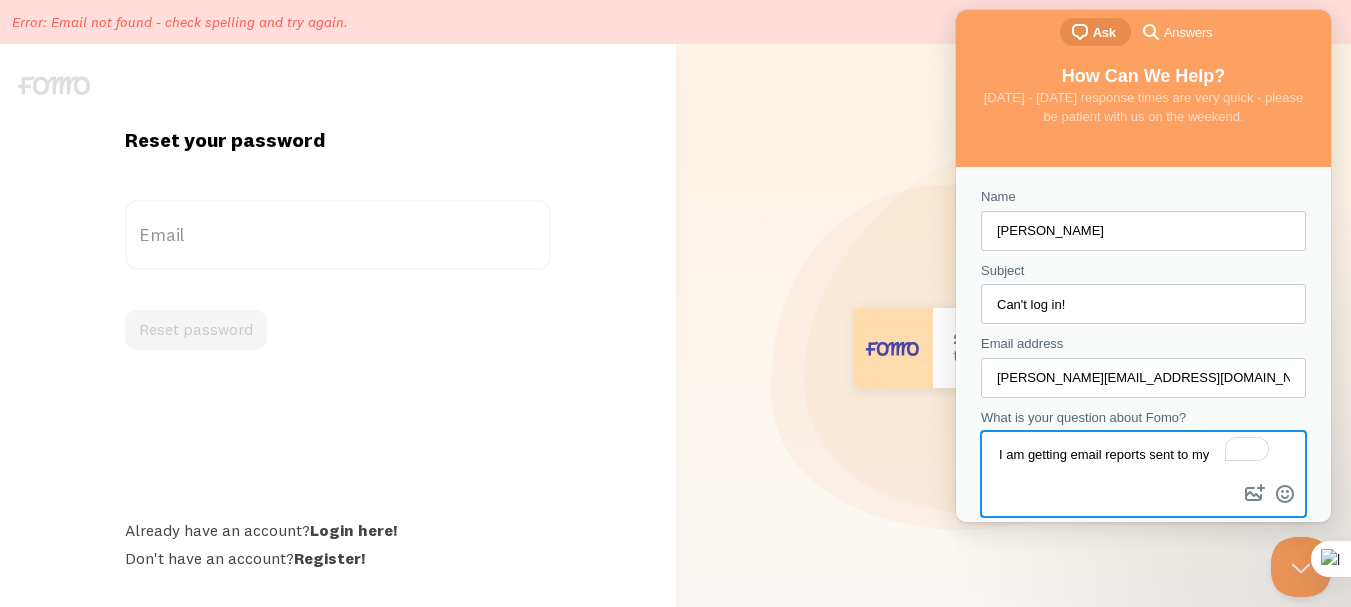 type on "I am getting email reports sent to my" 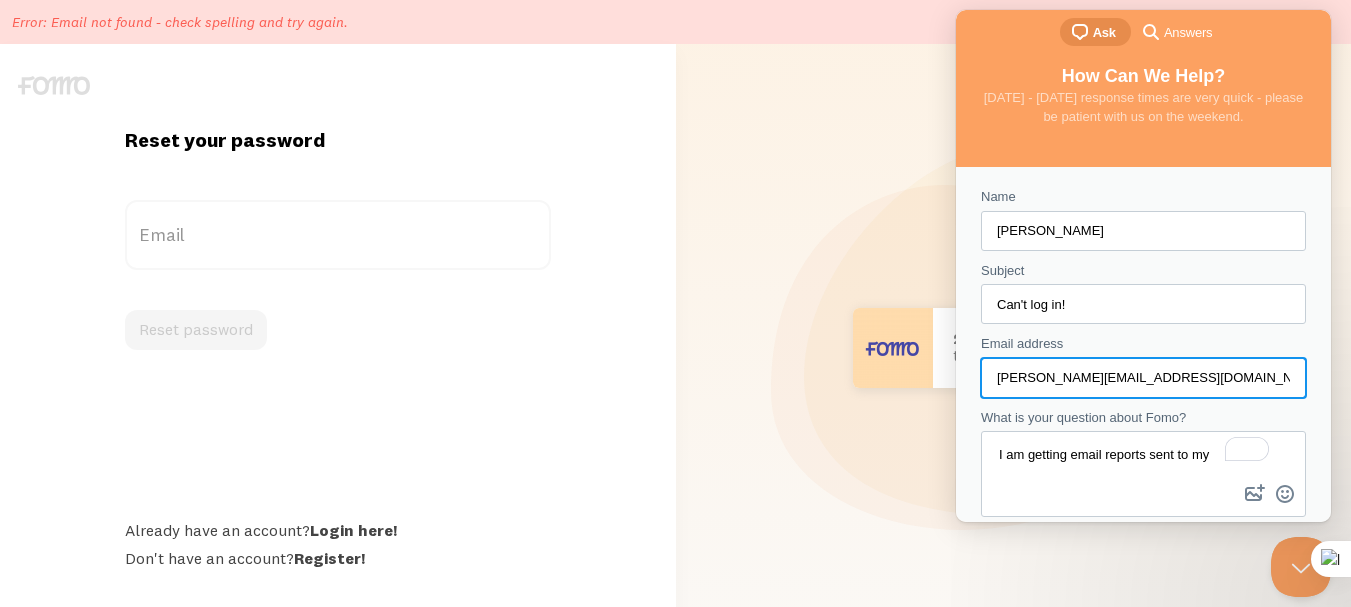 drag, startPoint x: 998, startPoint y: 379, endPoint x: 1136, endPoint y: 380, distance: 138.00362 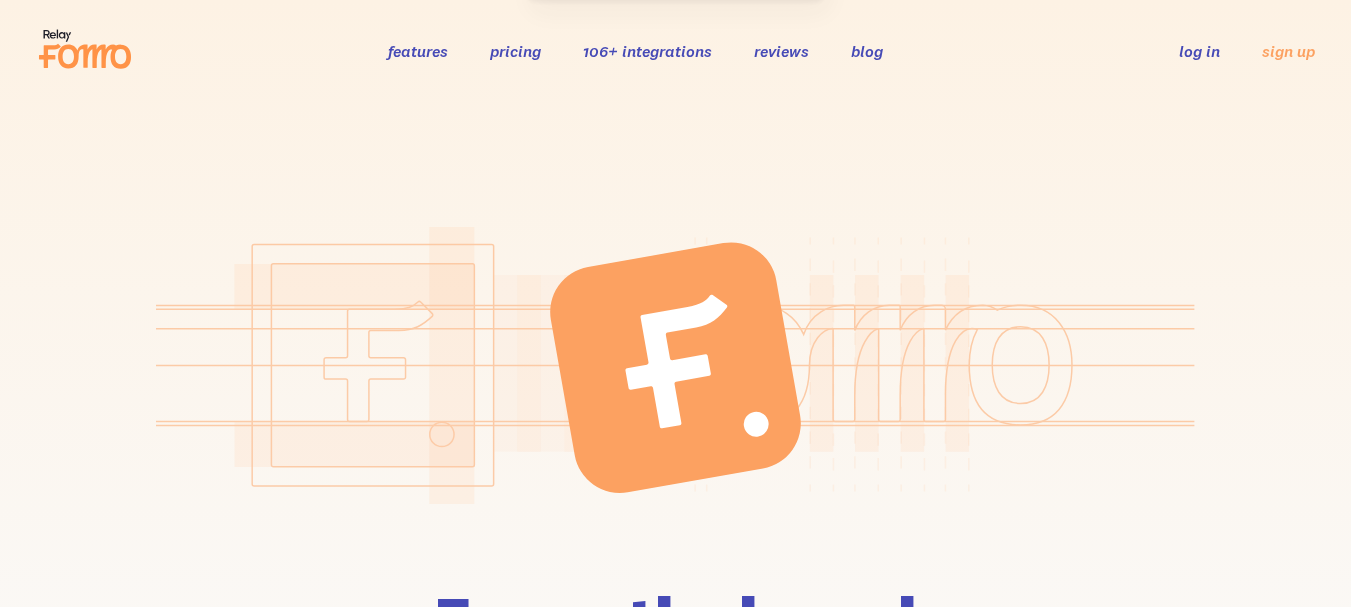 scroll, scrollTop: 0, scrollLeft: 0, axis: both 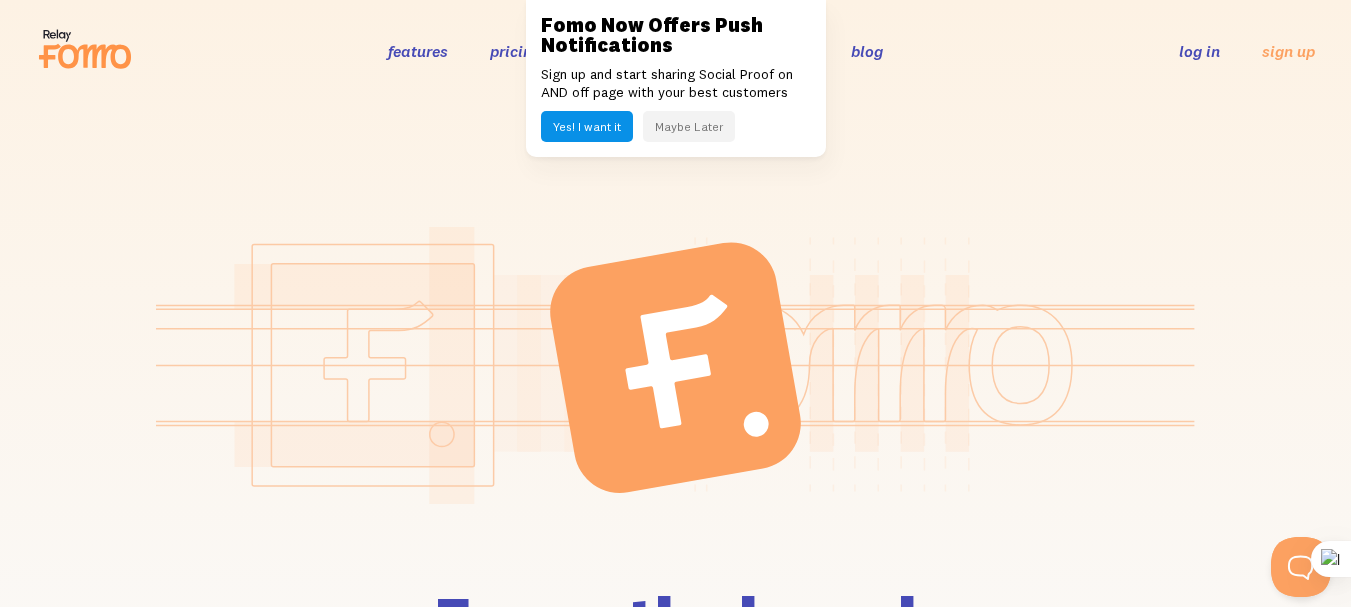 click on "features
pricing
106+ integrations
reviews
blog
log in
sign up
log in
sign up" at bounding box center (675, 51) 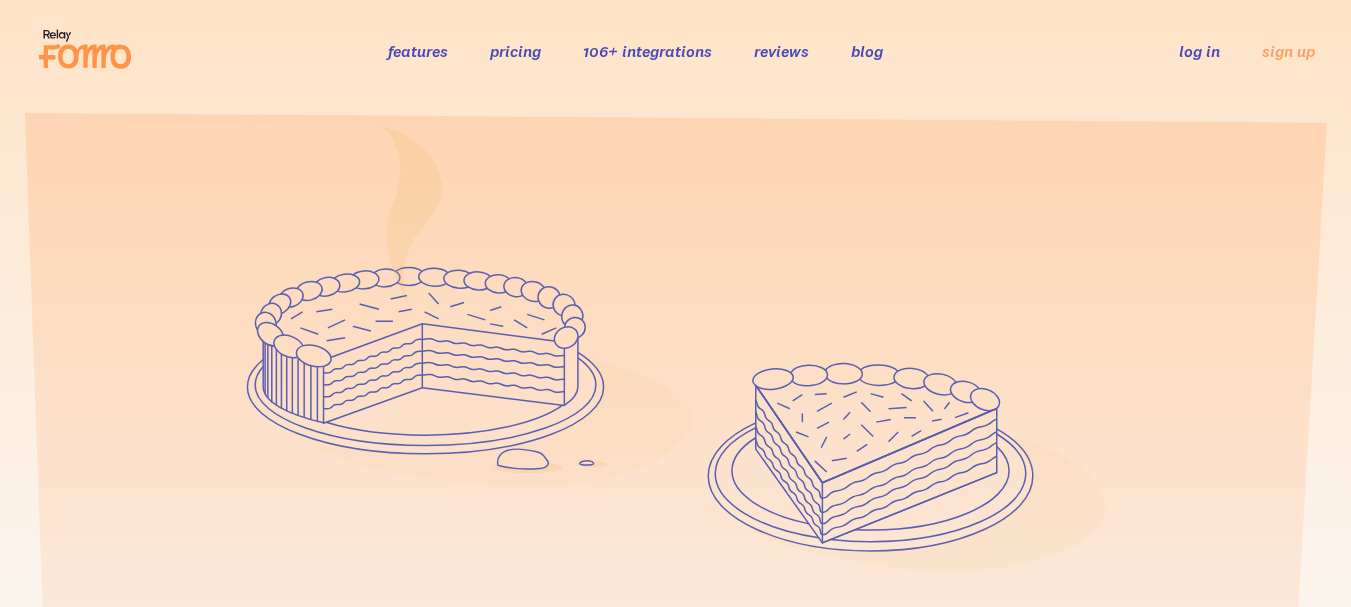 scroll, scrollTop: 0, scrollLeft: 0, axis: both 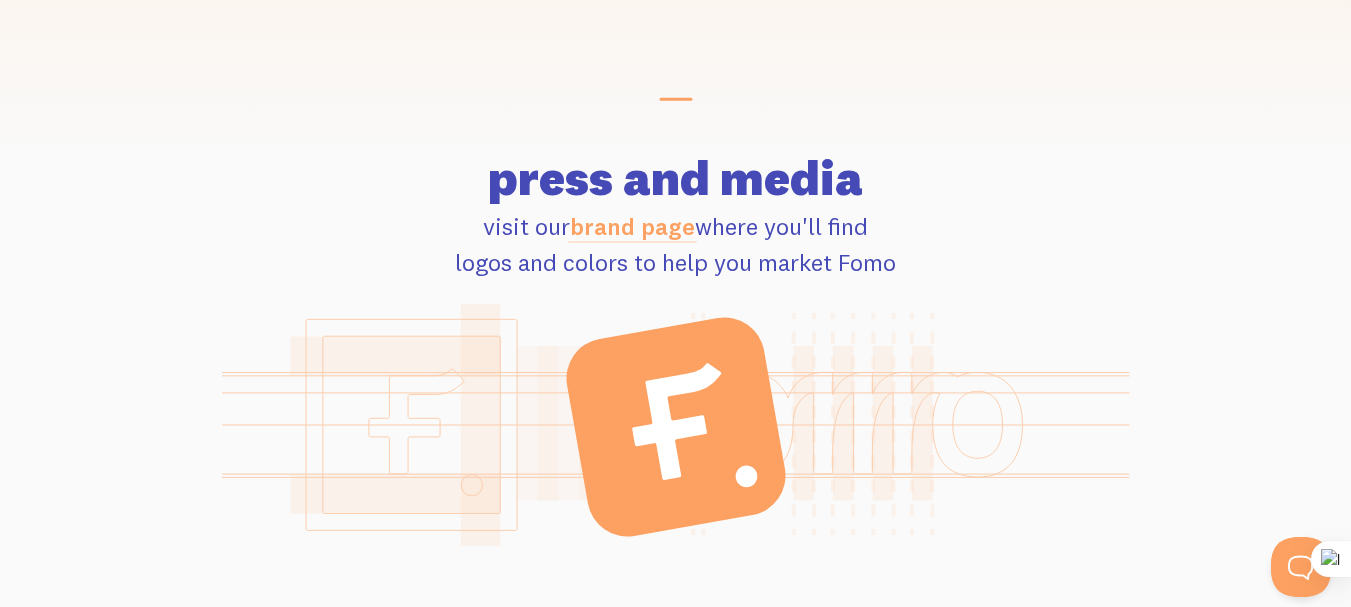 click on "brand page" at bounding box center (632, 226) 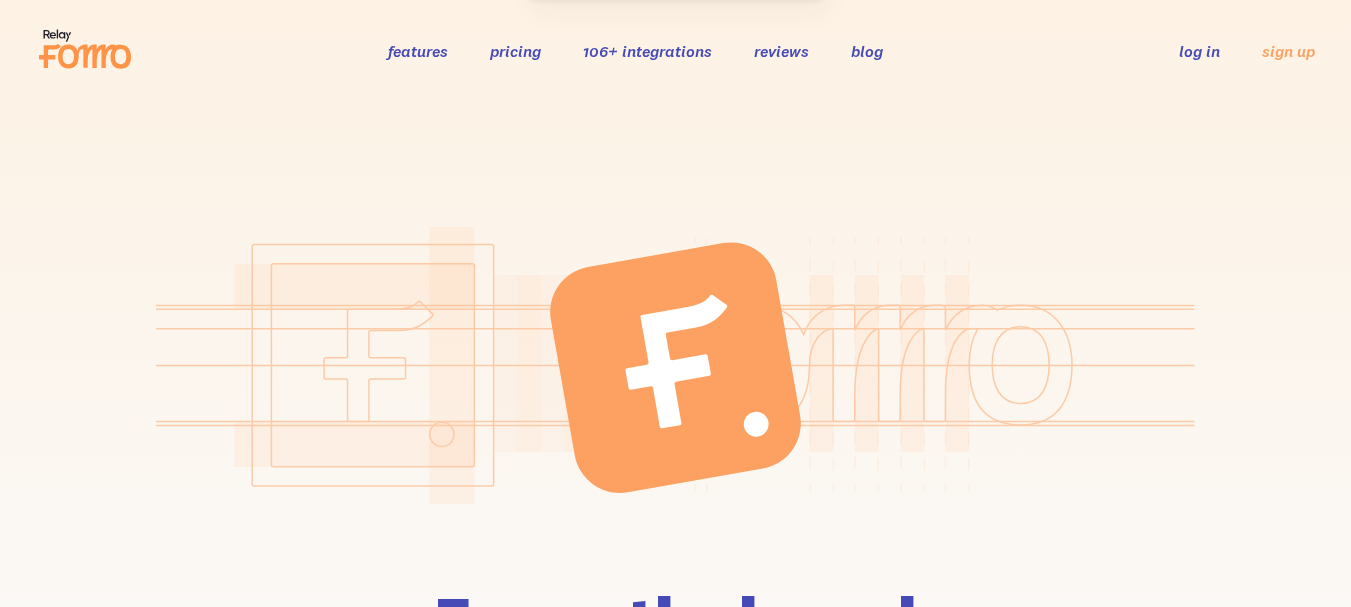 scroll, scrollTop: 400, scrollLeft: 0, axis: vertical 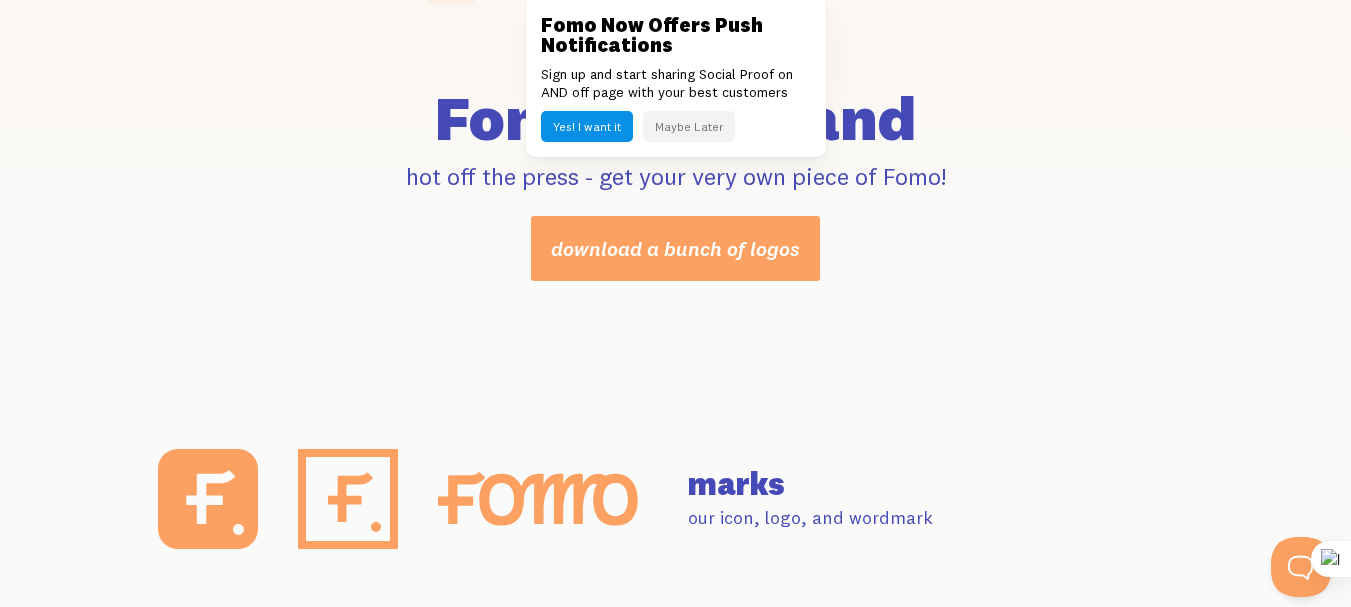 drag, startPoint x: 704, startPoint y: 127, endPoint x: 791, endPoint y: 121, distance: 87.20665 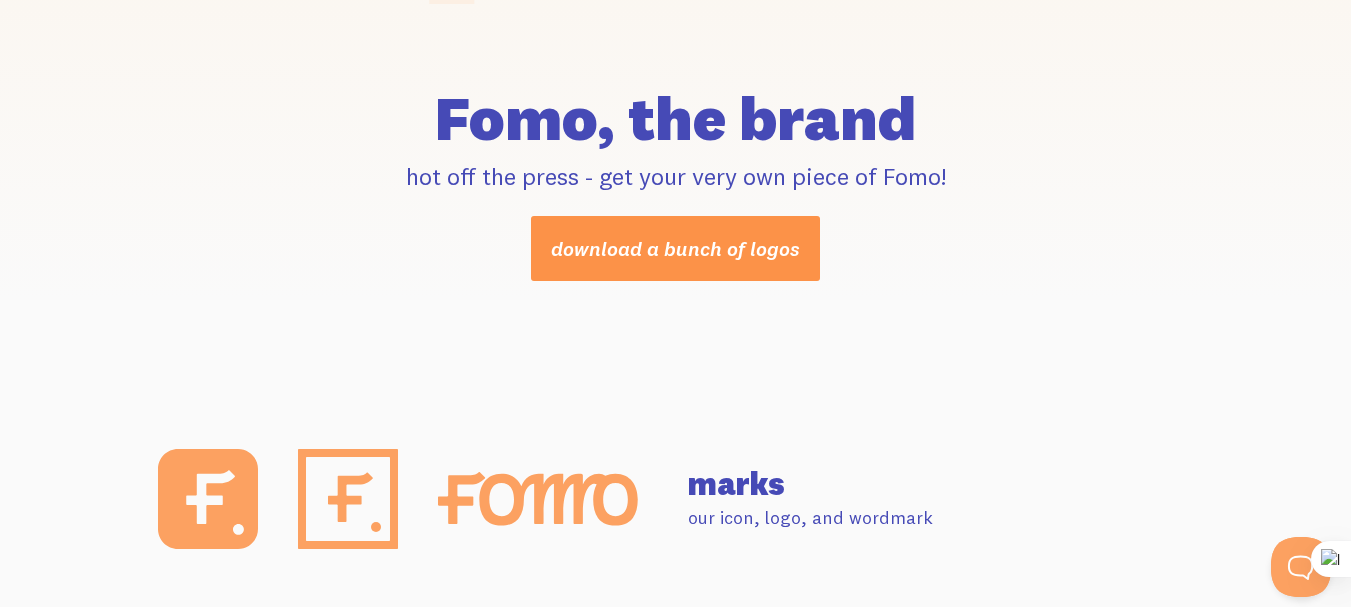 click on "download a bunch of logos" at bounding box center [675, 248] 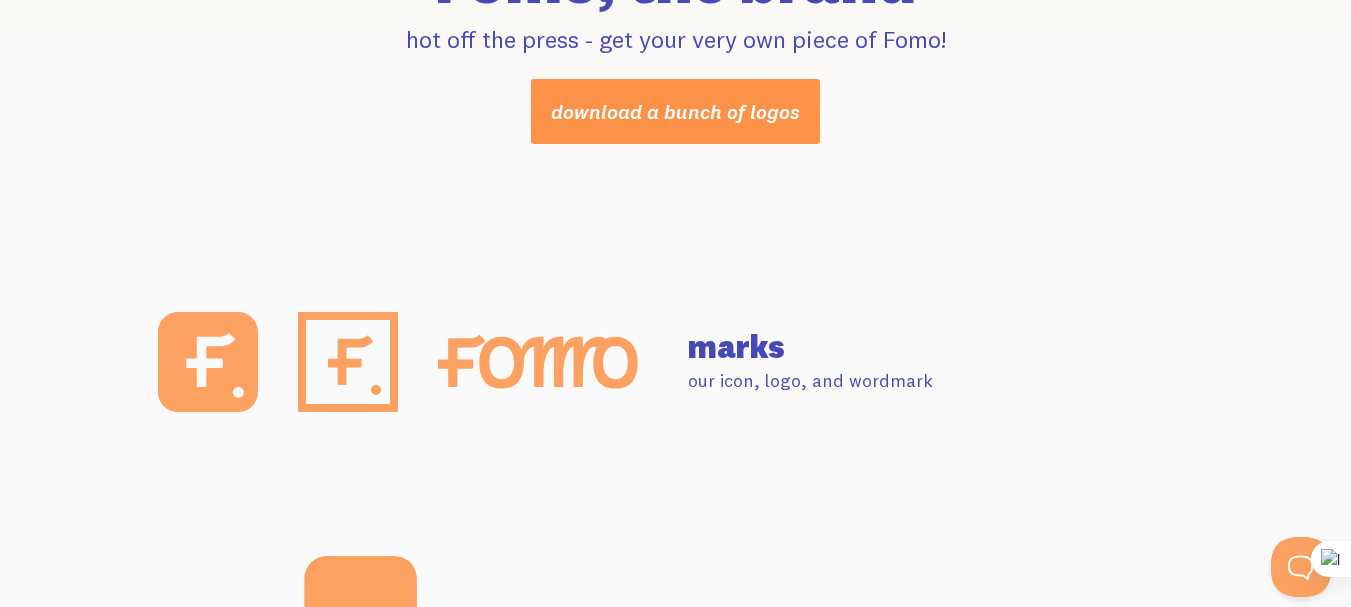 scroll, scrollTop: 700, scrollLeft: 0, axis: vertical 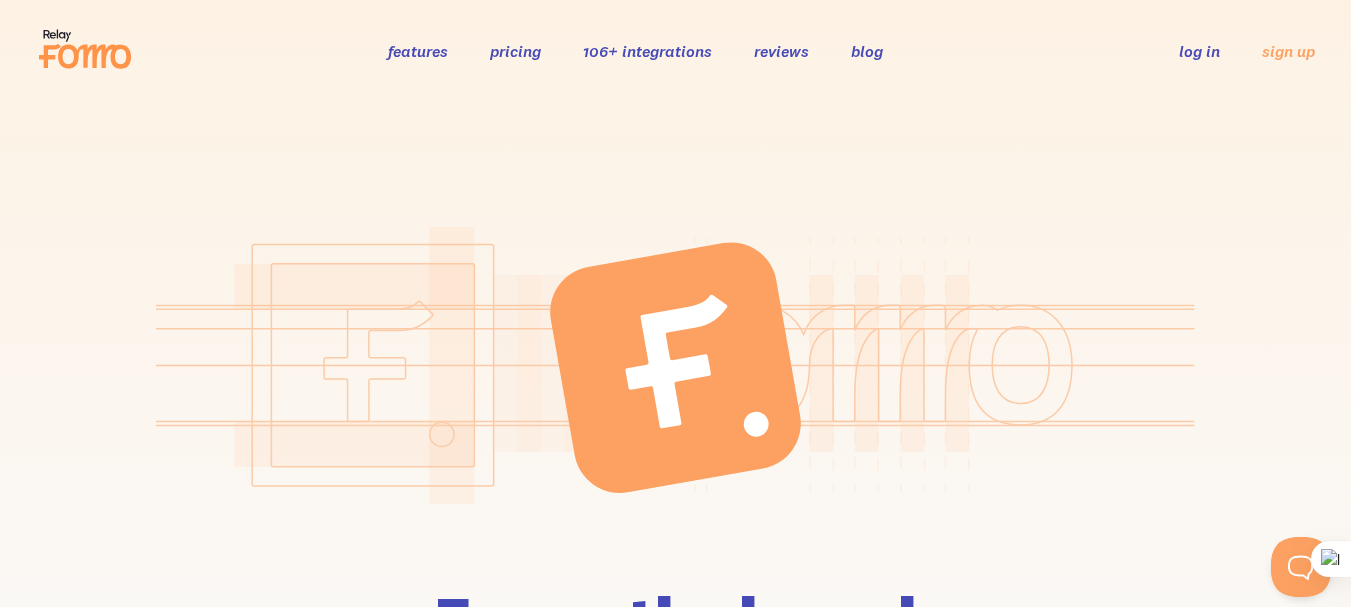 click on "log in" at bounding box center [1199, 51] 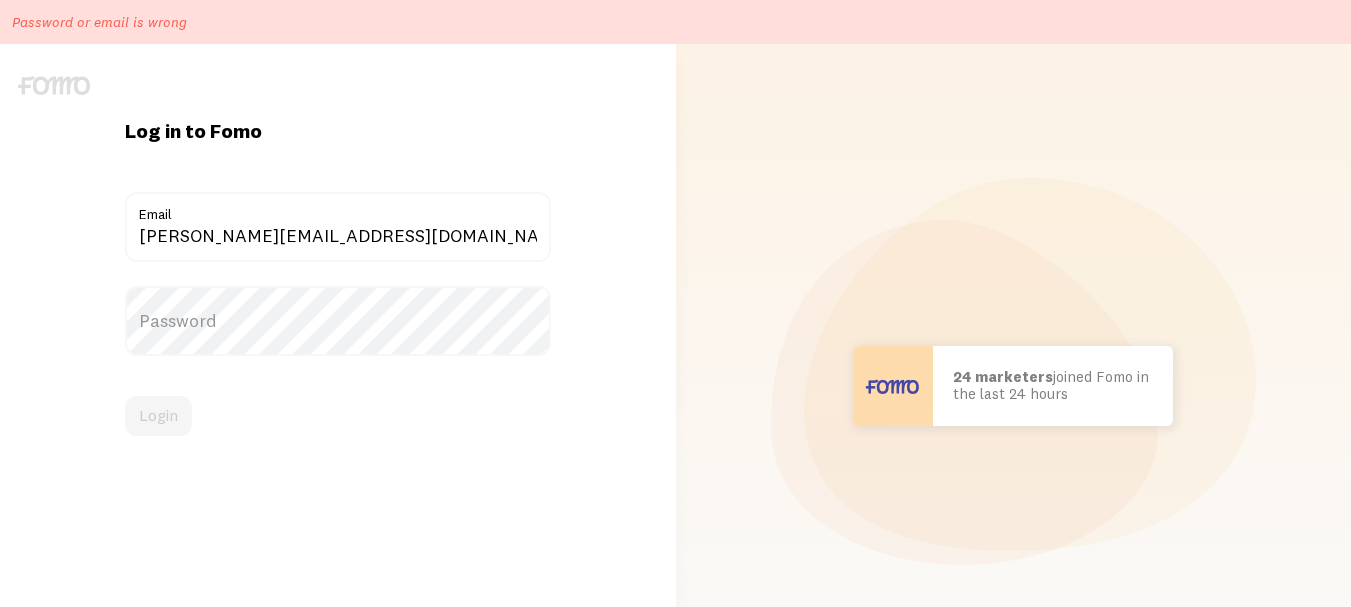 scroll, scrollTop: 0, scrollLeft: 0, axis: both 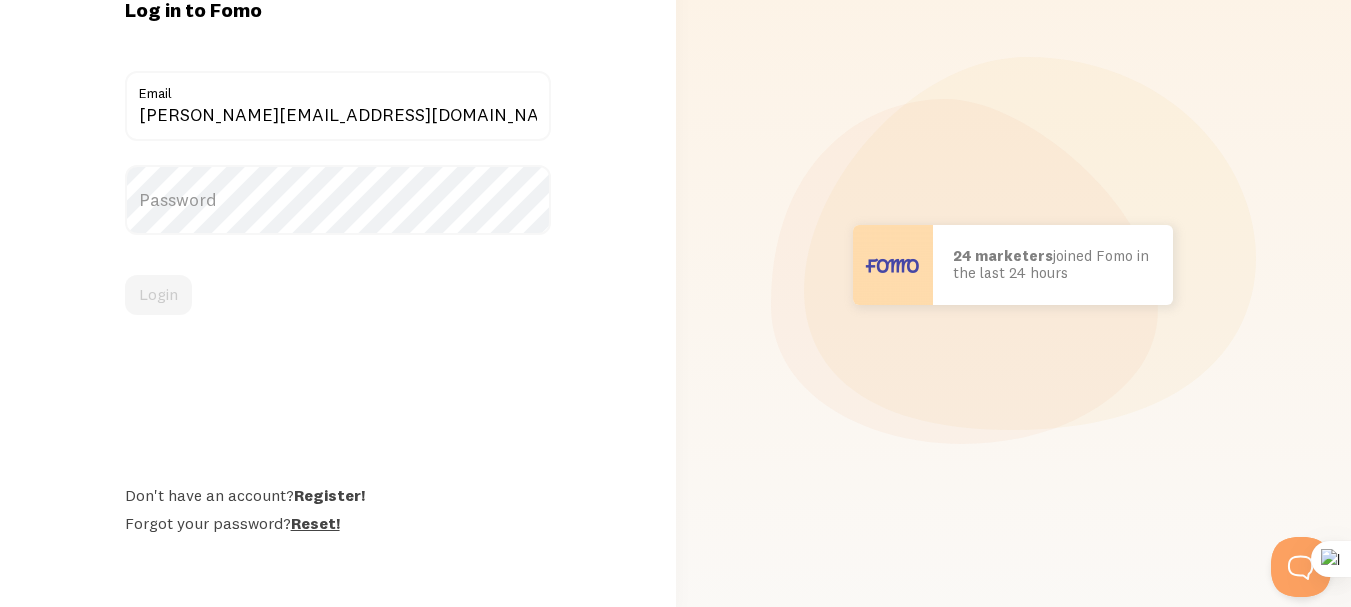 click on "Reset!" at bounding box center (315, 523) 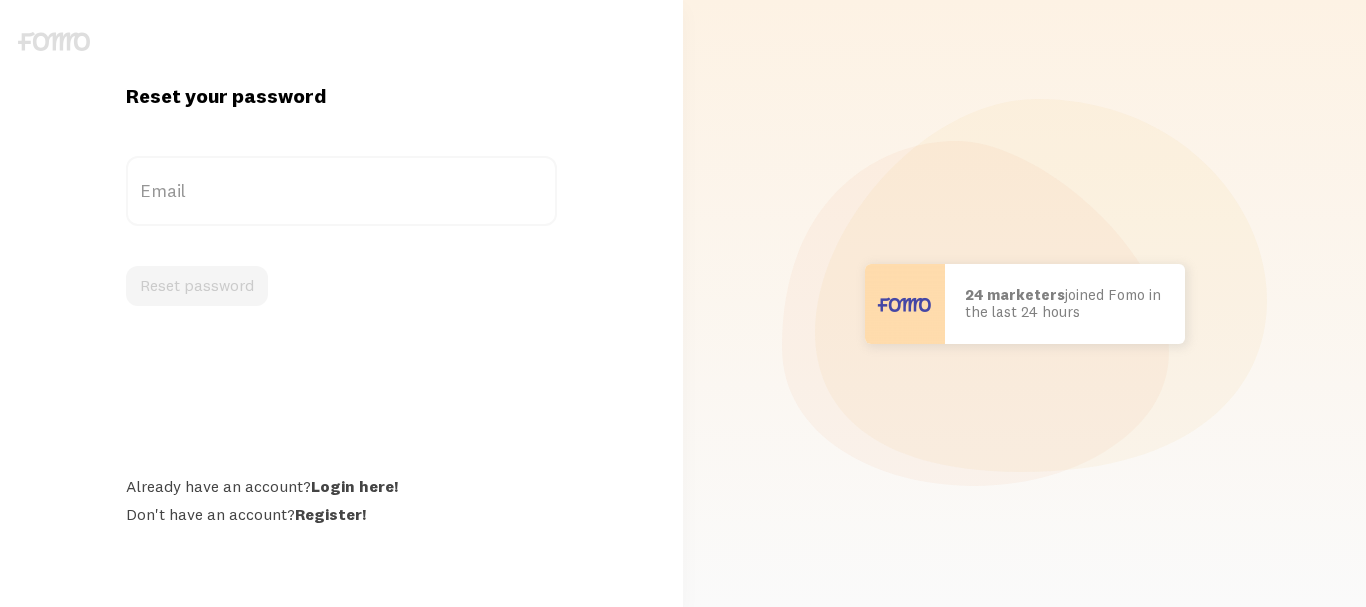 scroll, scrollTop: 0, scrollLeft: 0, axis: both 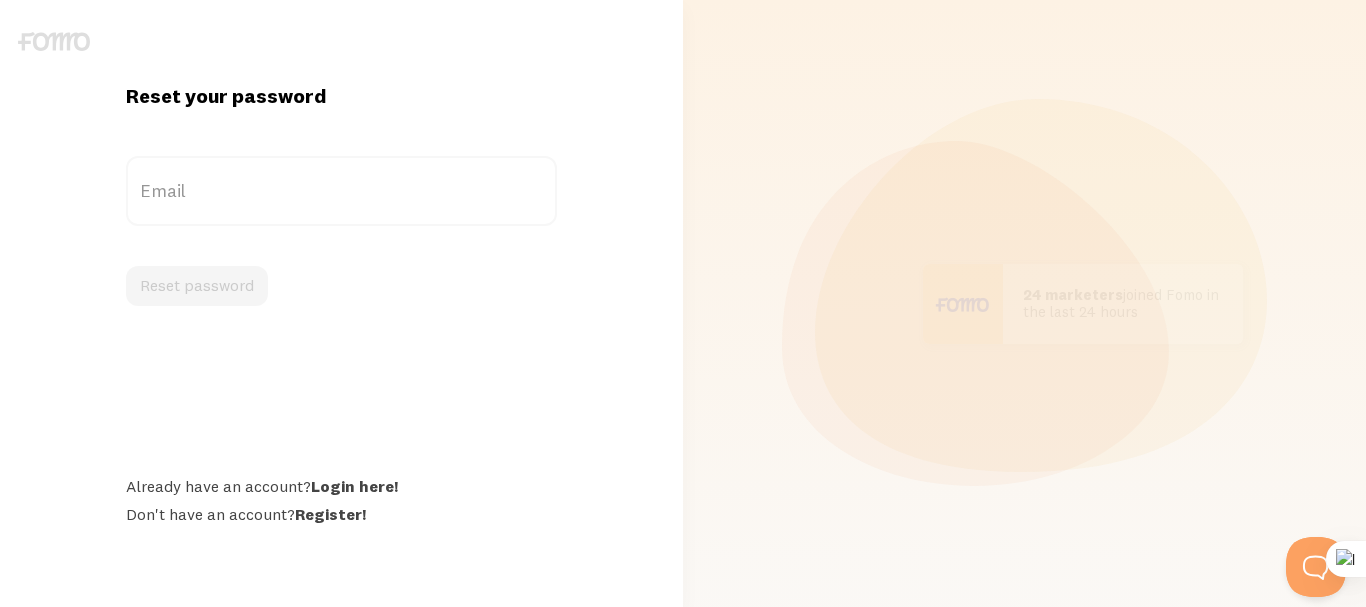 click on "Email" at bounding box center [341, 191] 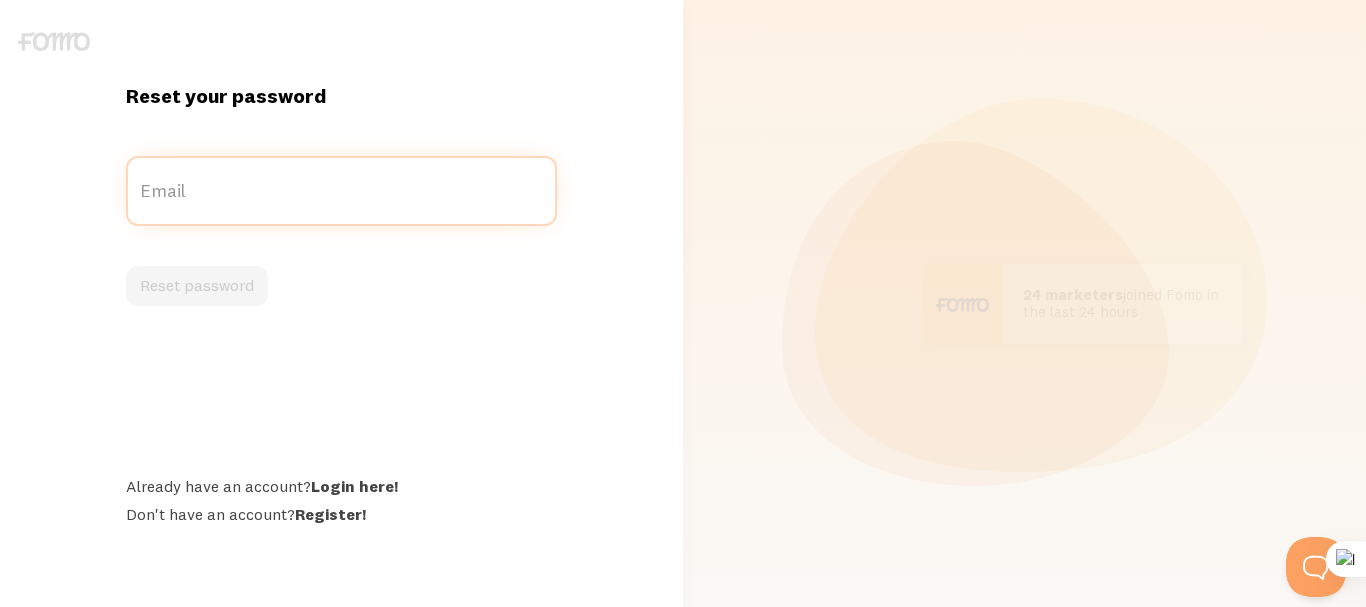 click on "Email" at bounding box center [341, 191] 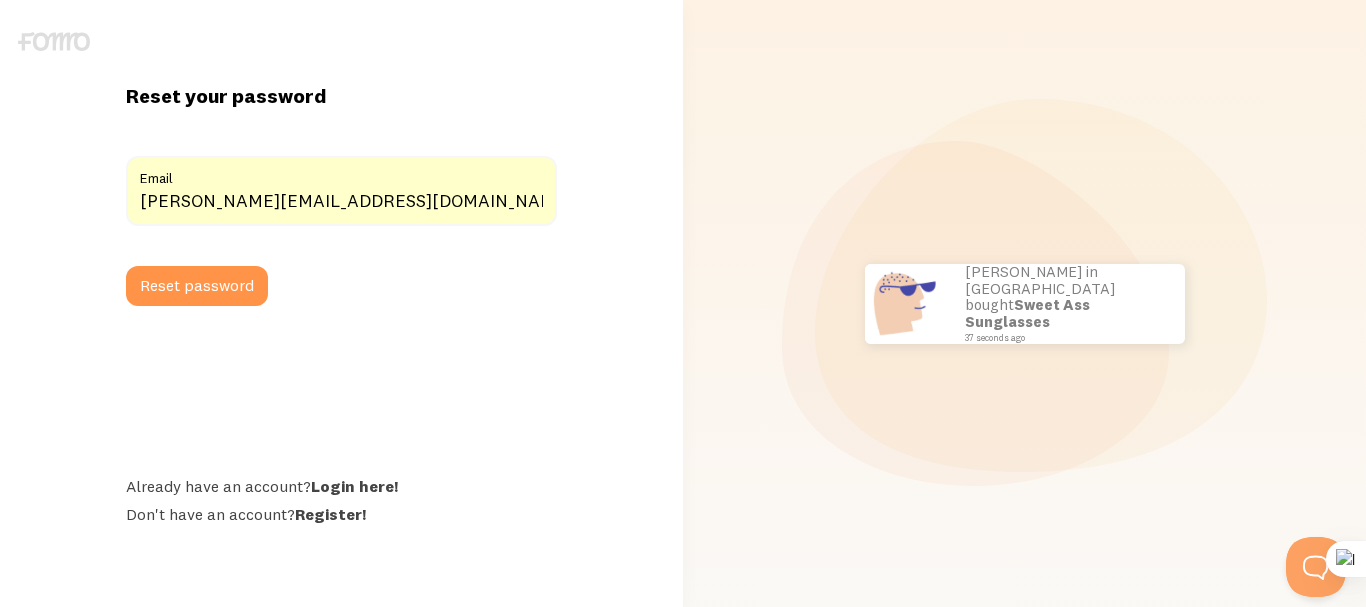 click on "Email" at bounding box center [341, 173] 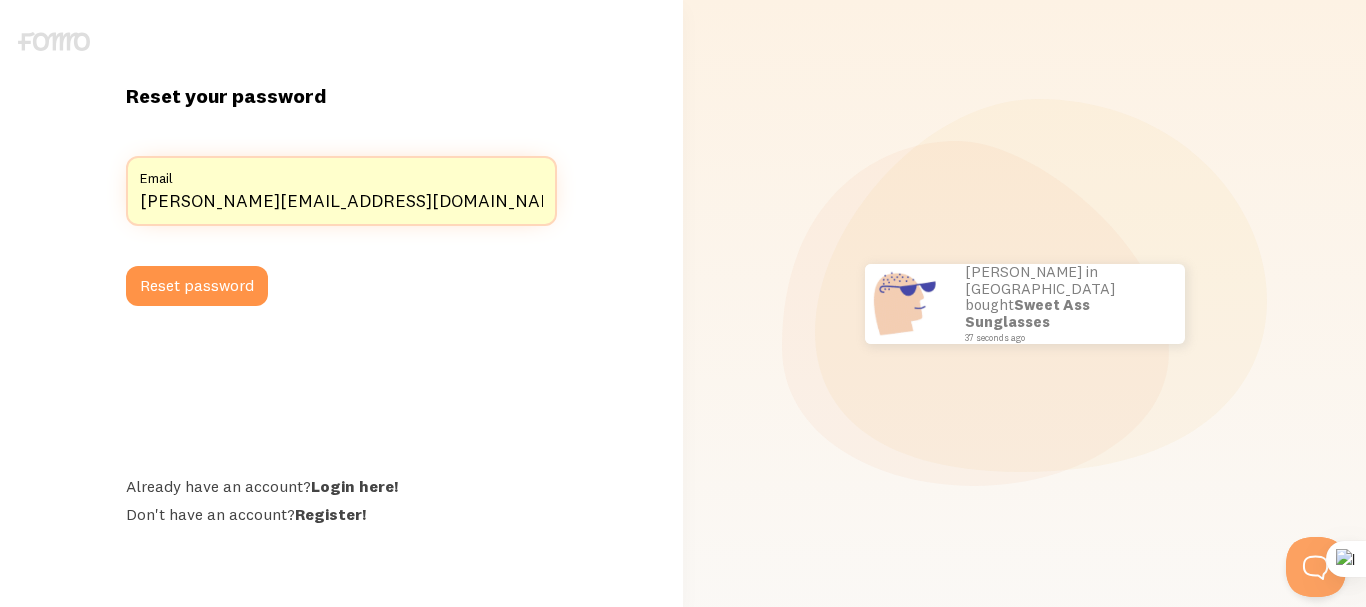 click on "allen@reviewdingo.com" at bounding box center (341, 191) 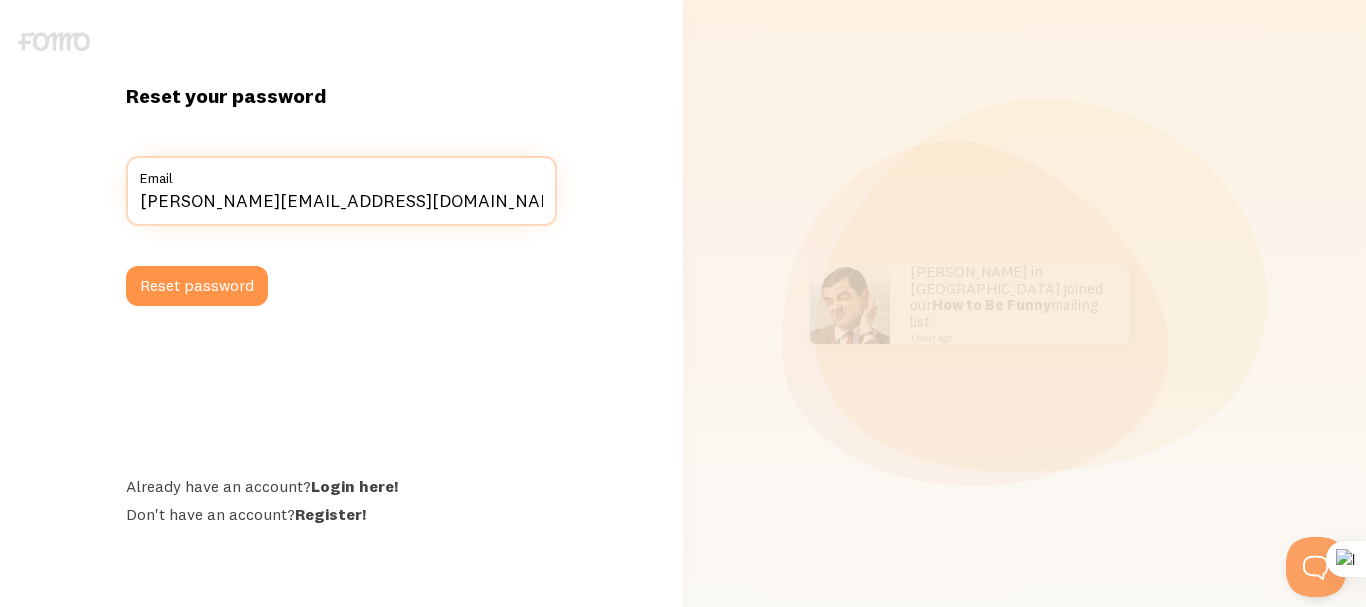 type on "allen@reviewdingo.com" 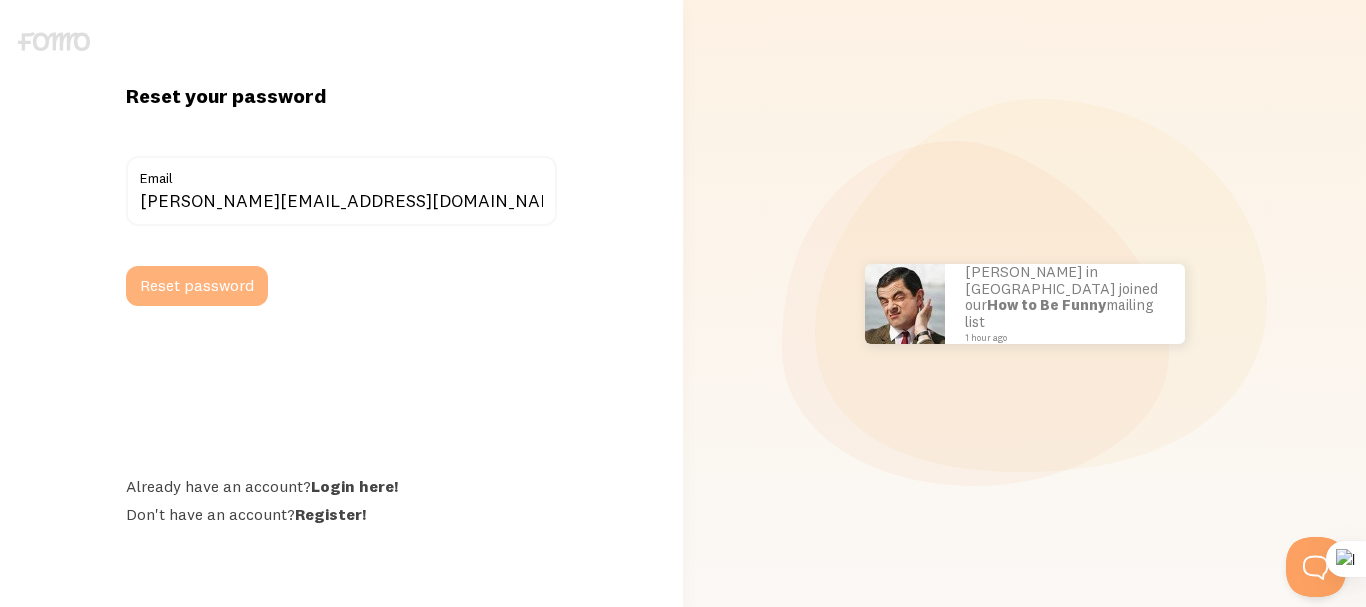 click on "Reset password" at bounding box center (197, 286) 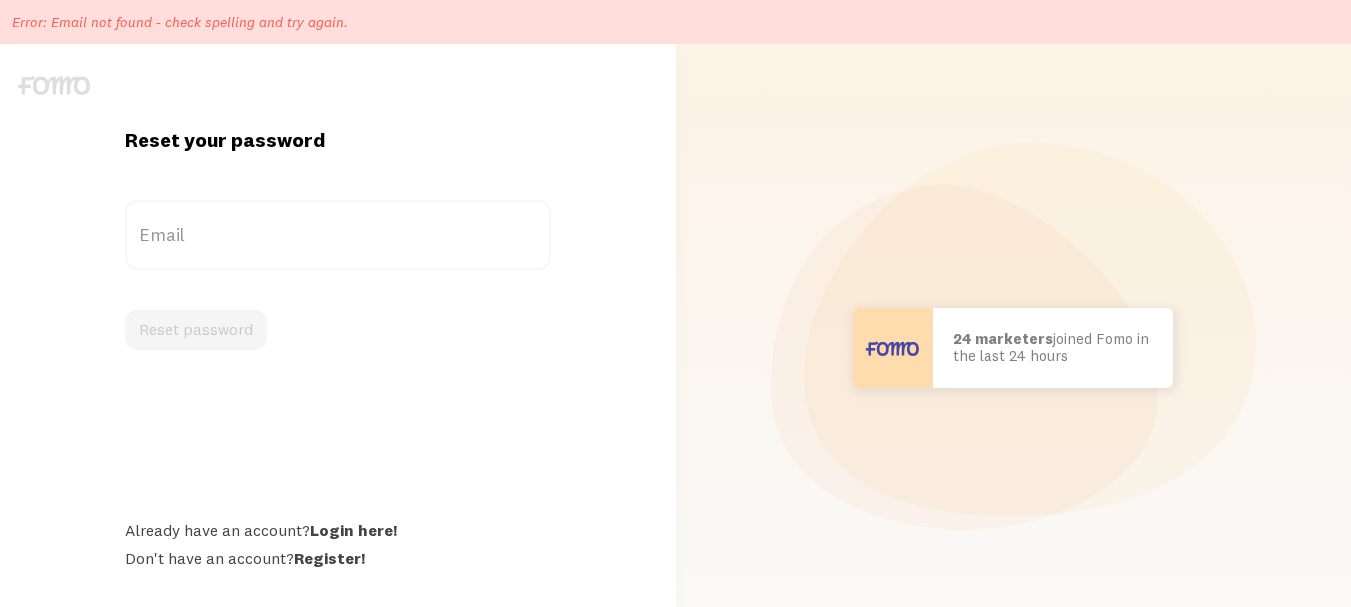 scroll, scrollTop: 0, scrollLeft: 0, axis: both 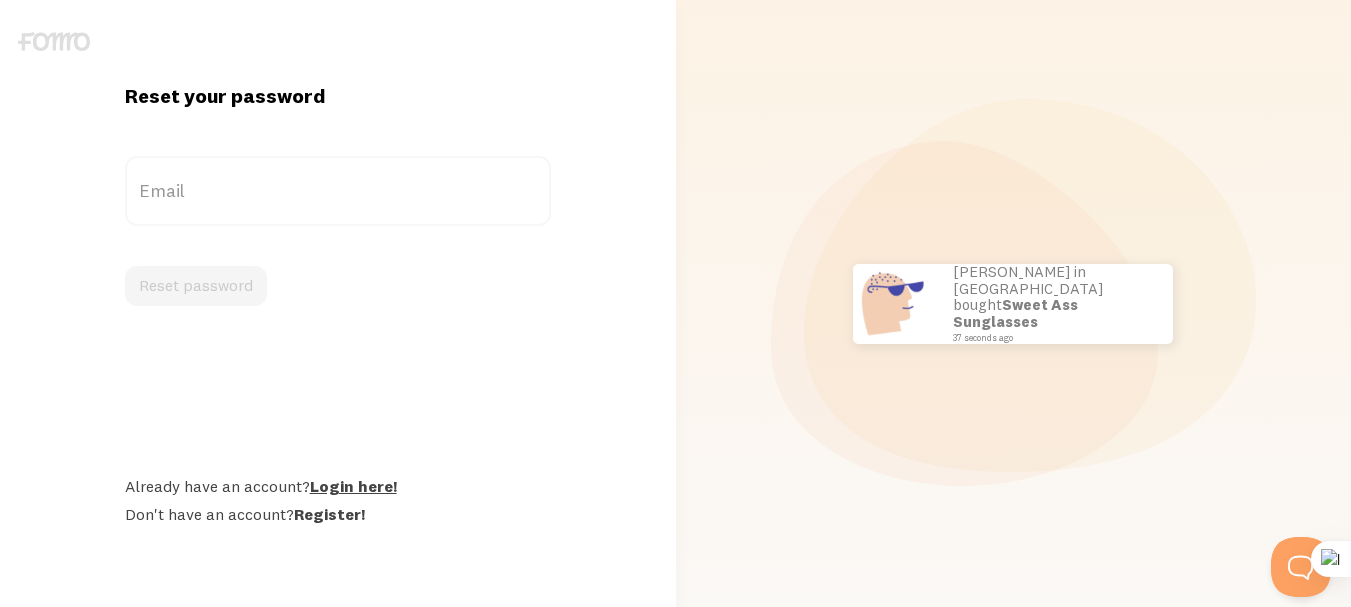 click on "Login here!" at bounding box center (353, 486) 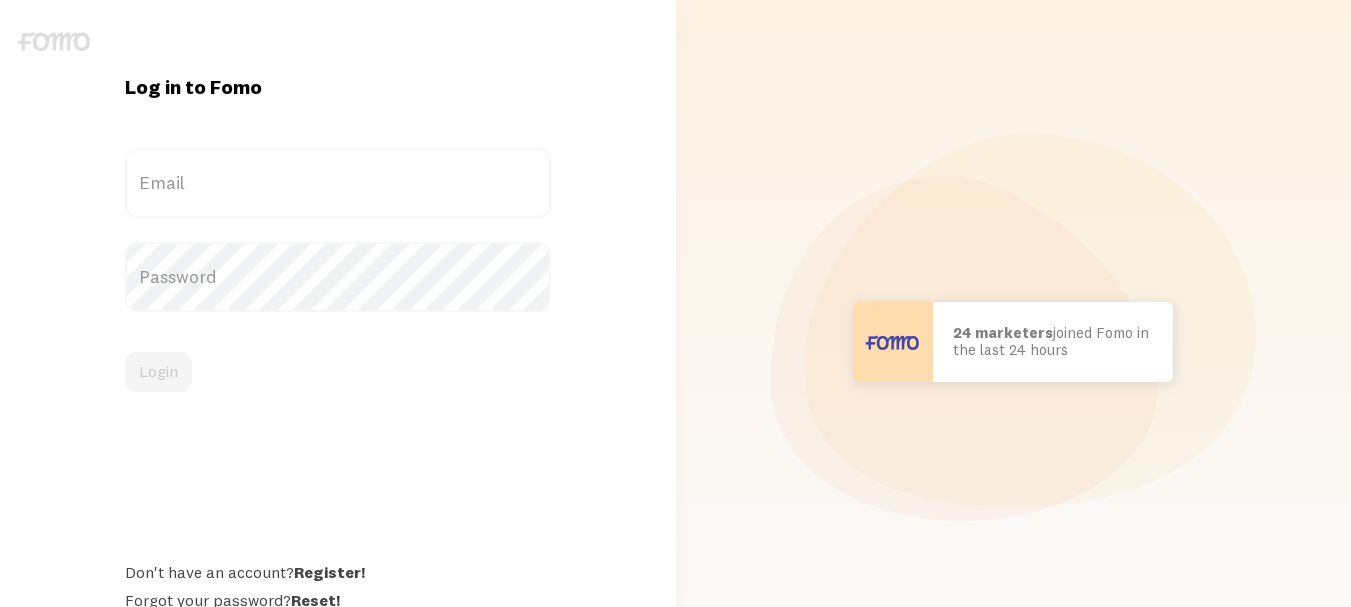 scroll, scrollTop: 0, scrollLeft: 0, axis: both 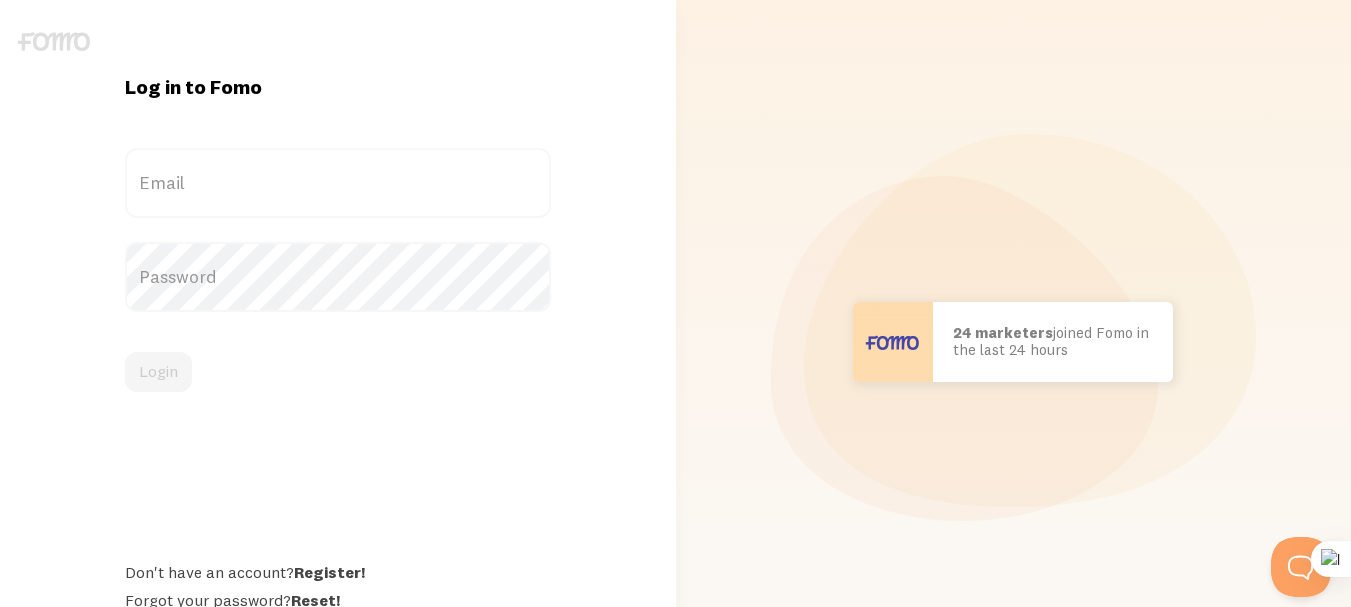 click on "Email" at bounding box center [338, 183] 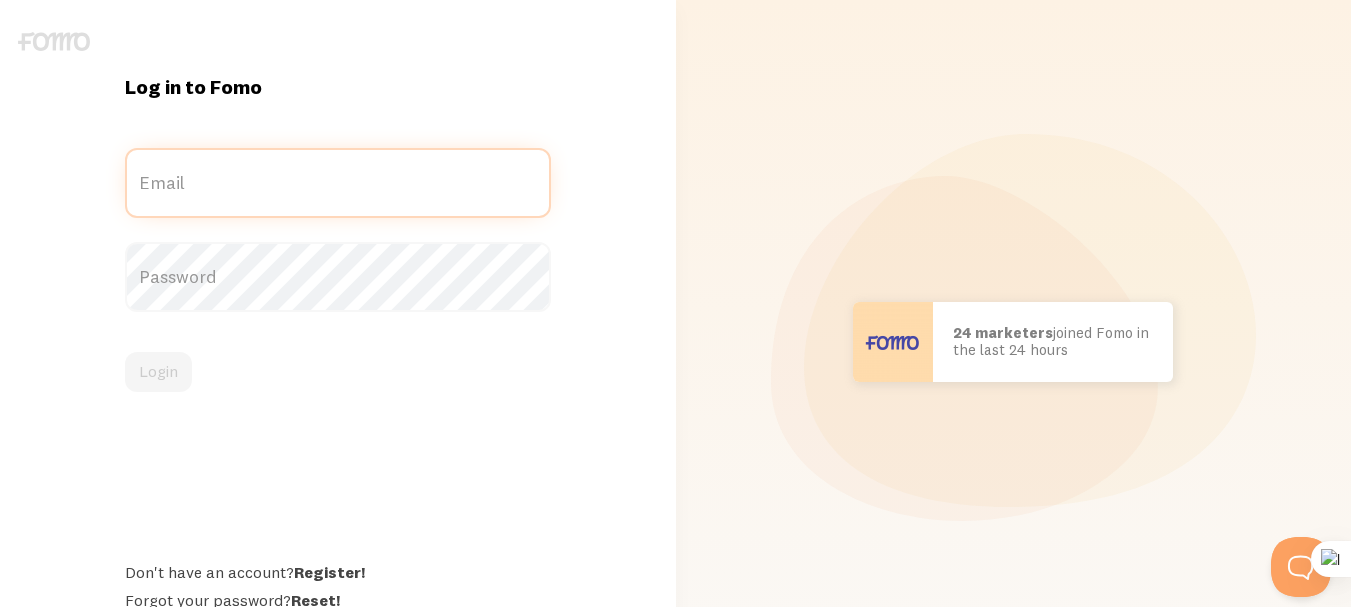 click on "Email" at bounding box center [338, 183] 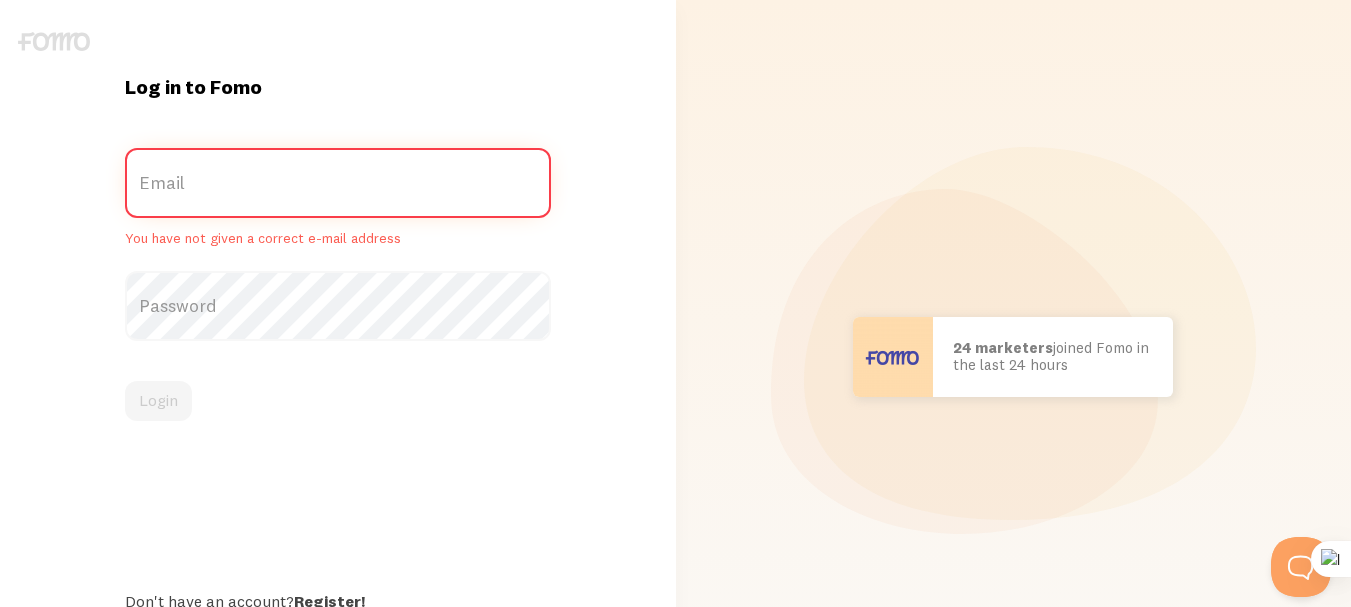 type on "allen@reviewdingo.com" 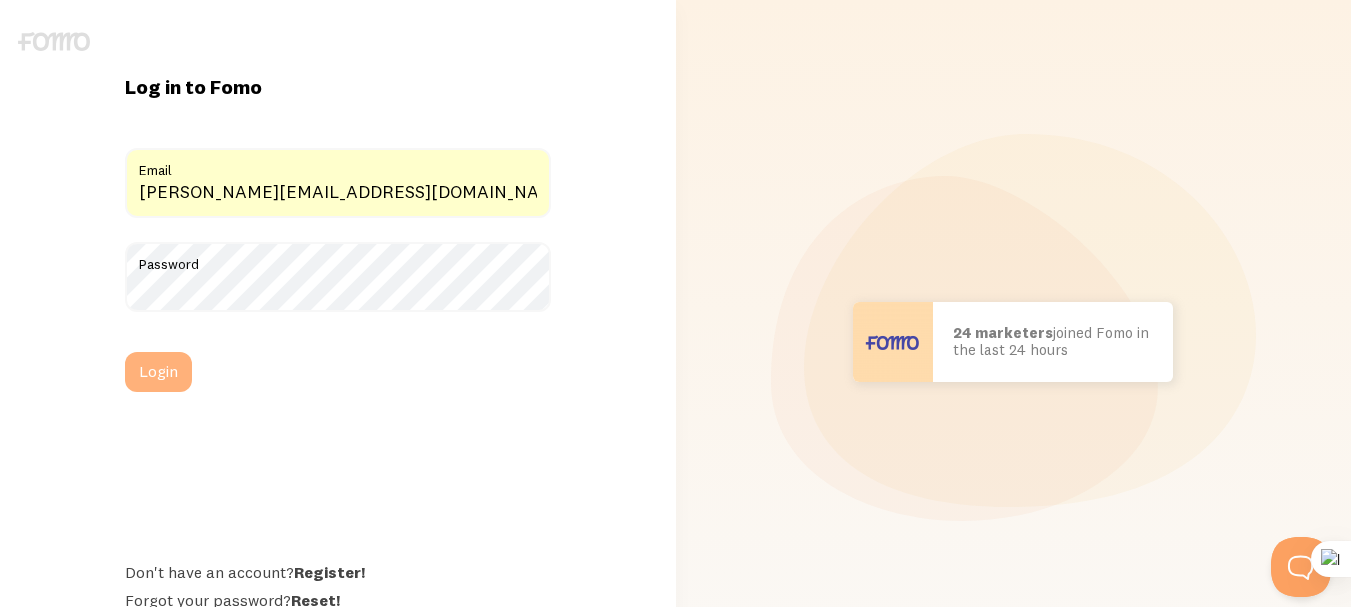 click on "Login" at bounding box center [158, 372] 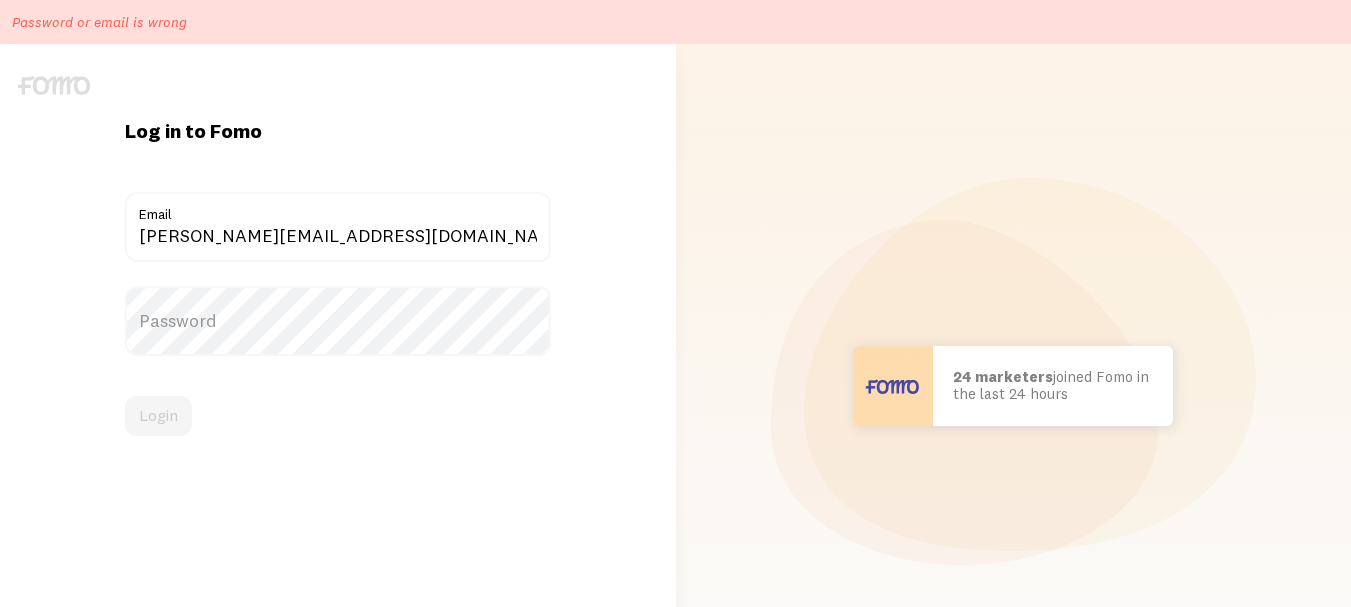 scroll, scrollTop: 0, scrollLeft: 0, axis: both 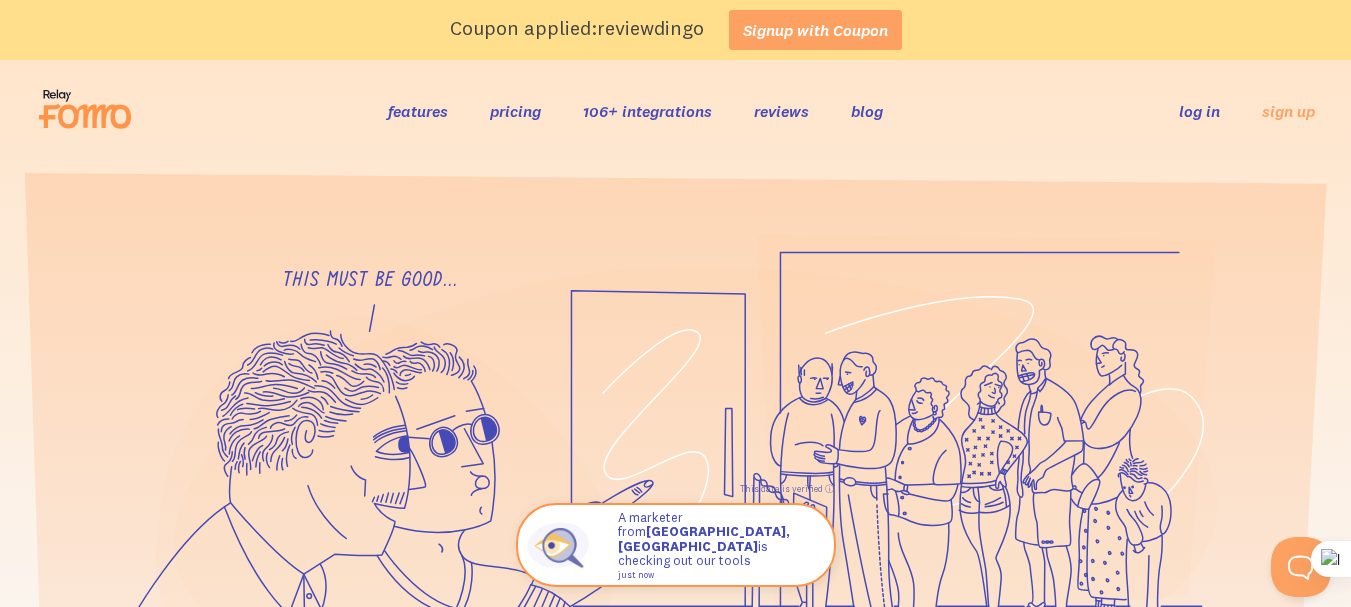 click on "log in" at bounding box center (1199, 111) 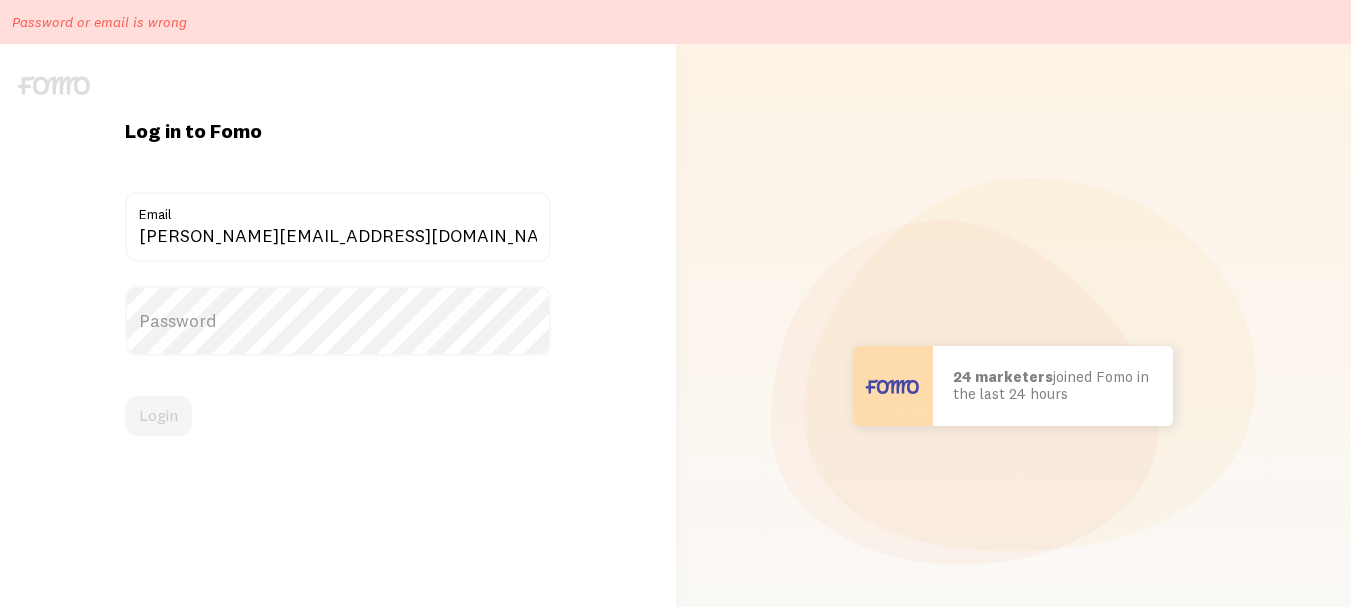scroll, scrollTop: 0, scrollLeft: 0, axis: both 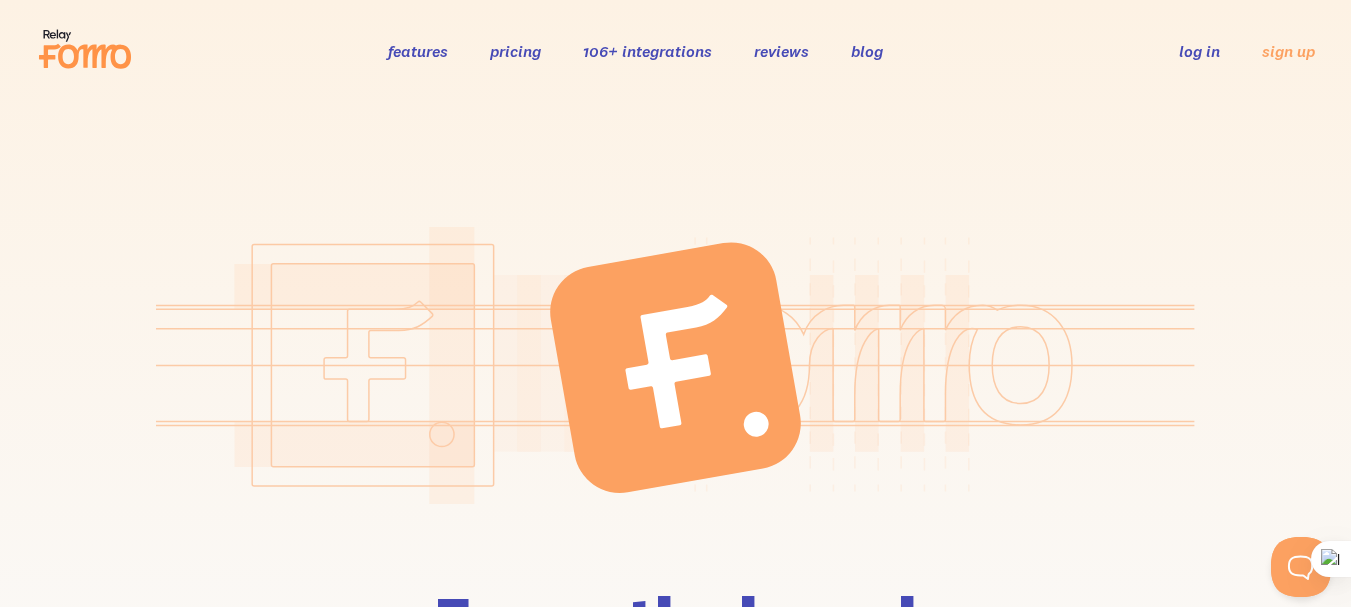 click on "log in" at bounding box center (1199, 51) 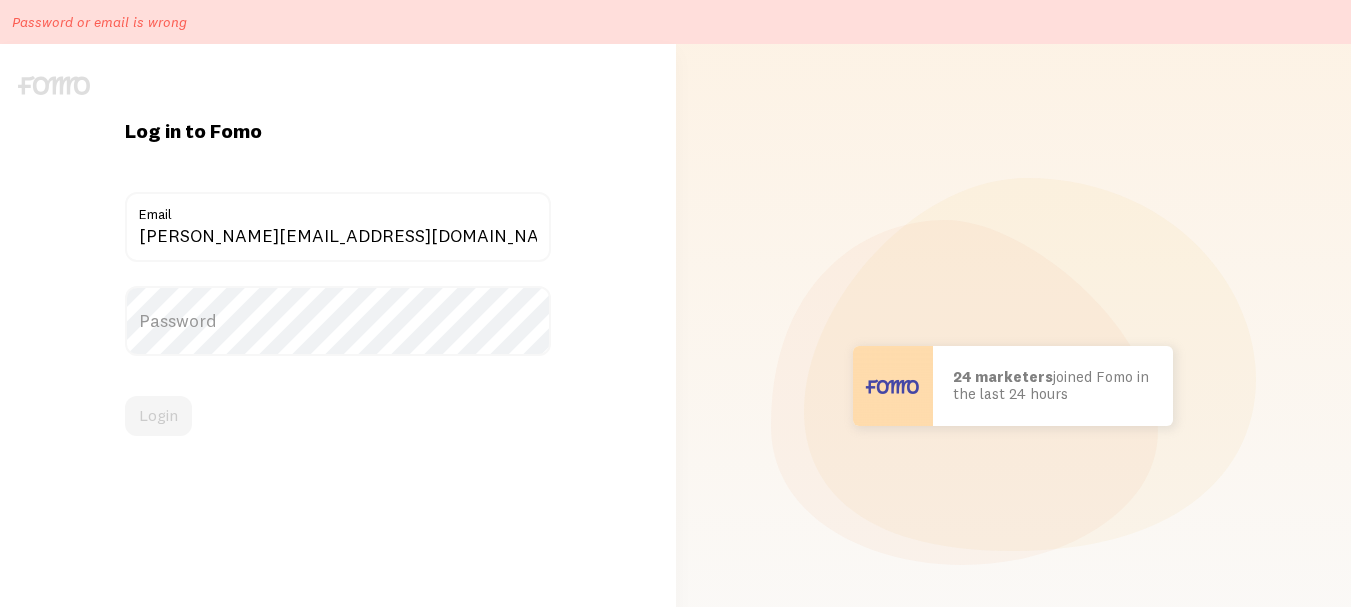 scroll, scrollTop: 0, scrollLeft: 0, axis: both 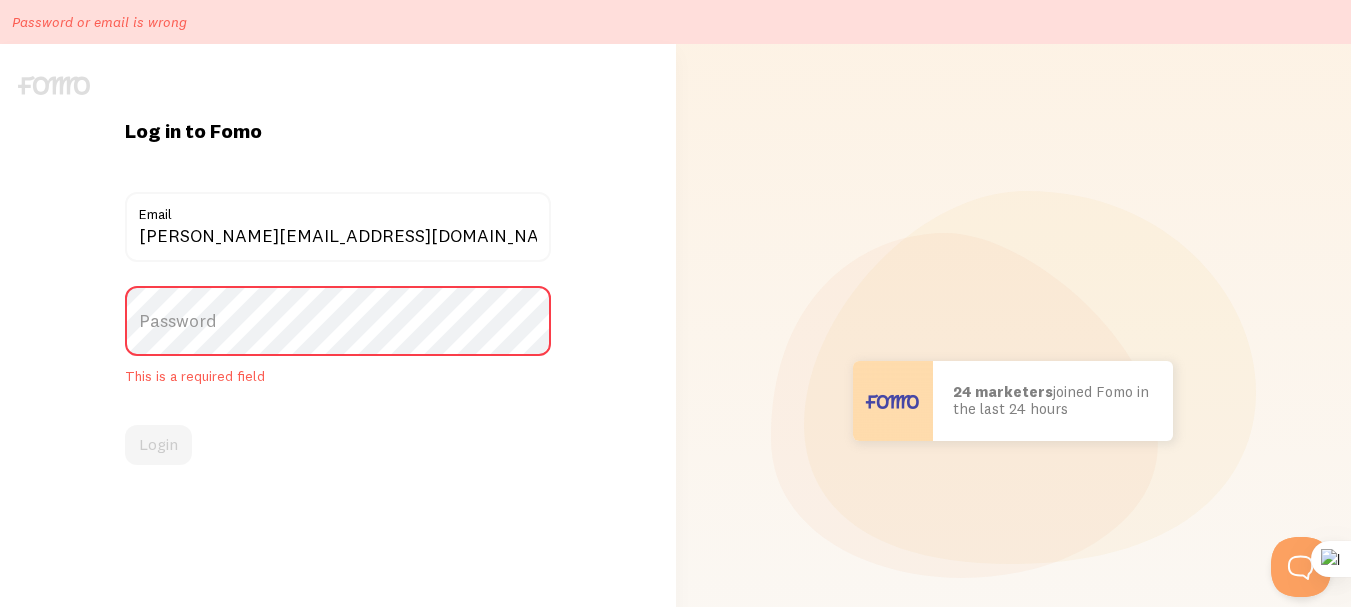 drag, startPoint x: 178, startPoint y: 320, endPoint x: 155, endPoint y: 327, distance: 24.04163 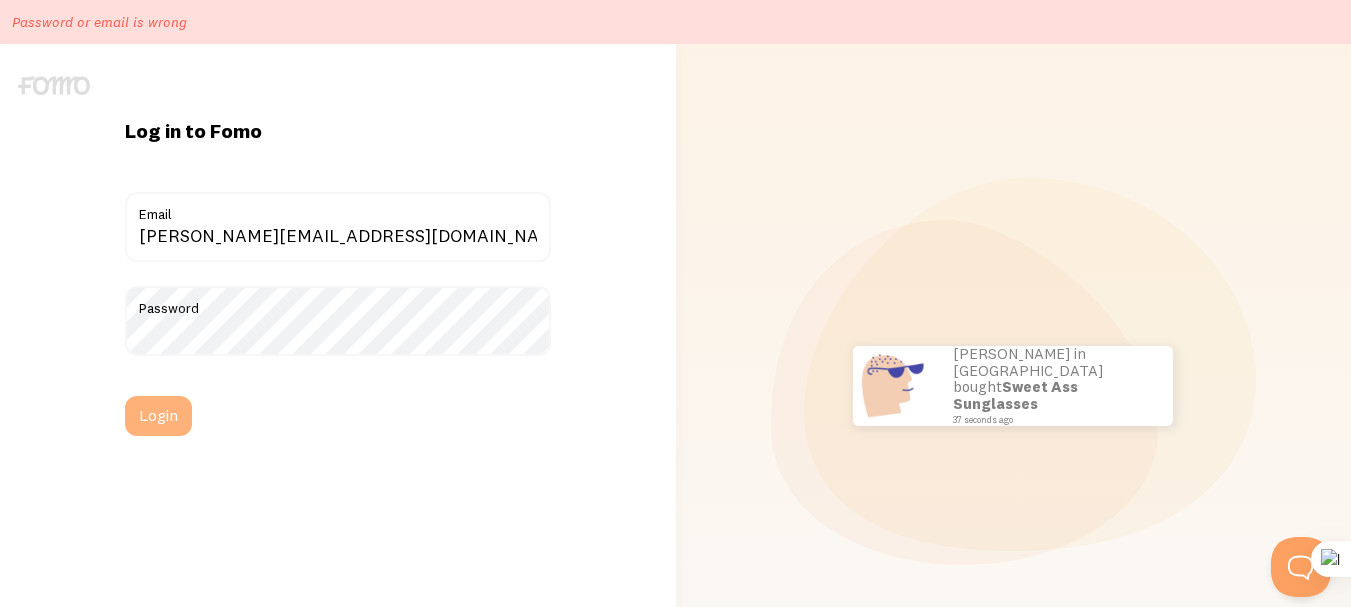 click on "Login" at bounding box center [158, 416] 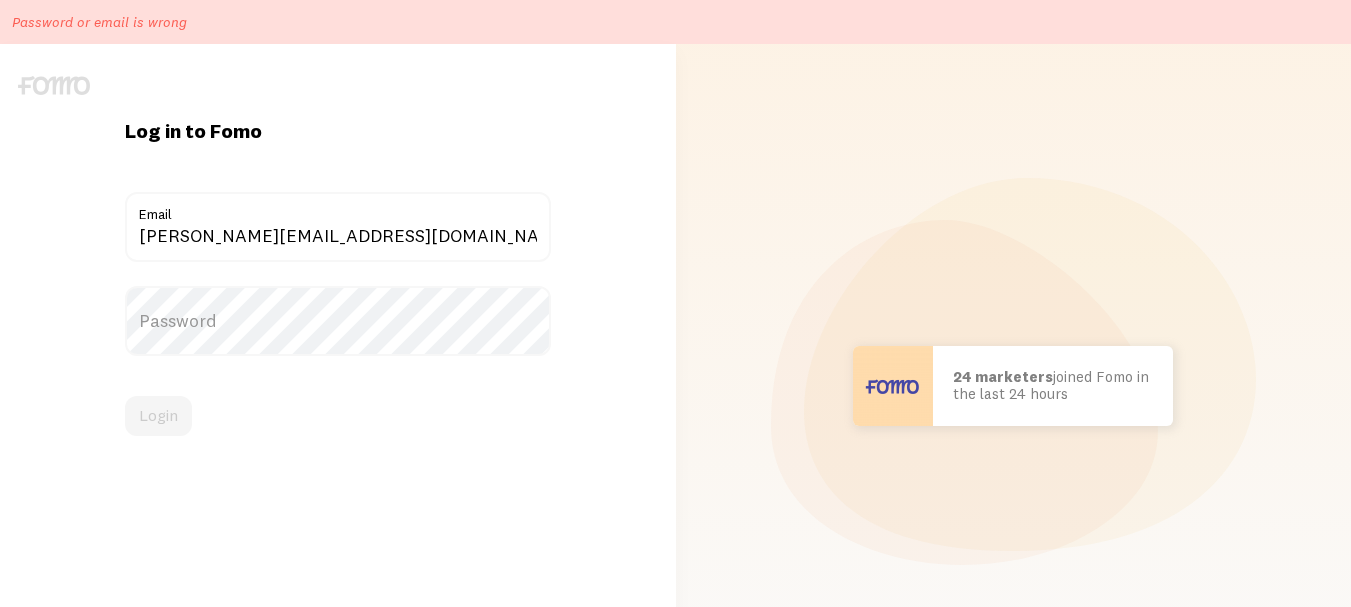 scroll, scrollTop: 0, scrollLeft: 0, axis: both 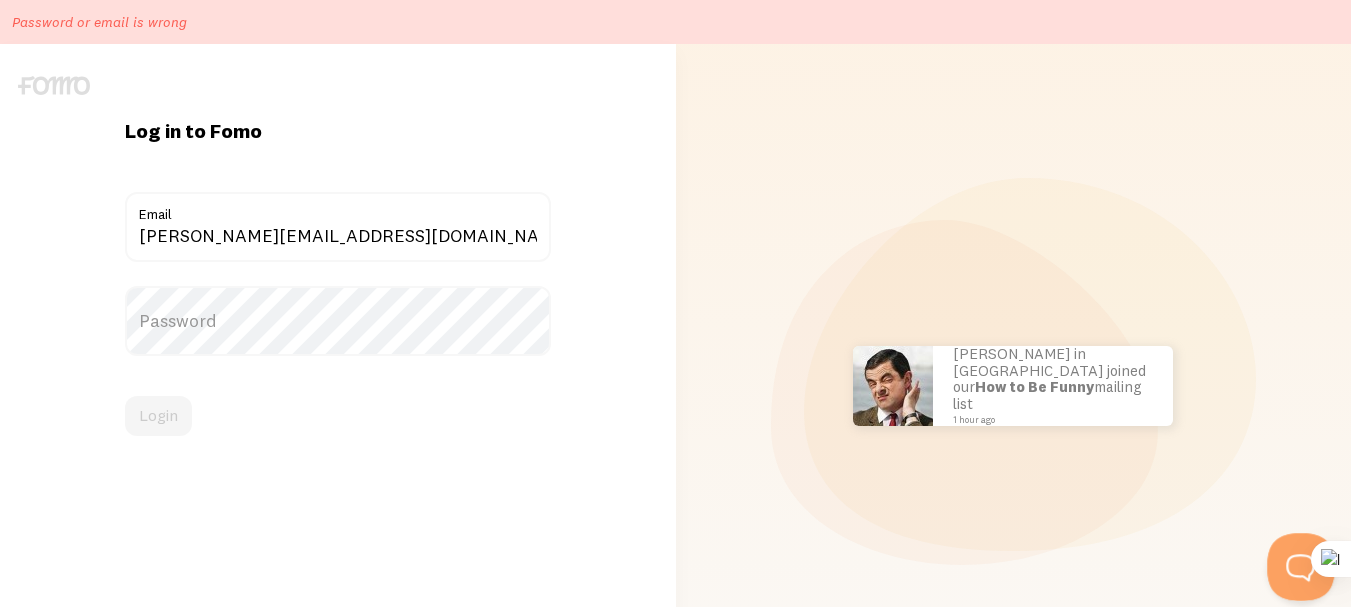 click at bounding box center [1297, 563] 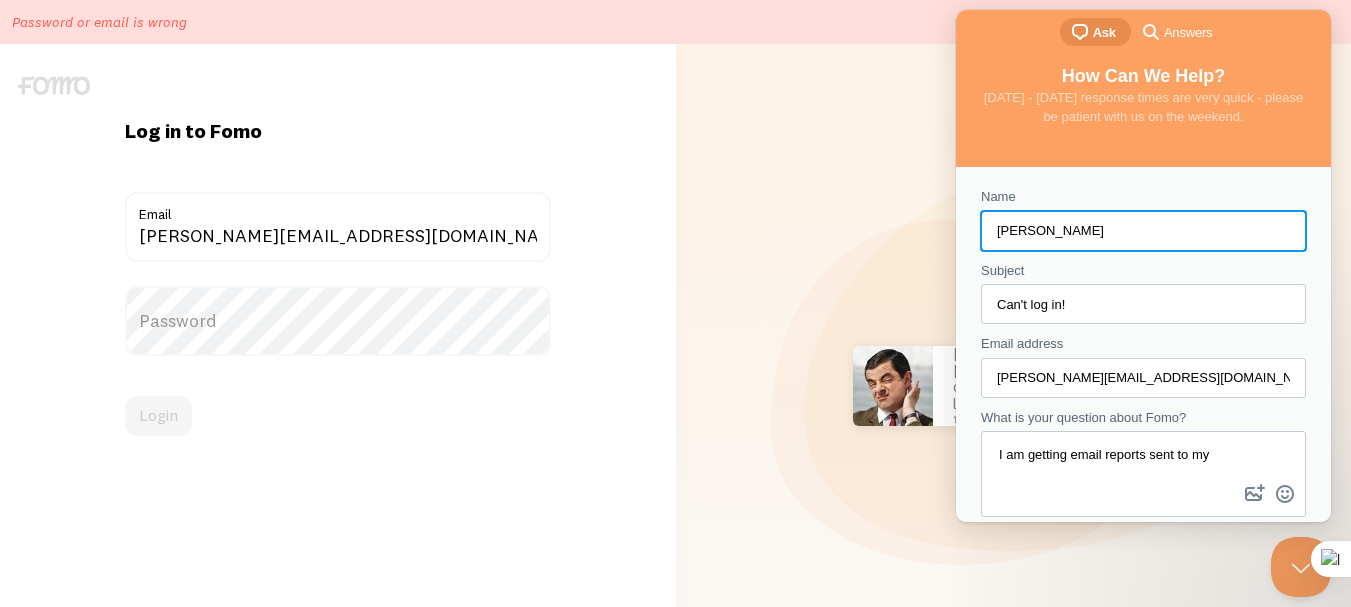 scroll, scrollTop: 0, scrollLeft: 0, axis: both 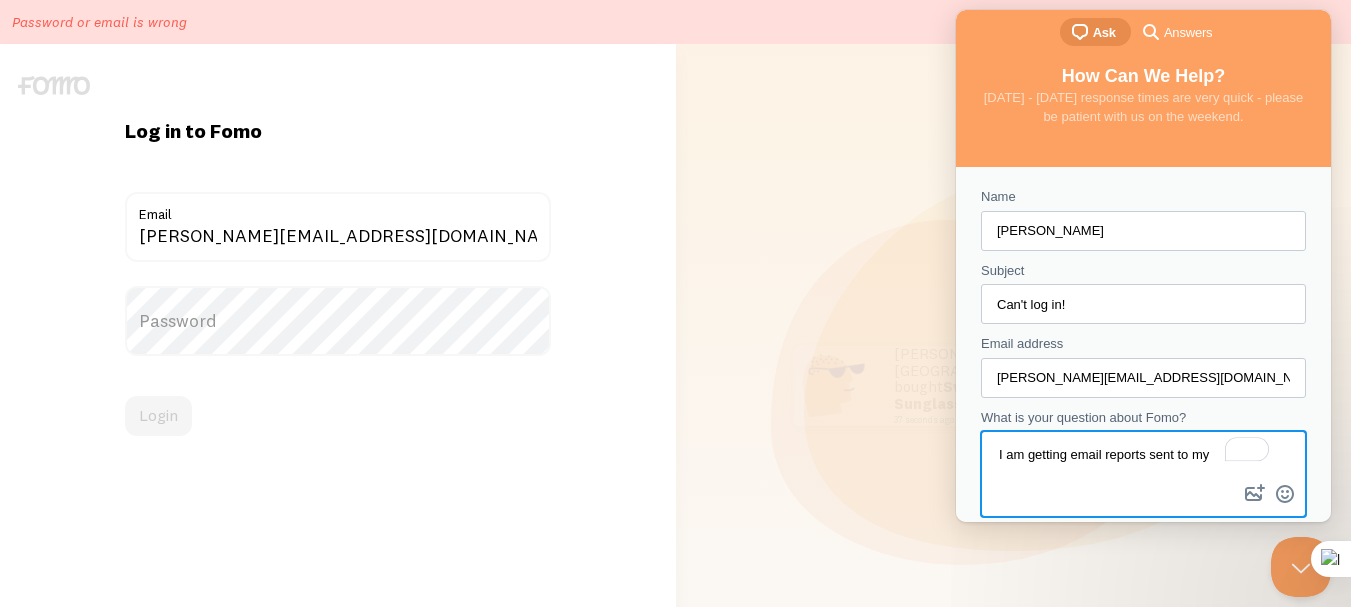 drag, startPoint x: 1072, startPoint y: 458, endPoint x: 1103, endPoint y: 450, distance: 32.01562 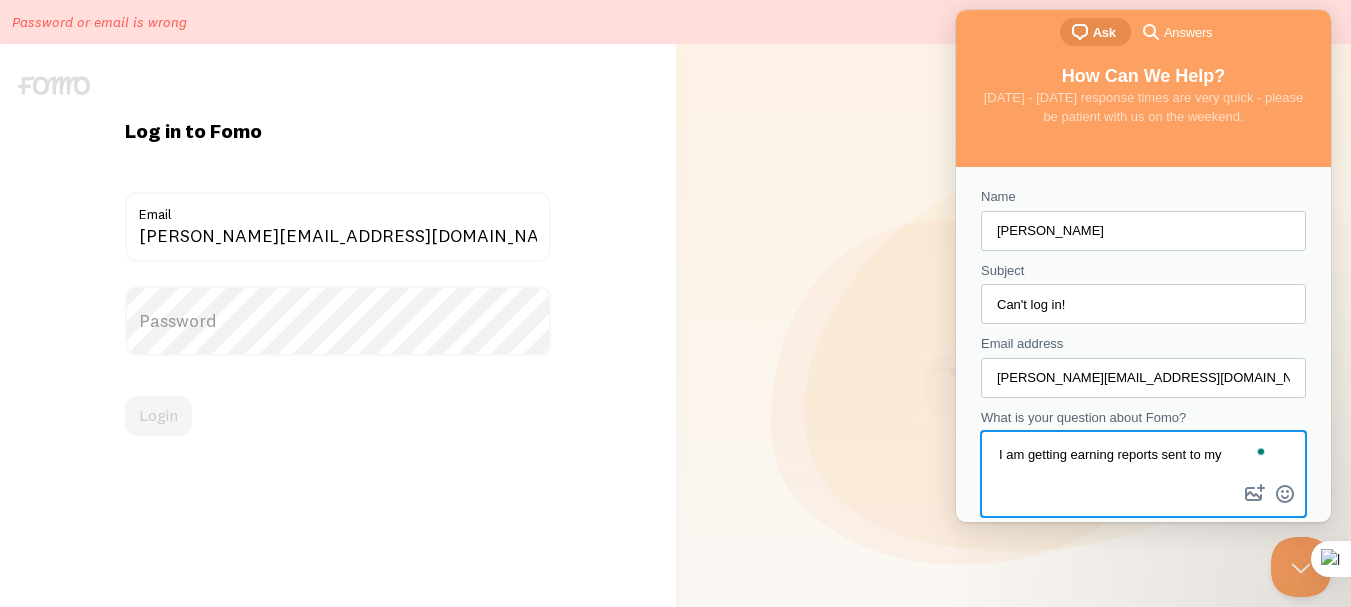 click on "I am getting earning reports sent to my" at bounding box center [1143, 456] 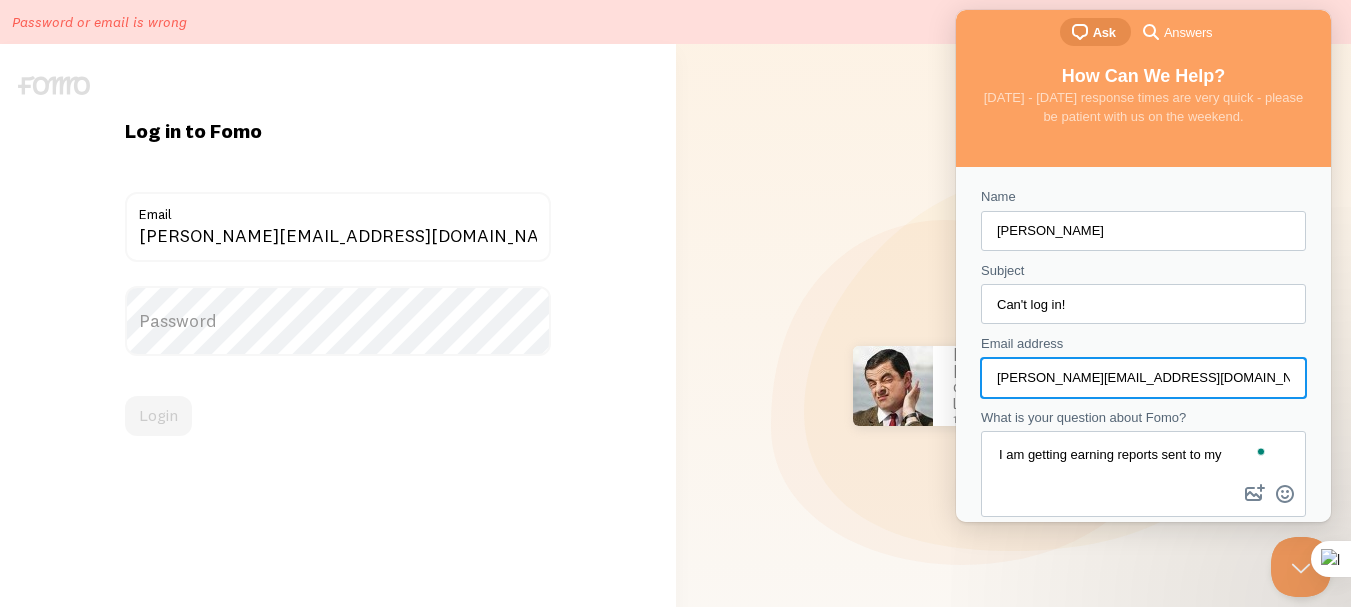 drag, startPoint x: 1137, startPoint y: 380, endPoint x: 958, endPoint y: 371, distance: 179.22612 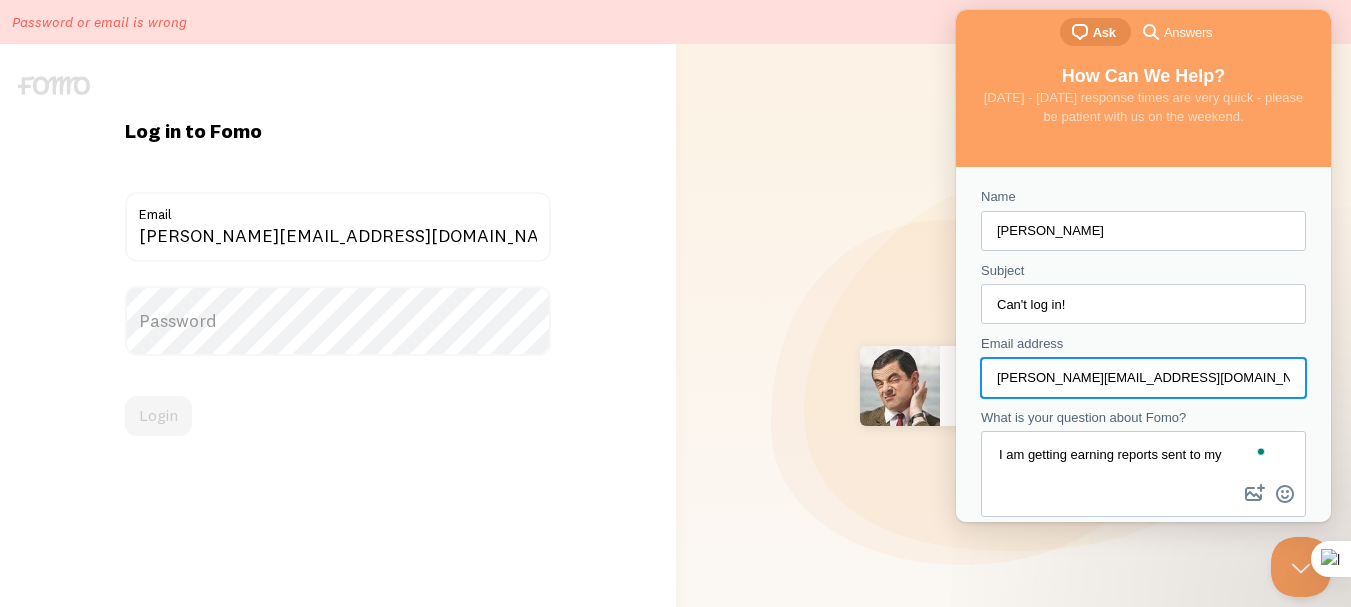 click on "I am getting earning reports sent to my" at bounding box center (1143, 456) 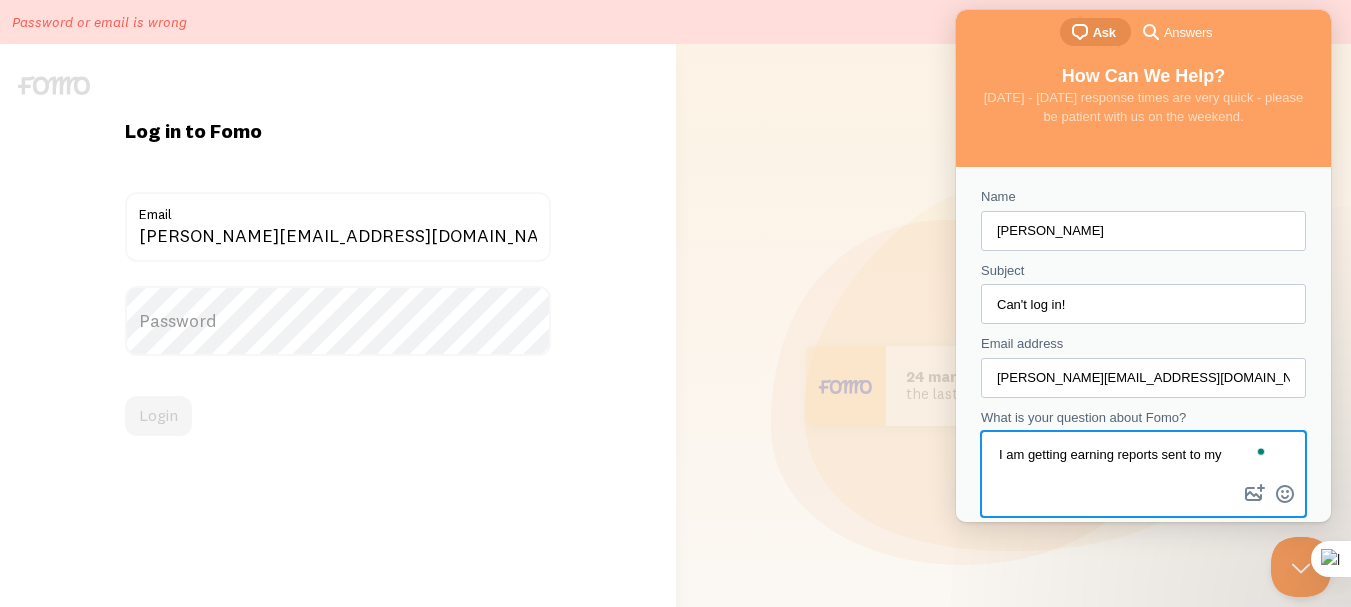 paste on "[PERSON_NAME][EMAIL_ADDRESS][DOMAIN_NAME]" 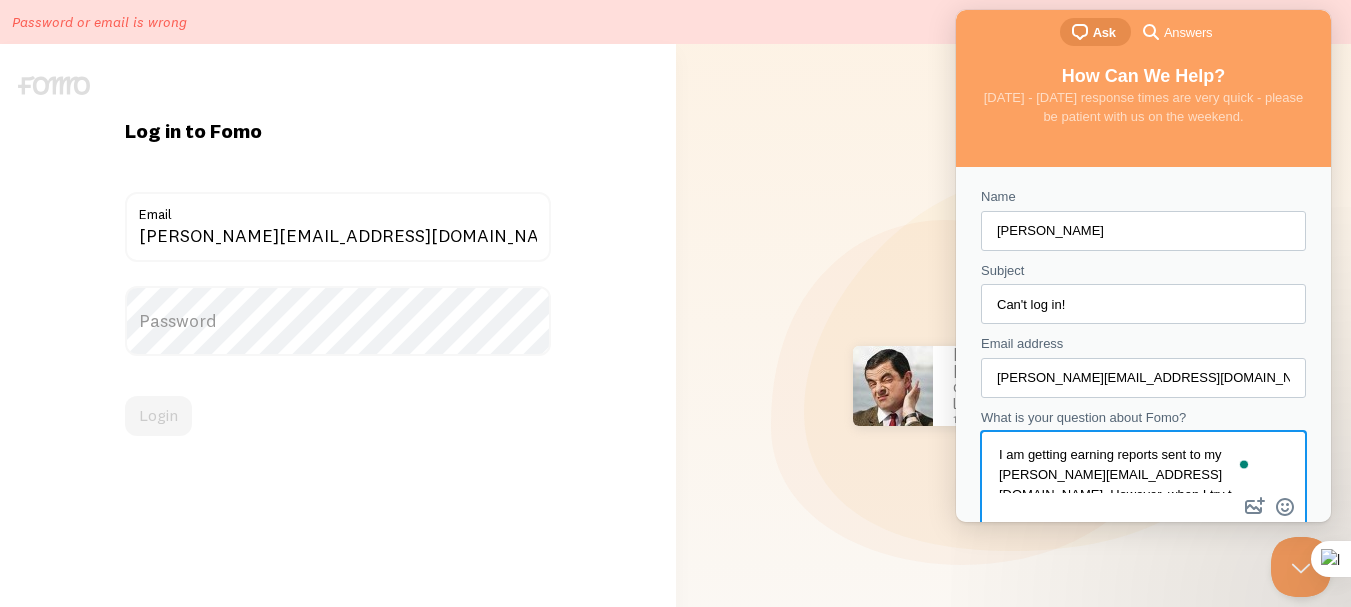 scroll, scrollTop: 10, scrollLeft: 0, axis: vertical 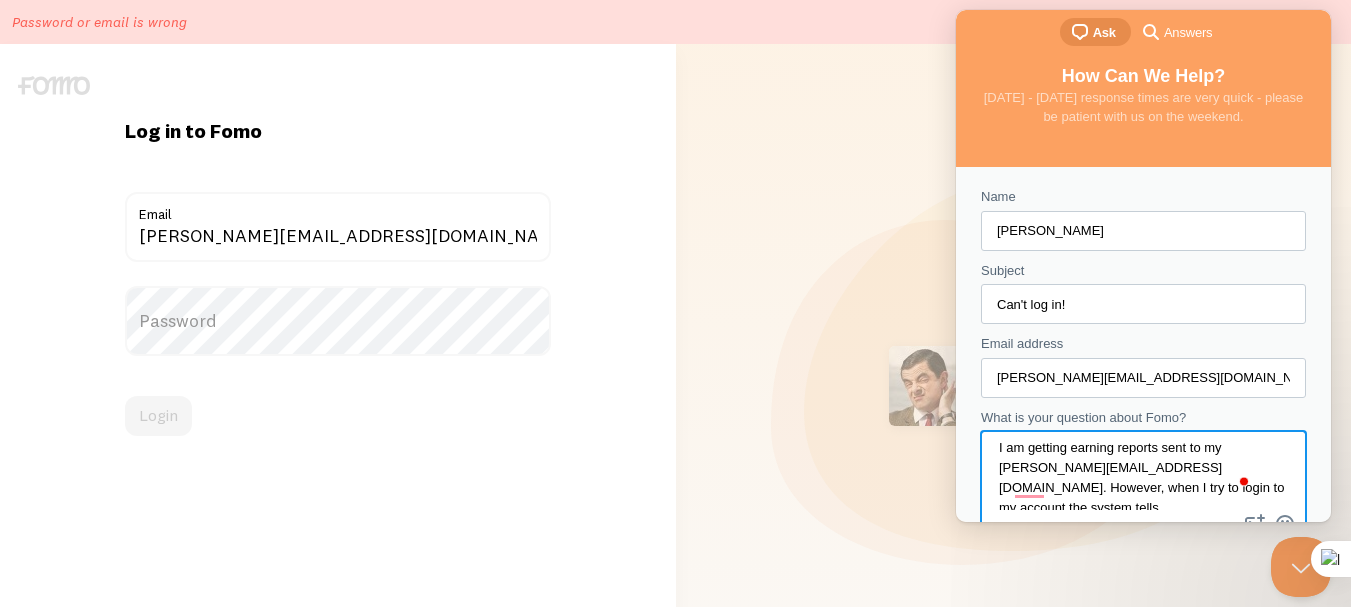 click on "I am getting earning reports sent to my [PERSON_NAME][EMAIL_ADDRESS][DOMAIN_NAME]. However, when I try to login to my account the system tells" at bounding box center [1143, 471] 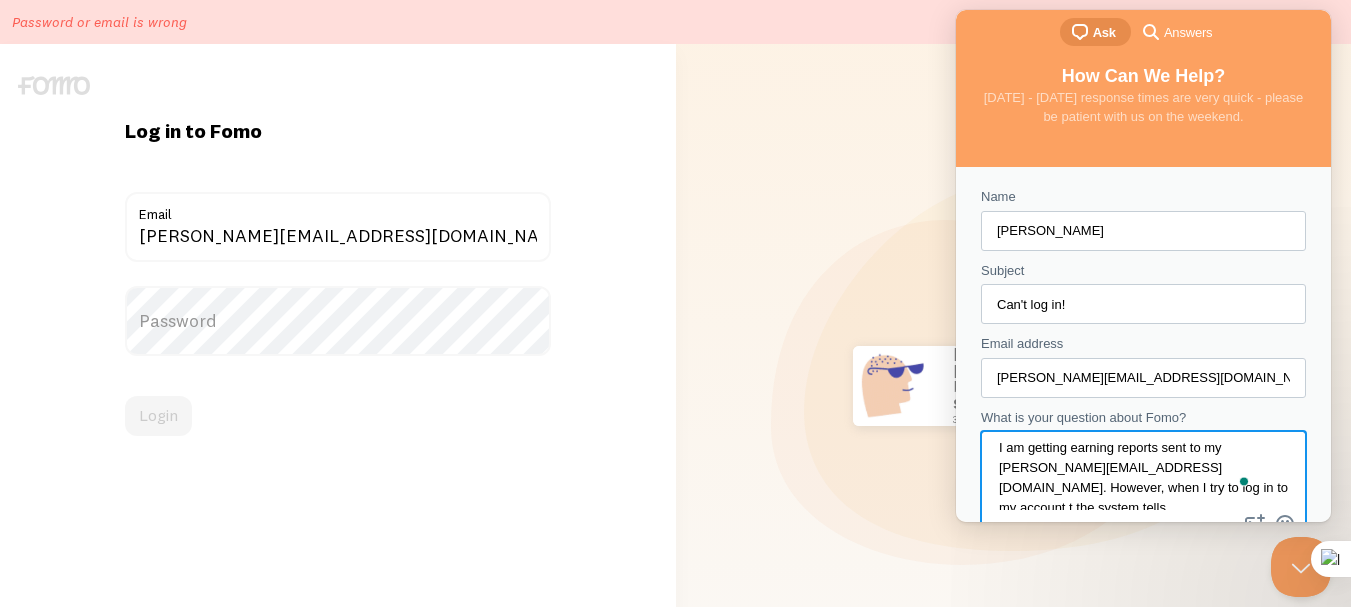 click on "I am getting earning reports sent to my [PERSON_NAME][EMAIL_ADDRESS][DOMAIN_NAME]. However, when I try to log in to my account,t the system tells" at bounding box center (1143, 471) 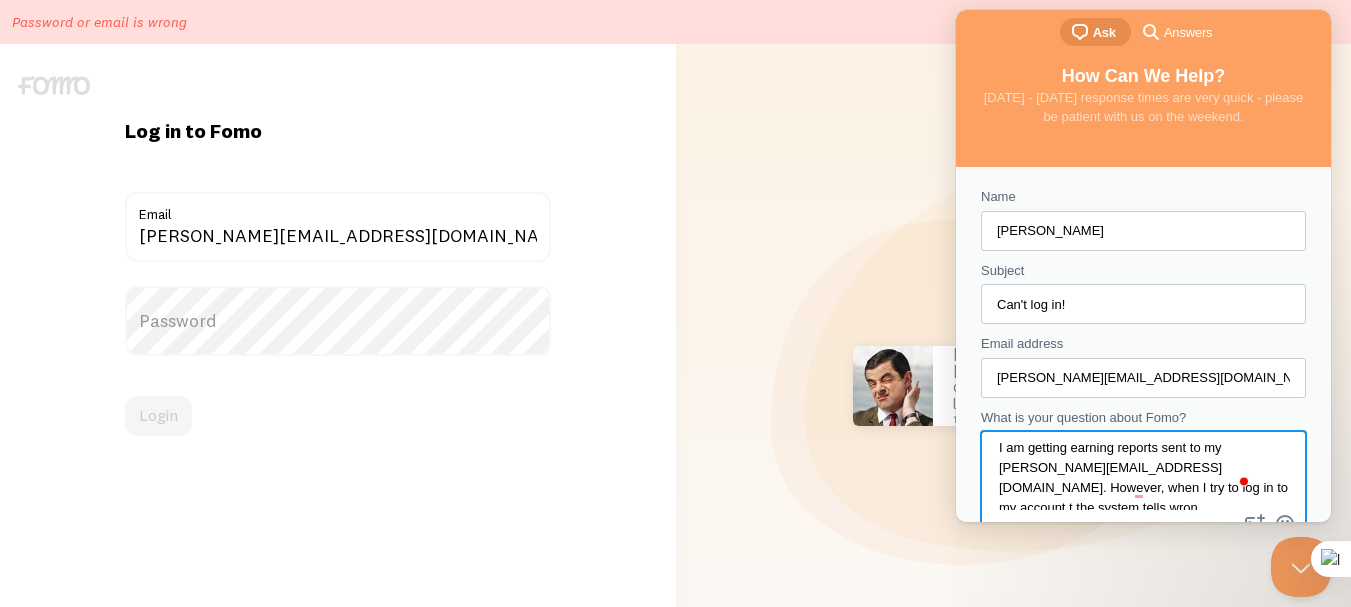 scroll, scrollTop: 13, scrollLeft: 0, axis: vertical 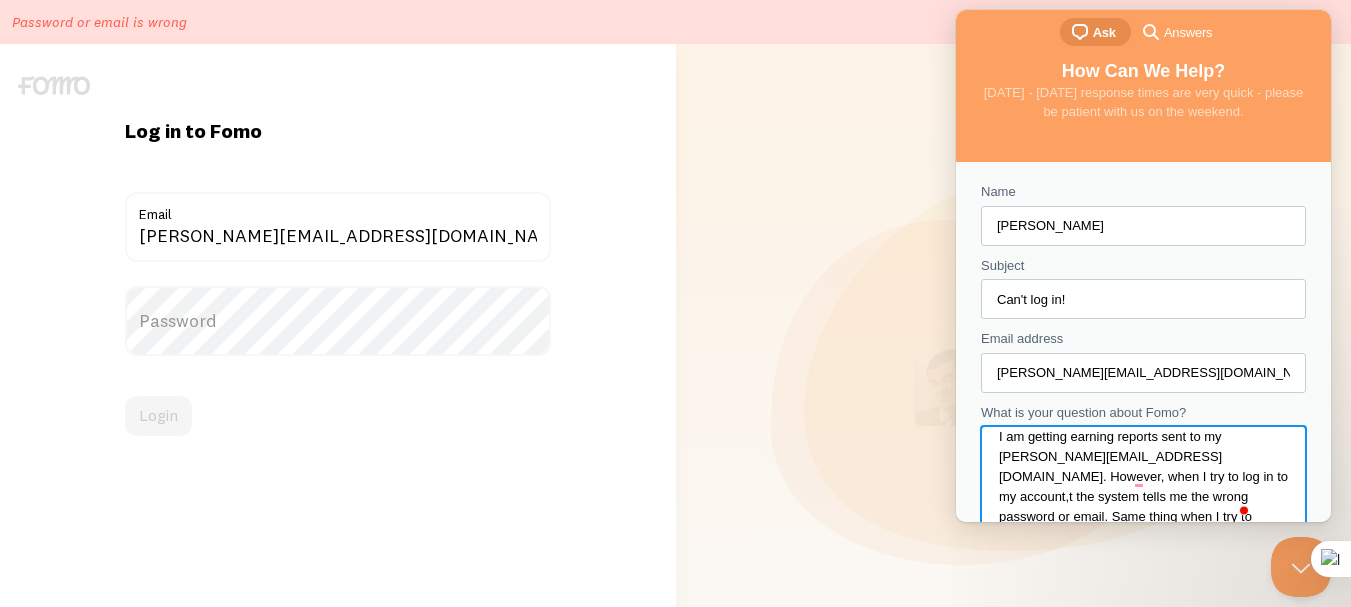 click on "I am getting earning reports sent to my [PERSON_NAME][EMAIL_ADDRESS][DOMAIN_NAME]. However, when I try to log in to my account,t the system tells me the wrong password or email. Same thing when I try to" at bounding box center (1143, 483) 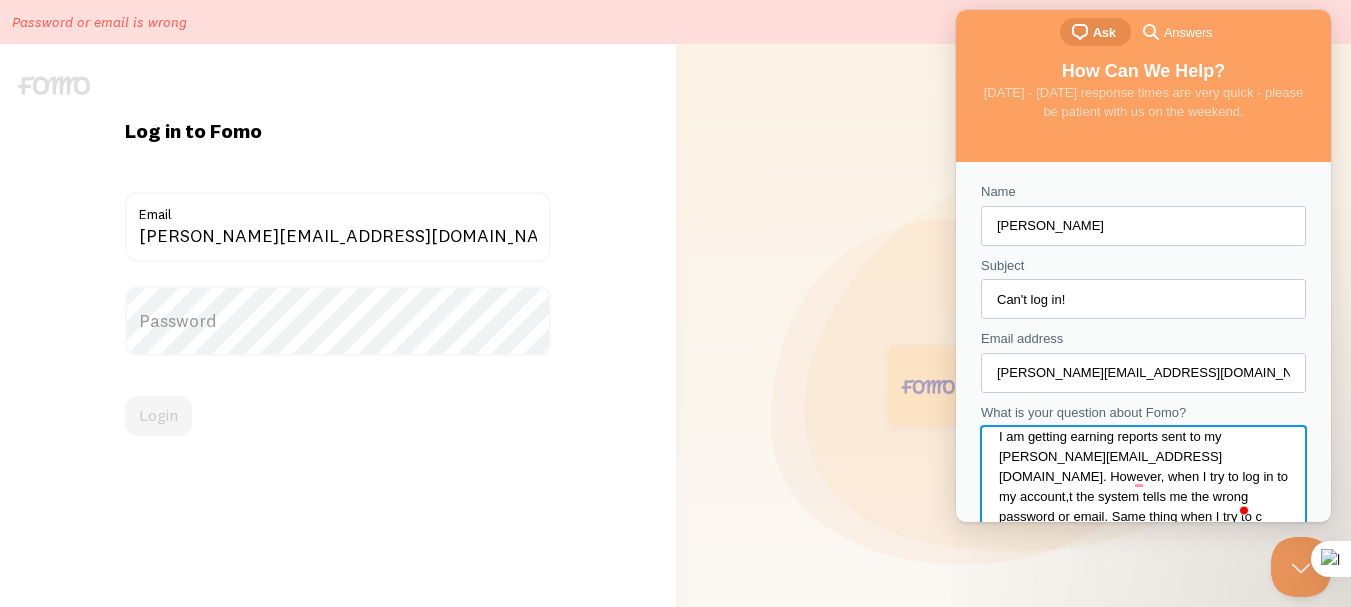 scroll, scrollTop: 8, scrollLeft: 0, axis: vertical 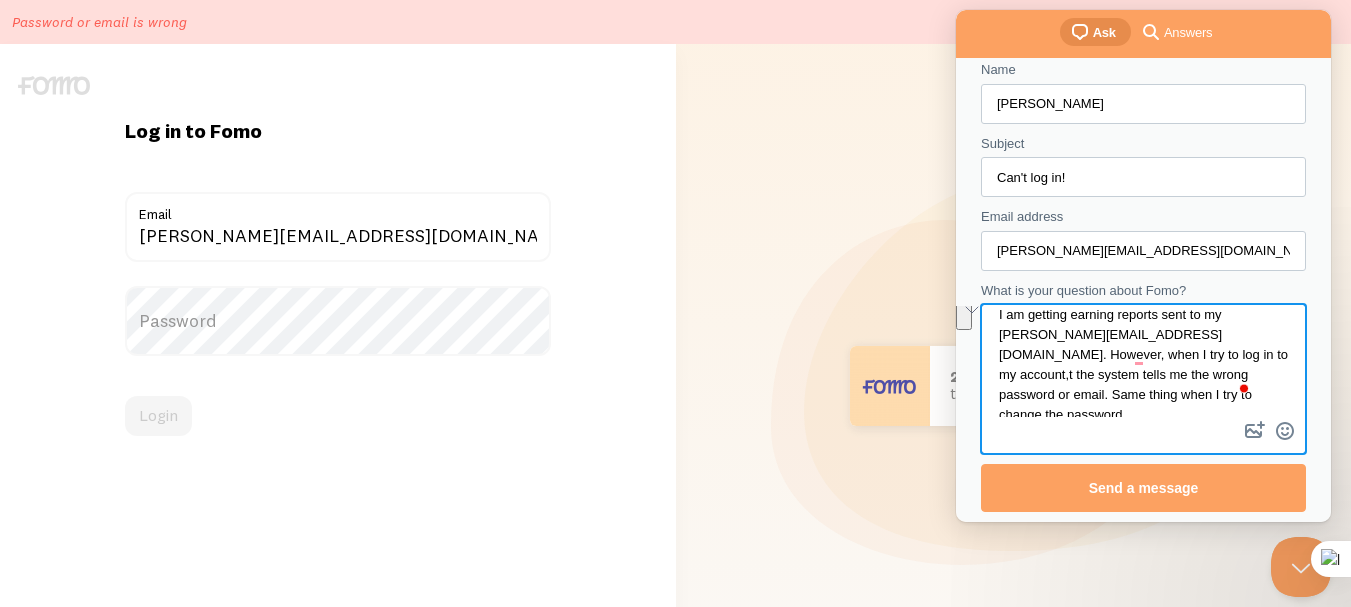 drag, startPoint x: 1174, startPoint y: 497, endPoint x: 1008, endPoint y: 403, distance: 190.76688 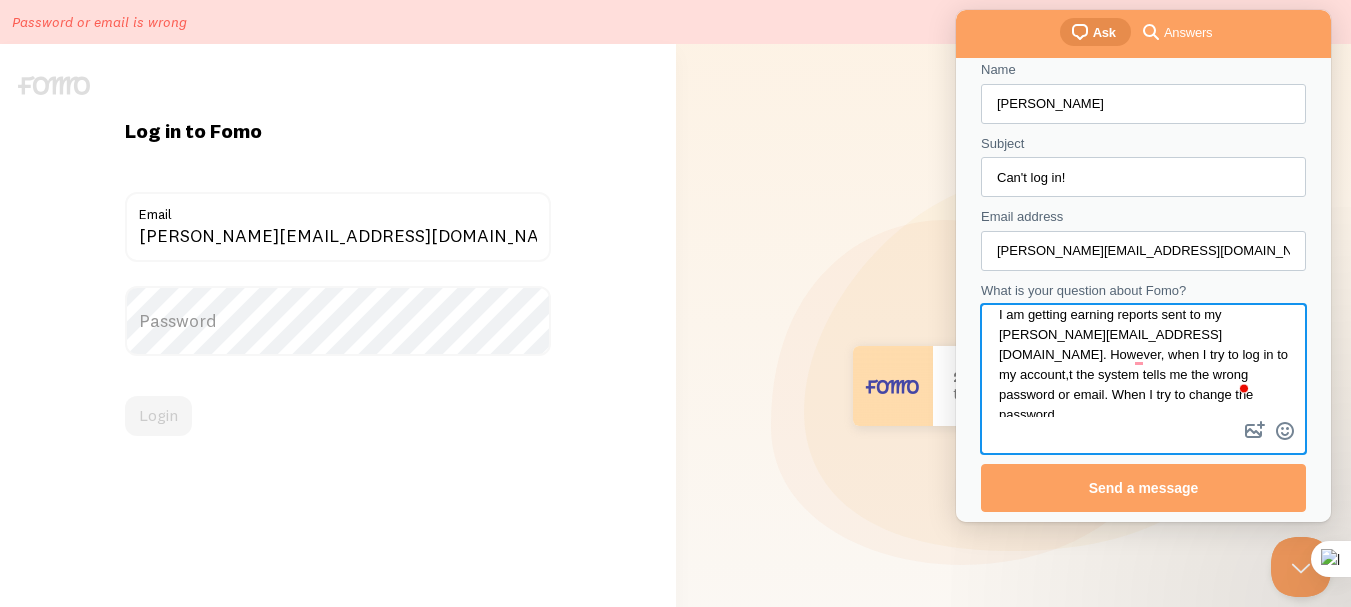 click on "I am getting earning reports sent to my [PERSON_NAME][EMAIL_ADDRESS][DOMAIN_NAME]. However, when I try to log in to my account,t the system tells me the wrong password or email. When I try to change the password" at bounding box center (1143, 361) 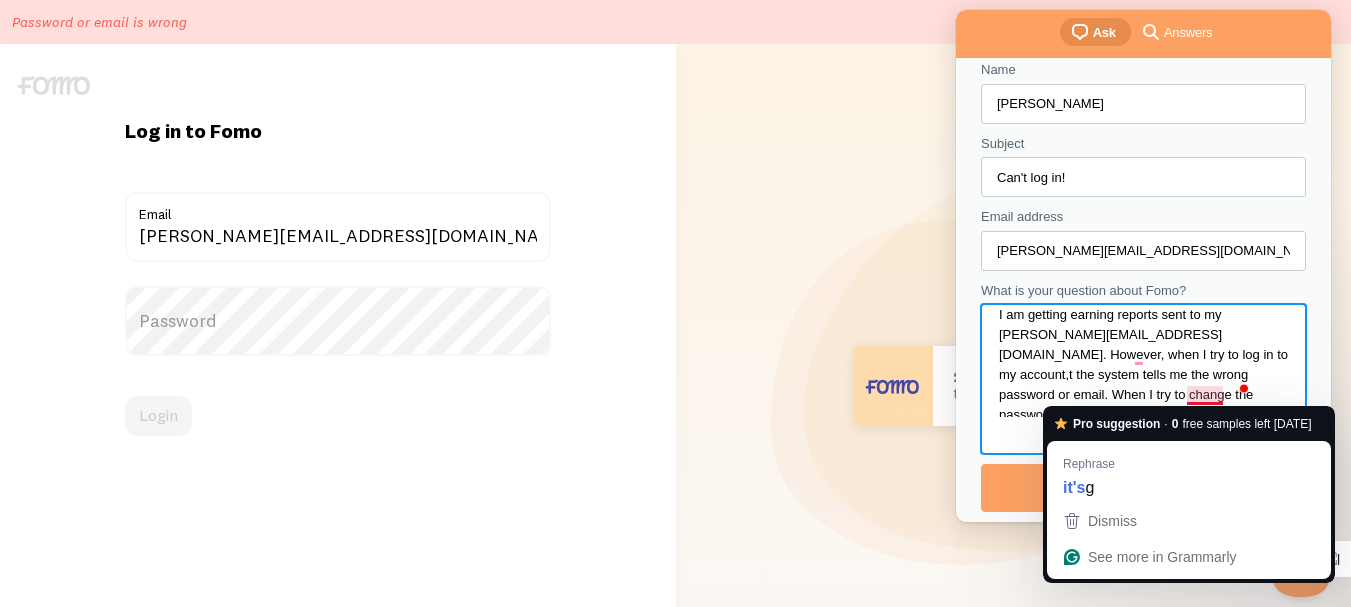 click on "I am getting earning reports sent to my [PERSON_NAME][EMAIL_ADDRESS][DOMAIN_NAME]. However, when I try to log in to my account,t the system tells me the wrong password or email. When I try to change the password, it tells me wrong" at bounding box center [1143, 361] 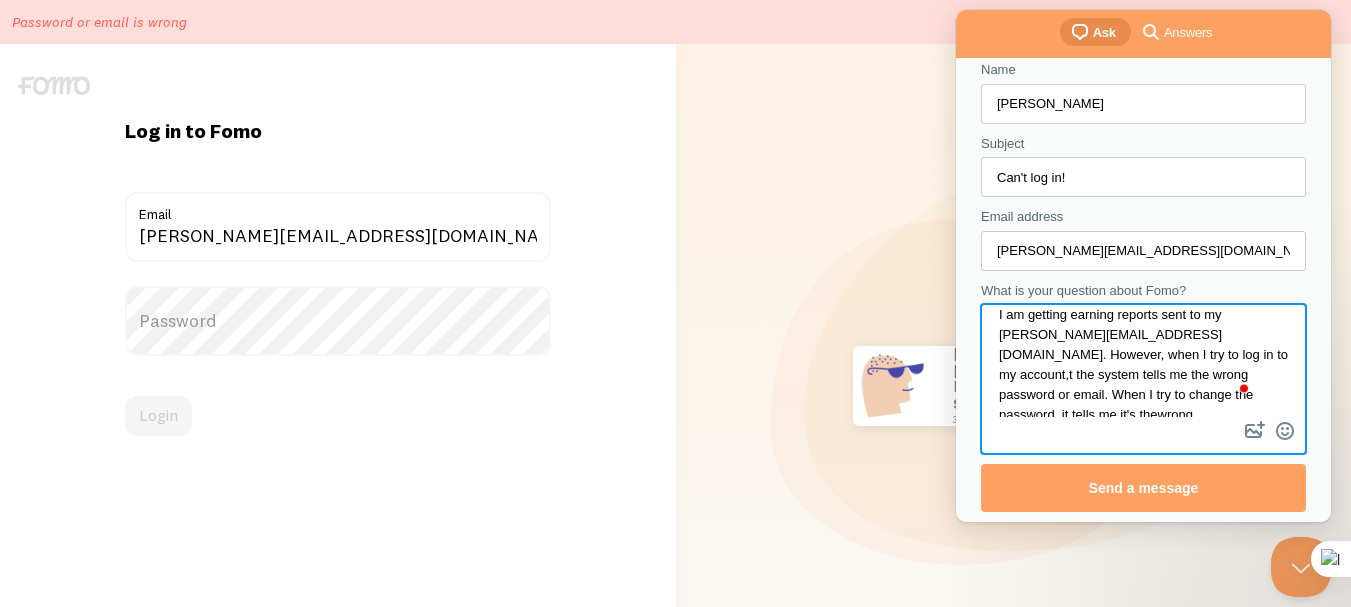 scroll, scrollTop: 19, scrollLeft: 0, axis: vertical 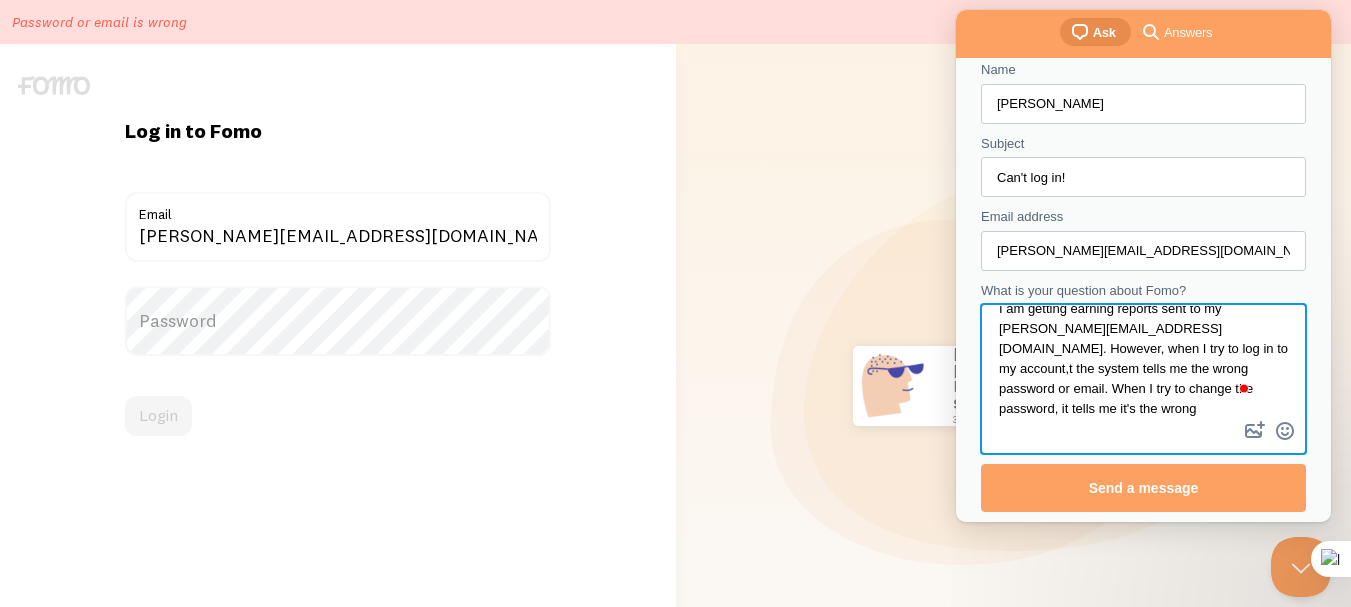 click on "I am getting earning reports sent to my [PERSON_NAME][EMAIL_ADDRESS][DOMAIN_NAME]. However, when I try to log in to my account,t the system tells me the wrong password or email. When I try to change the password, it tells me it's the wrong" at bounding box center (1143, 361) 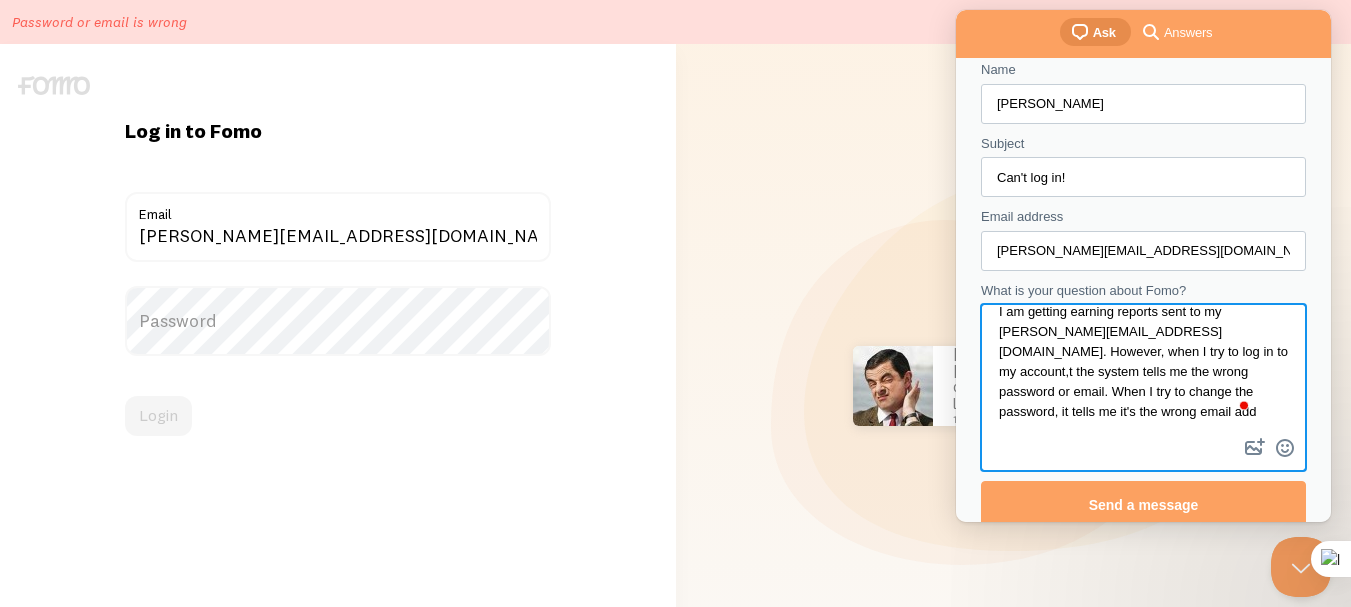 scroll, scrollTop: 16, scrollLeft: 0, axis: vertical 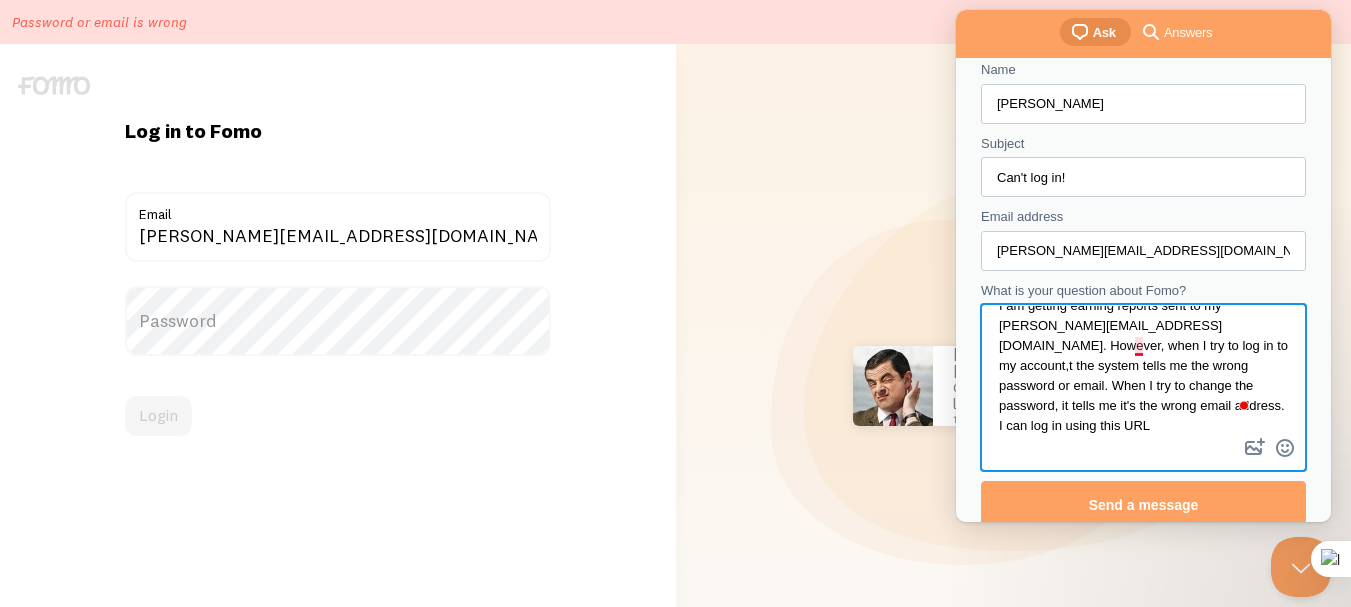 click on "I am getting earning reports sent to my [PERSON_NAME][EMAIL_ADDRESS][DOMAIN_NAME]. However, when I try to log in to my account,t the system tells me the wrong password or email. When I try to change the password, it tells me it's the wrong email address. I can log in using this URL" at bounding box center [1143, 370] 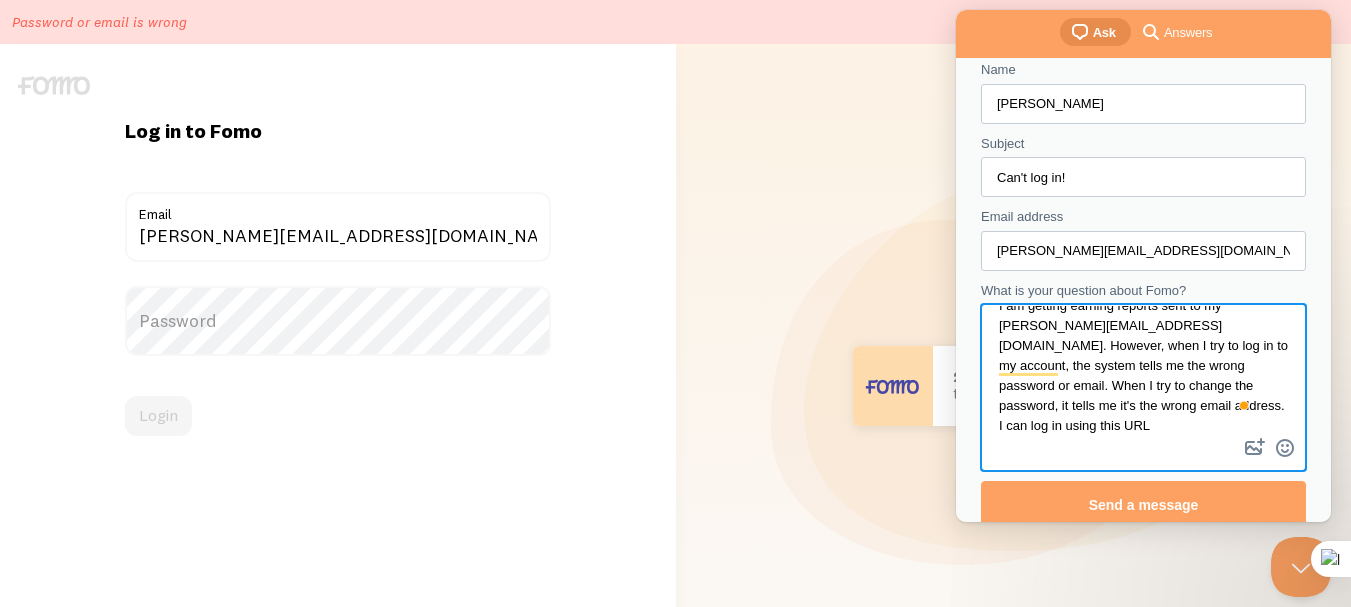 click on "I am getting earning reports sent to my [PERSON_NAME][EMAIL_ADDRESS][DOMAIN_NAME]. However, when I try to log in to my account, the system tells me the wrong password or email. When I try to change the password, it tells me it's the wrong email address. I can log in using this URL" at bounding box center [1143, 370] 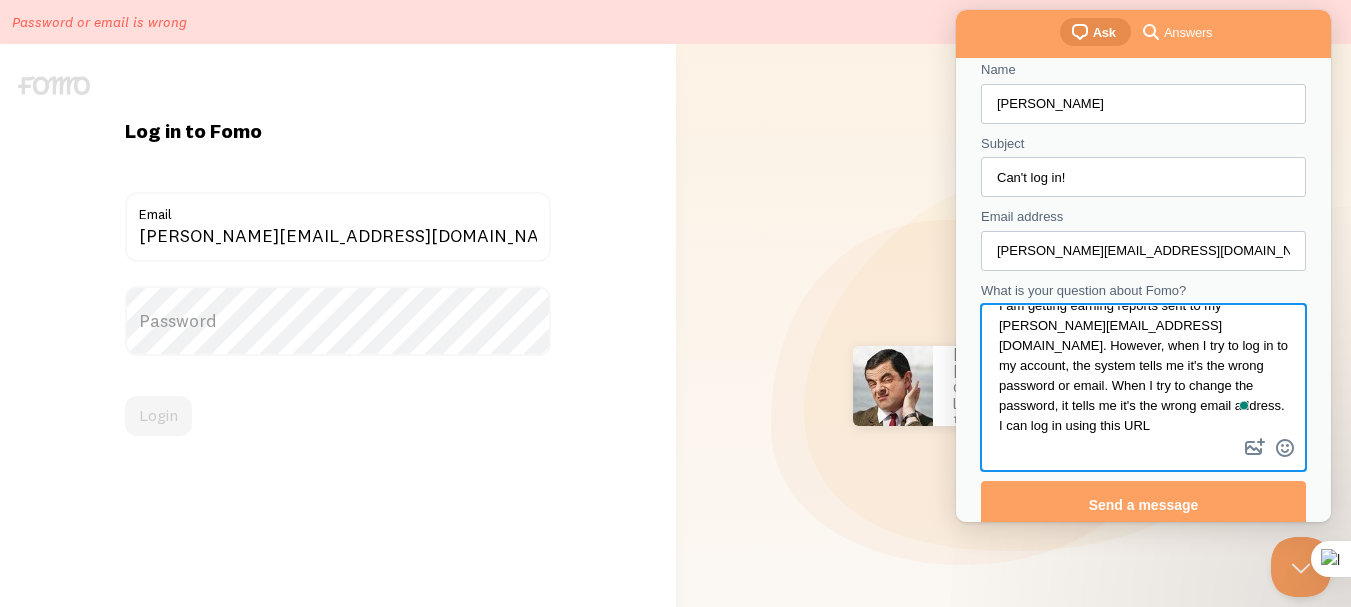 click on "I am getting earning reports sent to my [PERSON_NAME][EMAIL_ADDRESS][DOMAIN_NAME]. However, when I try to log in to my account, the system tells me it's the wrong password or email. When I try to change the password, it tells me it's the wrong email address. I can log in using this URL" at bounding box center [1143, 370] 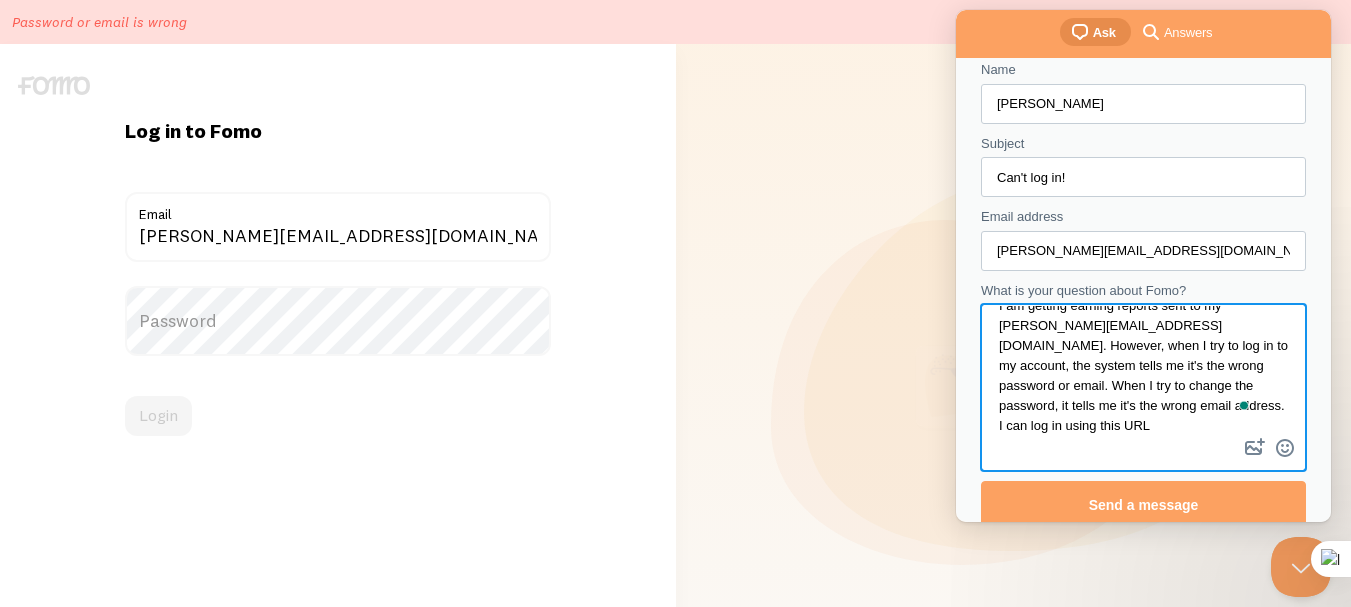 click on "I am getting earning reports sent to my [PERSON_NAME][EMAIL_ADDRESS][DOMAIN_NAME]. However, when I try to log in to my account, the system tells me it's the wrong password or email. When I try to change the password, it tells me it's the wrong email address. I can log in using this URL" at bounding box center [1143, 370] 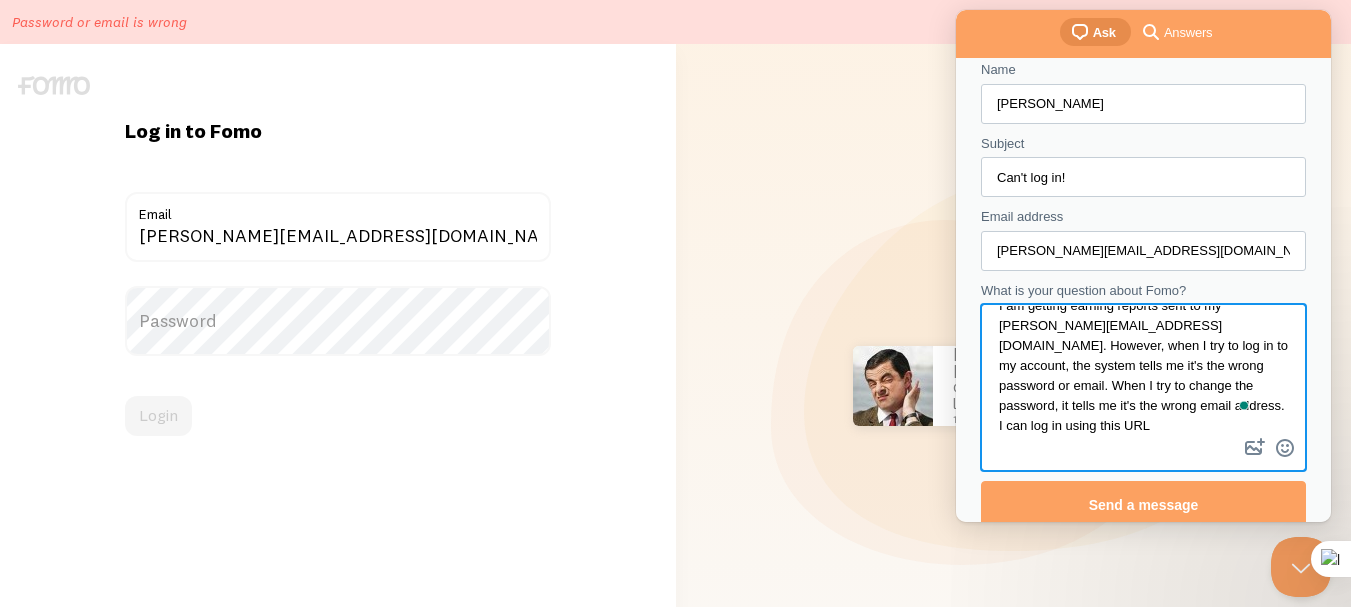 paste on "[URL][DOMAIN_NAME]" 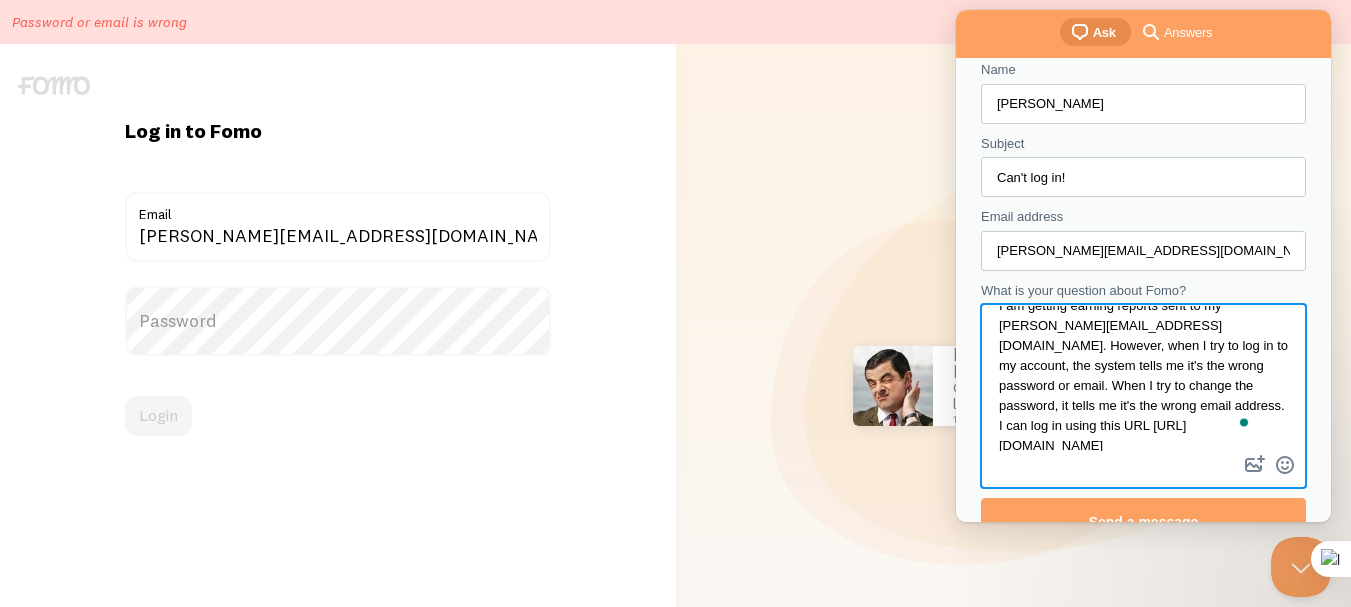 scroll, scrollTop: 25, scrollLeft: 0, axis: vertical 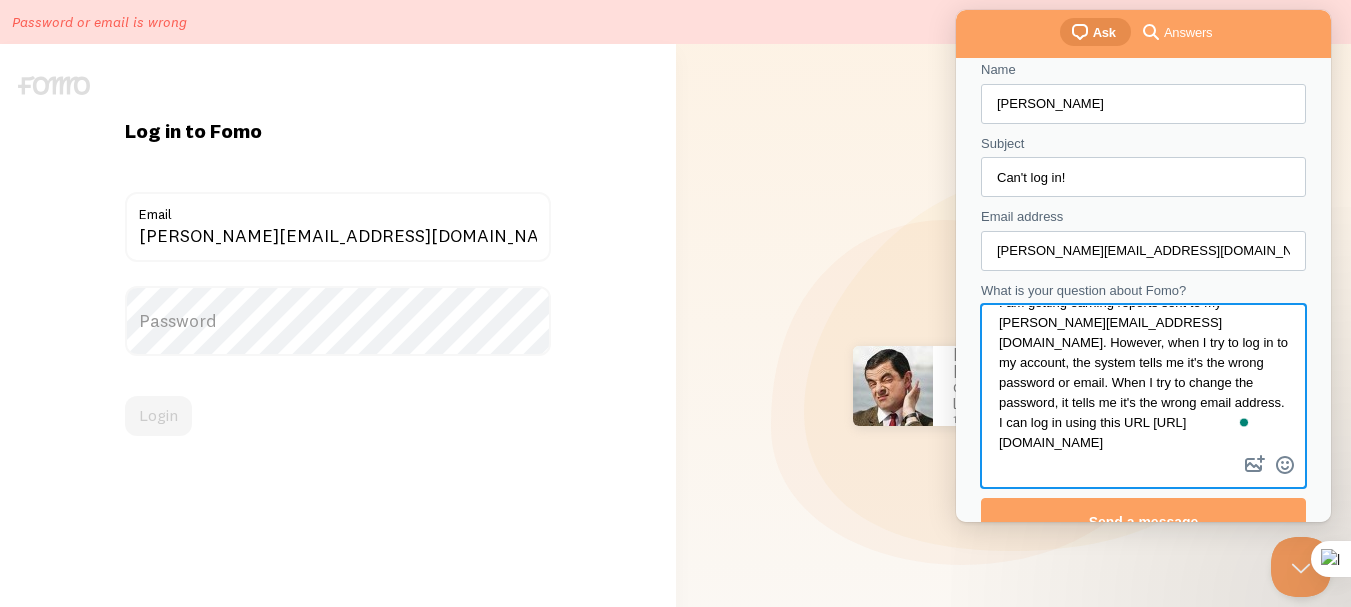 click on "I am getting earning reports sent to my [PERSON_NAME][EMAIL_ADDRESS][DOMAIN_NAME]. However, when I try to log in to my account, the system tells me it's the wrong password or email. When I try to change the password, it tells me it's the wrong email address. I can log in using this URL [URL][DOMAIN_NAME]" at bounding box center [1143, 378] 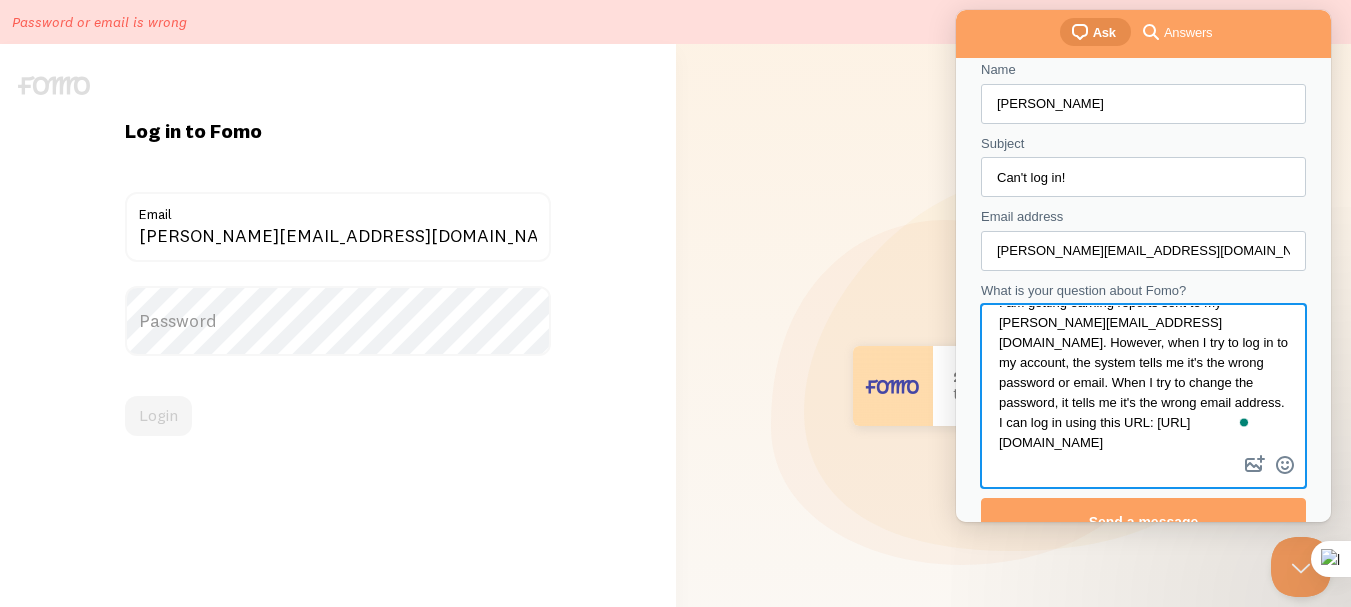 click on "I am getting earning reports sent to my [PERSON_NAME][EMAIL_ADDRESS][DOMAIN_NAME]. However, when I try to log in to my account, the system tells me it's the wrong password or email. When I try to change the password, it tells me it's the wrong email address. I can log in using this URL: [URL][DOMAIN_NAME]" at bounding box center (1143, 378) 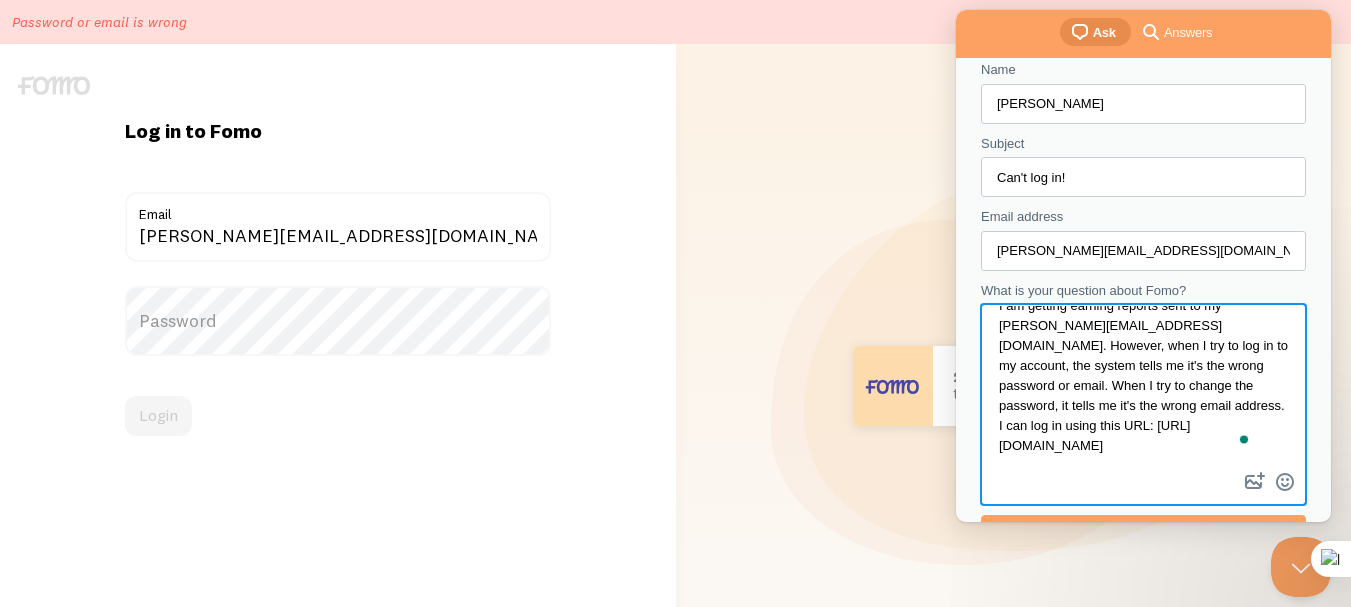 scroll, scrollTop: 22, scrollLeft: 0, axis: vertical 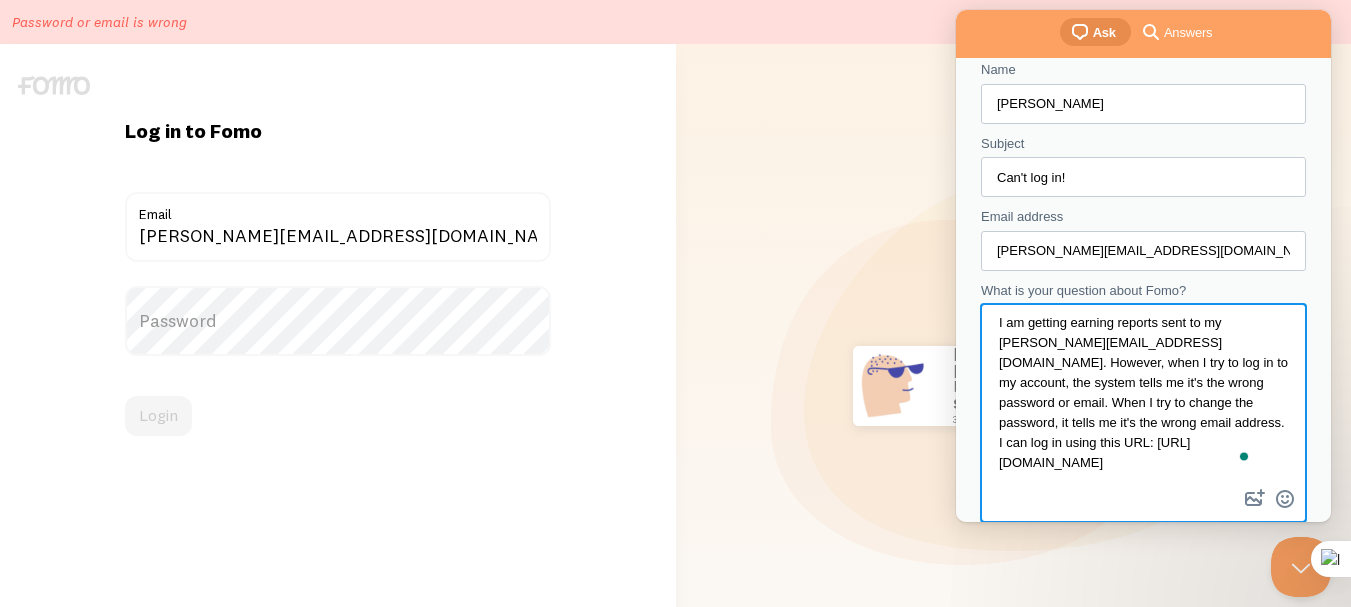 click on "I am getting earning reports sent to my [PERSON_NAME][EMAIL_ADDRESS][DOMAIN_NAME]. However, when I try to log in to my account, the system tells me it's the wrong password or email. When I try to change the password, it tells me it's the wrong email address. I can log in using this URL: [URL][DOMAIN_NAME]" at bounding box center [1143, 395] 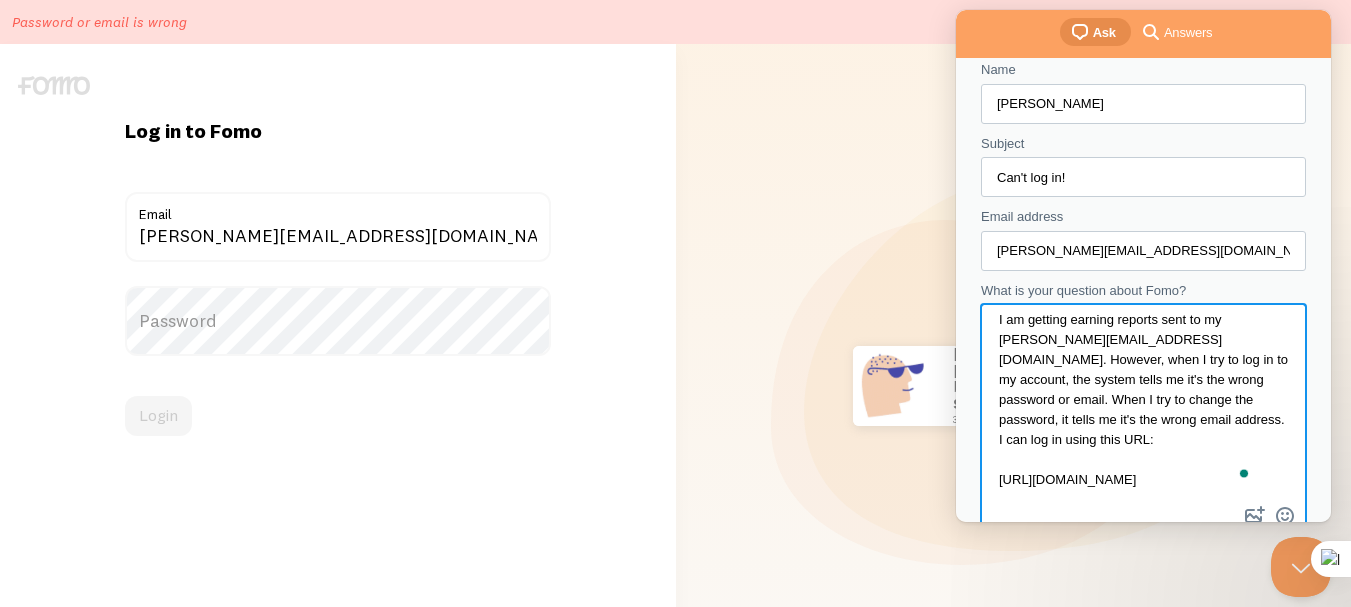 scroll, scrollTop: 48, scrollLeft: 0, axis: vertical 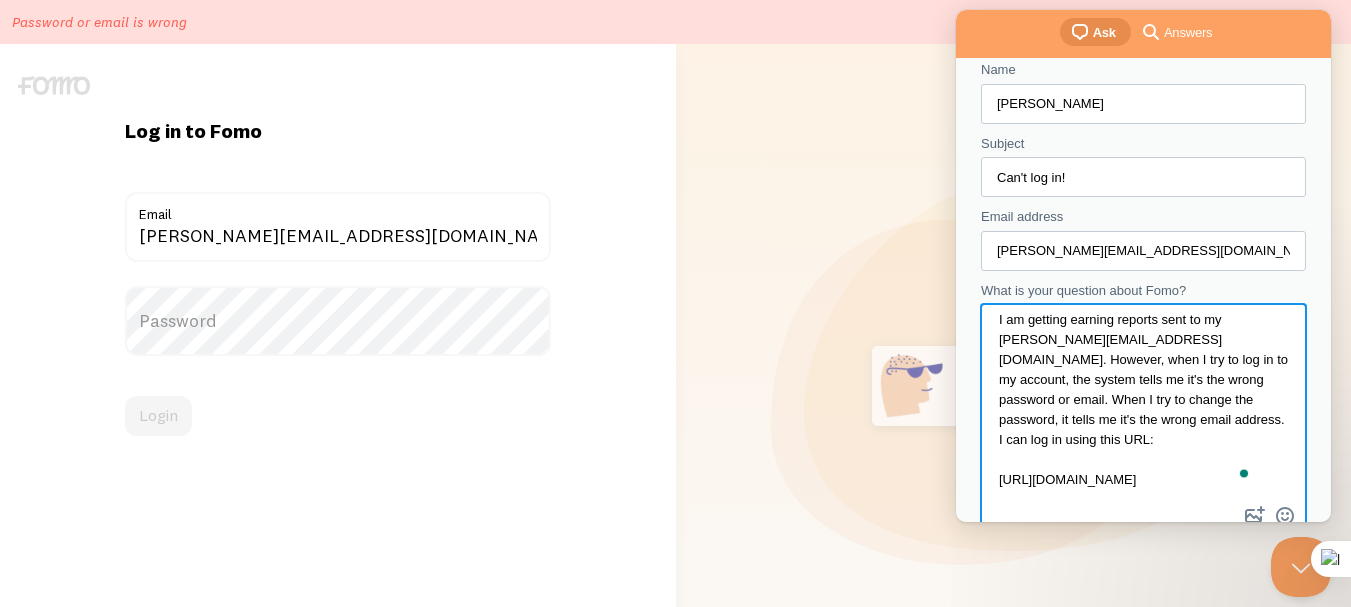 click on "I am getting earning reports sent to my [PERSON_NAME][EMAIL_ADDRESS][DOMAIN_NAME]. However, when I try to log in to my account, the system tells me it's the wrong password or email. When I try to change the password, it tells me it's the wrong email address. I can log in using this URL:
[URL][DOMAIN_NAME]" at bounding box center [1143, 404] 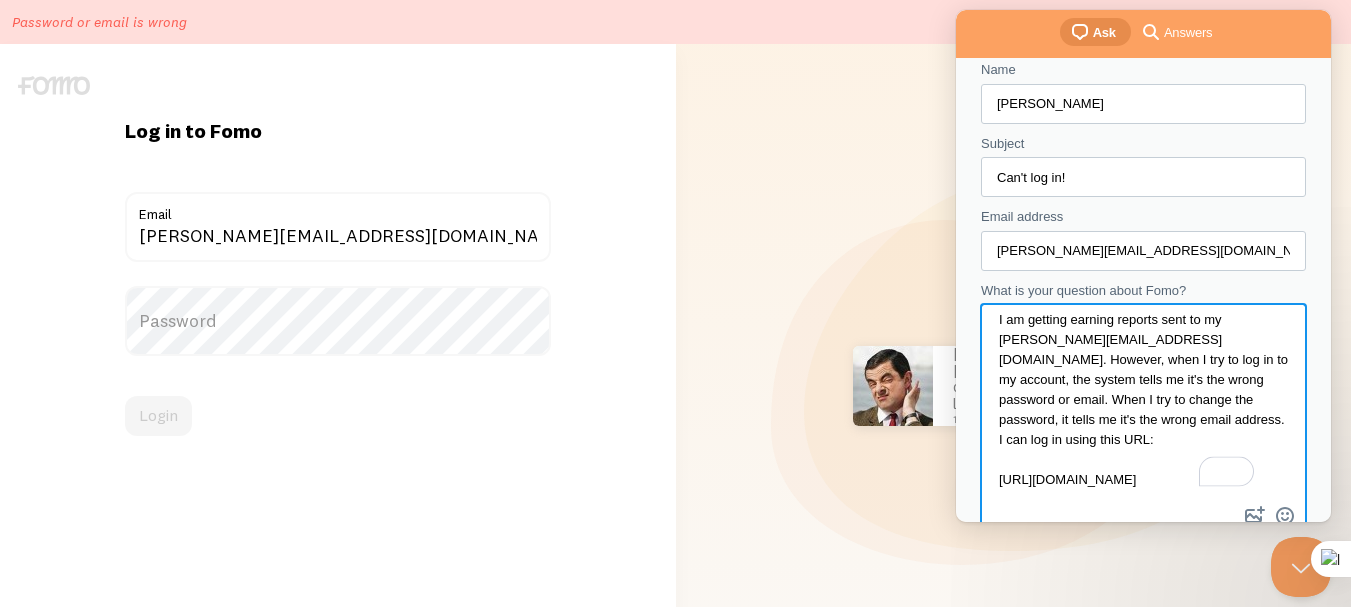 click on "I am getting earning reports sent to my [PERSON_NAME][EMAIL_ADDRESS][DOMAIN_NAME]. However, when I try to log in to my account, the system tells me it's the wrong password or email. When I try to change the password, it tells me it's the wrong email address. I can log in using this URL:
[URL][DOMAIN_NAME]" at bounding box center (1143, 404) 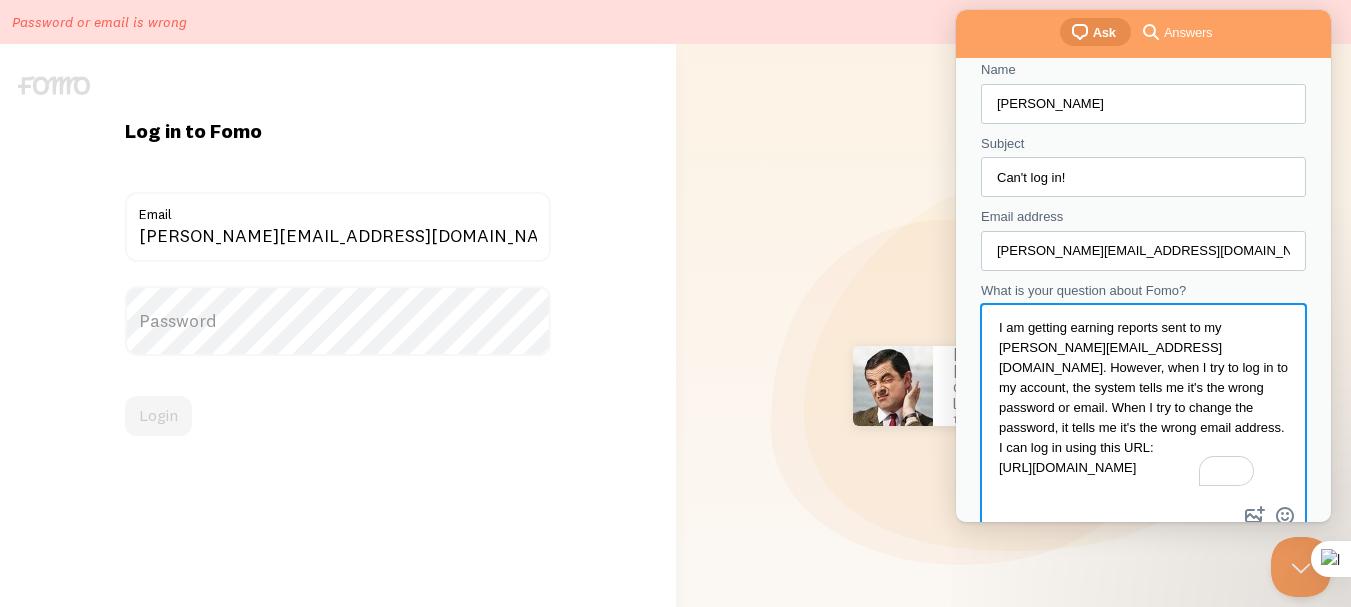 scroll, scrollTop: 28, scrollLeft: 0, axis: vertical 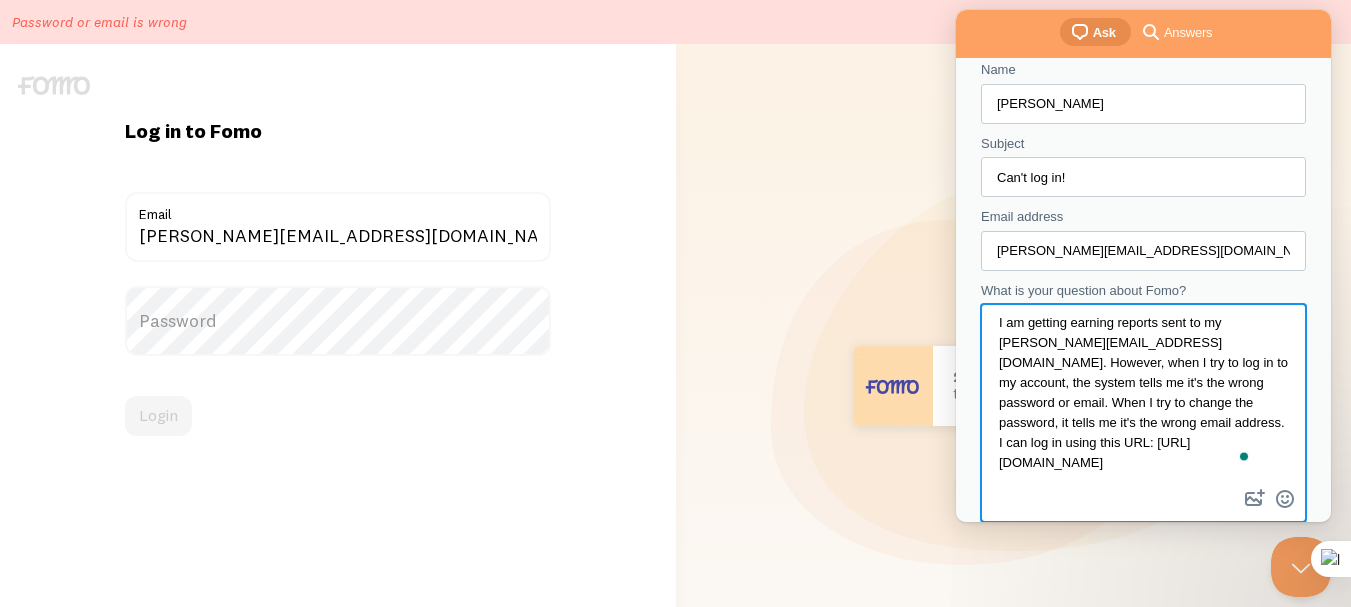 click on "I am getting earning reports sent to my [PERSON_NAME][EMAIL_ADDRESS][DOMAIN_NAME]. However, when I try to log in to my account, the system tells me it's the wrong password or email. When I try to change the password, it tells me it's the wrong email address. I can log in using this URL: [URL][DOMAIN_NAME]" at bounding box center [1143, 395] 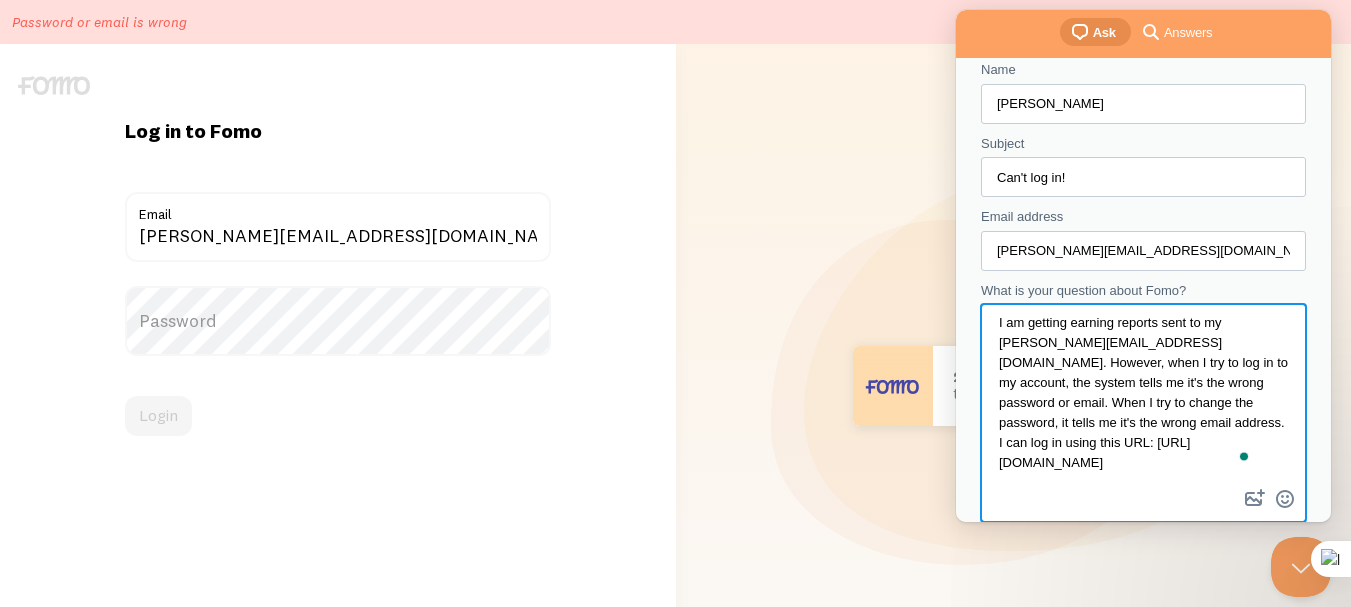 click on "I am getting earning reports sent to my [PERSON_NAME][EMAIL_ADDRESS][DOMAIN_NAME]. However, when I try to log in to my account, the system tells me it's the wrong password or email. When I try to change the password, it tells me it's the wrong email address. I can log in using this URL: [URL][DOMAIN_NAME]" at bounding box center [1143, 395] 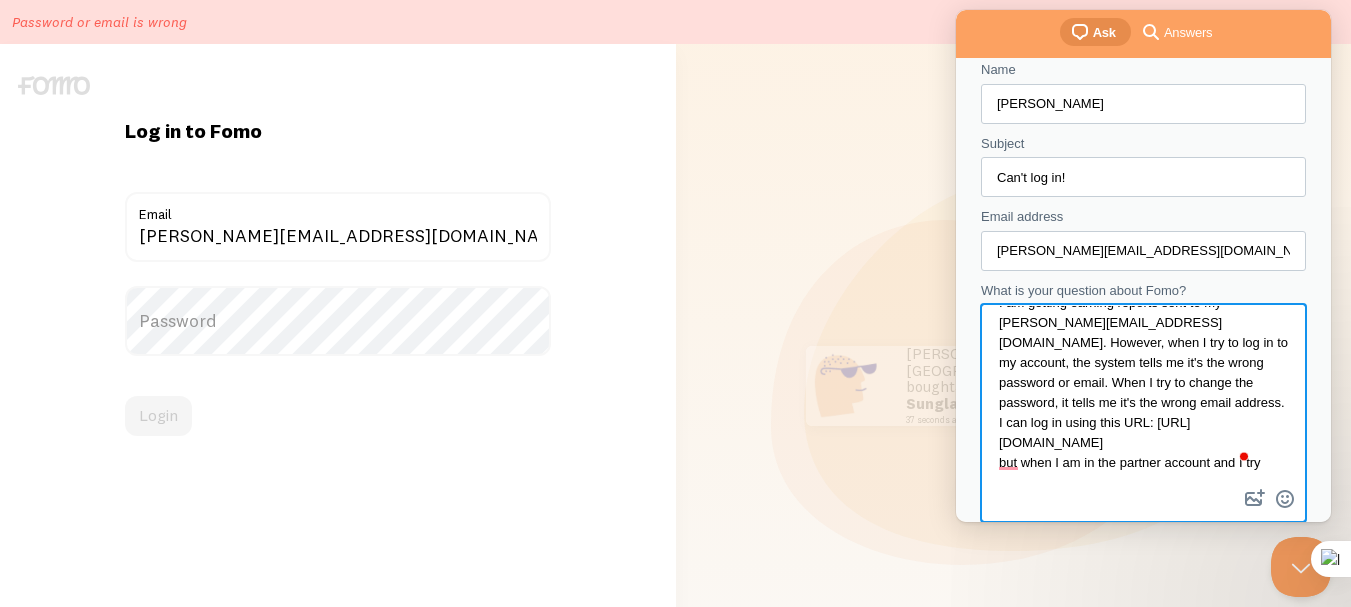 scroll, scrollTop: 31, scrollLeft: 0, axis: vertical 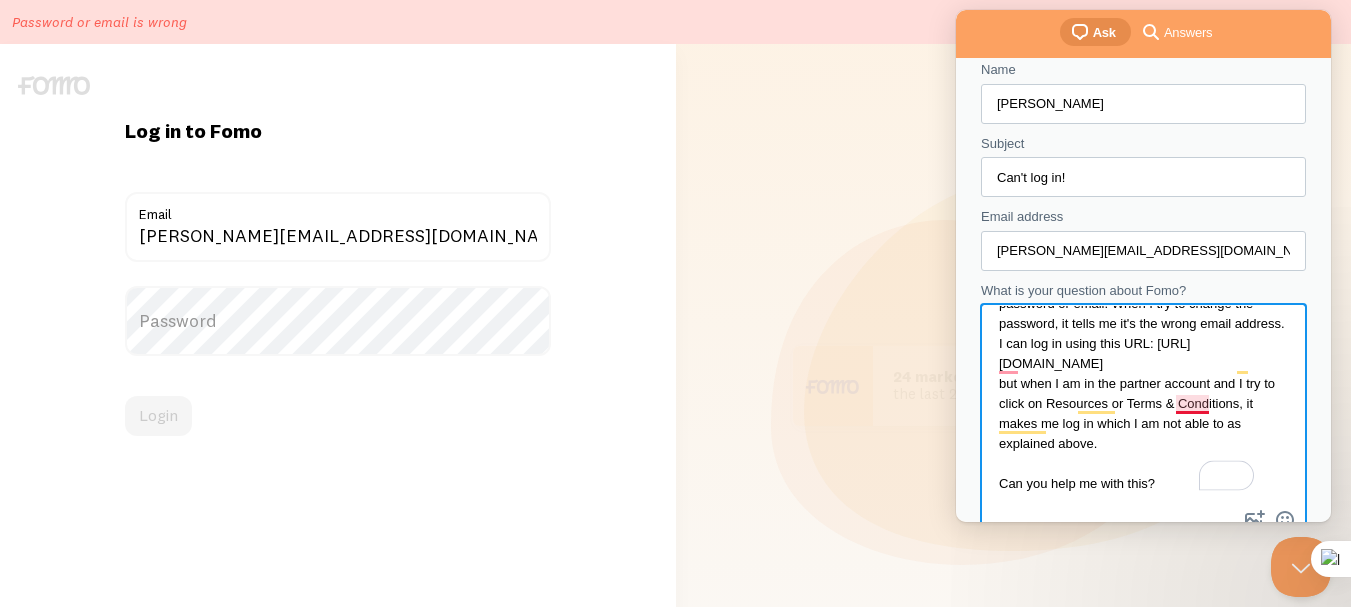 click on "I am getting earning reports sent to my [PERSON_NAME][EMAIL_ADDRESS][DOMAIN_NAME]. However, when I try to log in to my account, the system tells me it's the wrong password or email. When I try to change the password, it tells me it's the wrong email address. I can log in using this URL: [URL][DOMAIN_NAME]
but when I am in the partner account and I try to click on Resources or Terms & Conditions, it makes me log in which I am not able to as explained above.
Can you help me with this?" at bounding box center (1143, 406) 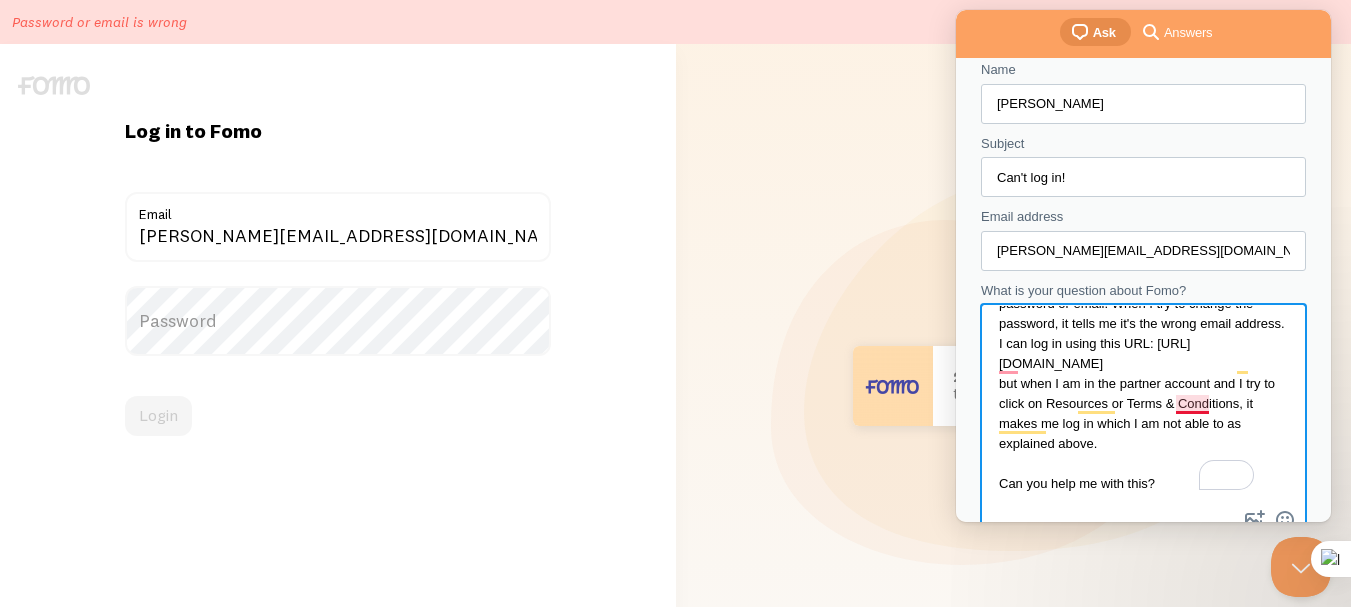 click on "I am getting earning reports sent to my [PERSON_NAME][EMAIL_ADDRESS][DOMAIN_NAME]. However, when I try to log in to my account, the system tells me it's the wrong password or email. When I try to change the password, it tells me it's the wrong email address. I can log in using this URL: [URL][DOMAIN_NAME]
but when I am in the partner account and I try to click on Resources or Terms & Conditions, it makes me log in which I am not able to as explained above.
Can you help me with this?" at bounding box center (1143, 406) 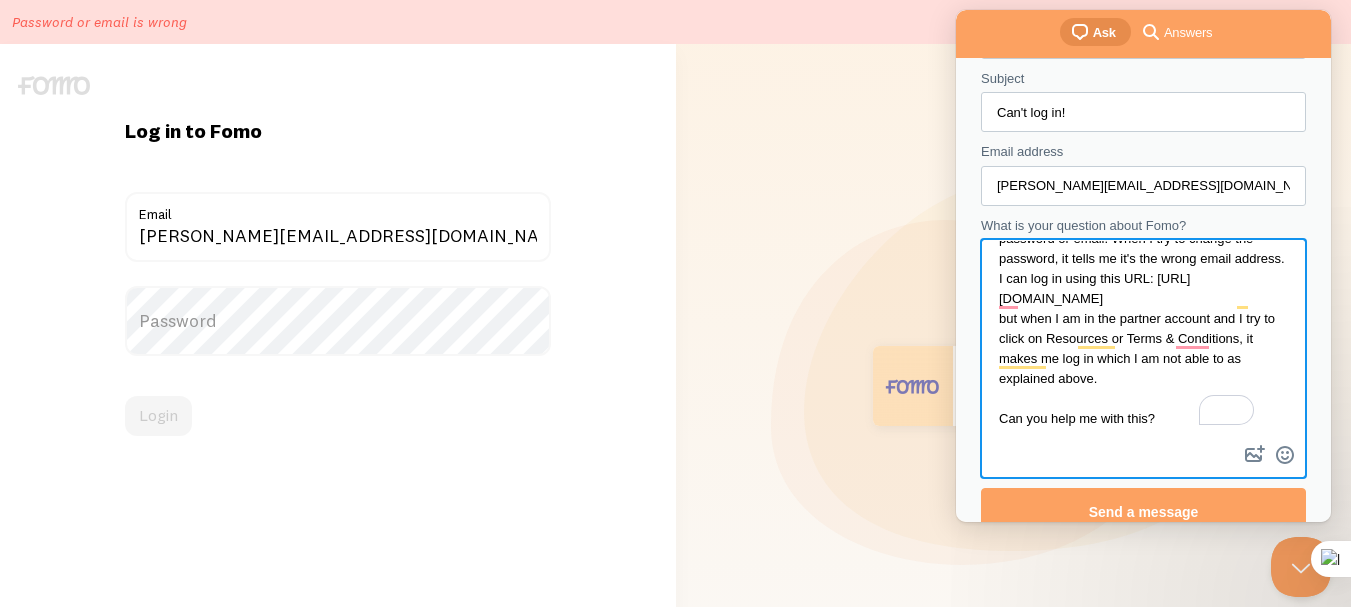 scroll, scrollTop: 216, scrollLeft: 0, axis: vertical 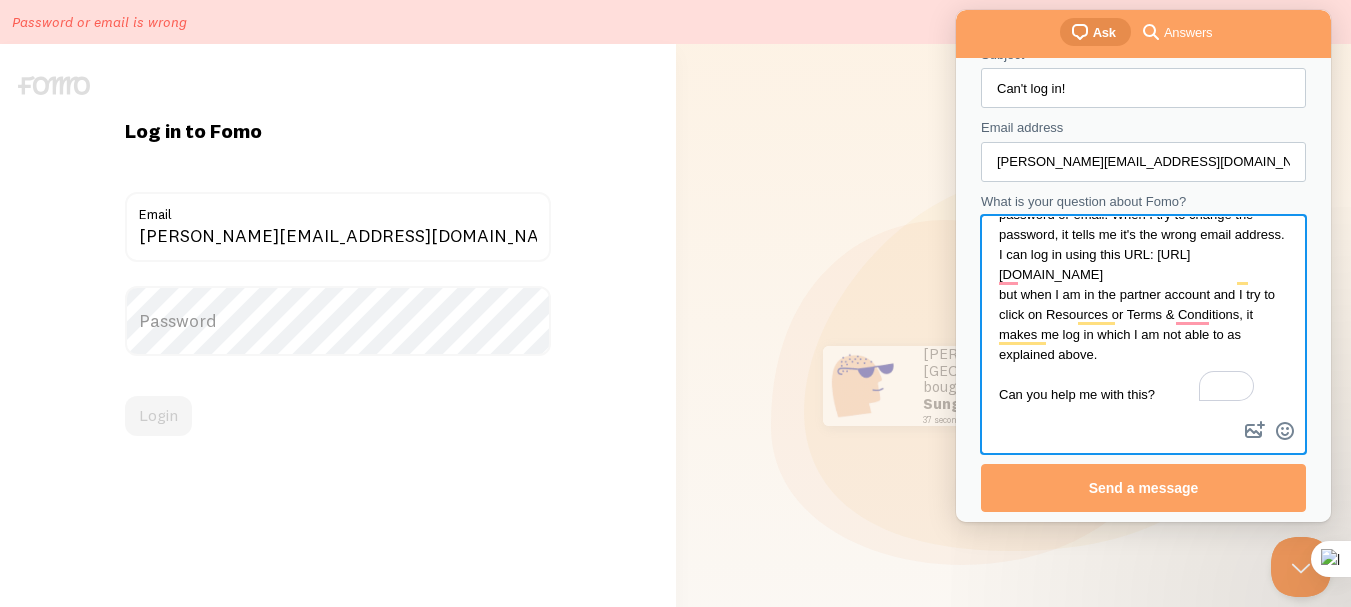 click on "I am getting earning reports sent to my [PERSON_NAME][EMAIL_ADDRESS][DOMAIN_NAME]. However, when I try to log in to my account, the system tells me it's the wrong password or email. When I try to change the password, it tells me it's the wrong email address. I can log in using this URL: [URL][DOMAIN_NAME]
but when I am in the partner account and I try to click on Resources or Terms & Conditions, it makes me log in which I am not able to as explained above.
Can you help me with this?" at bounding box center (1143, 317) 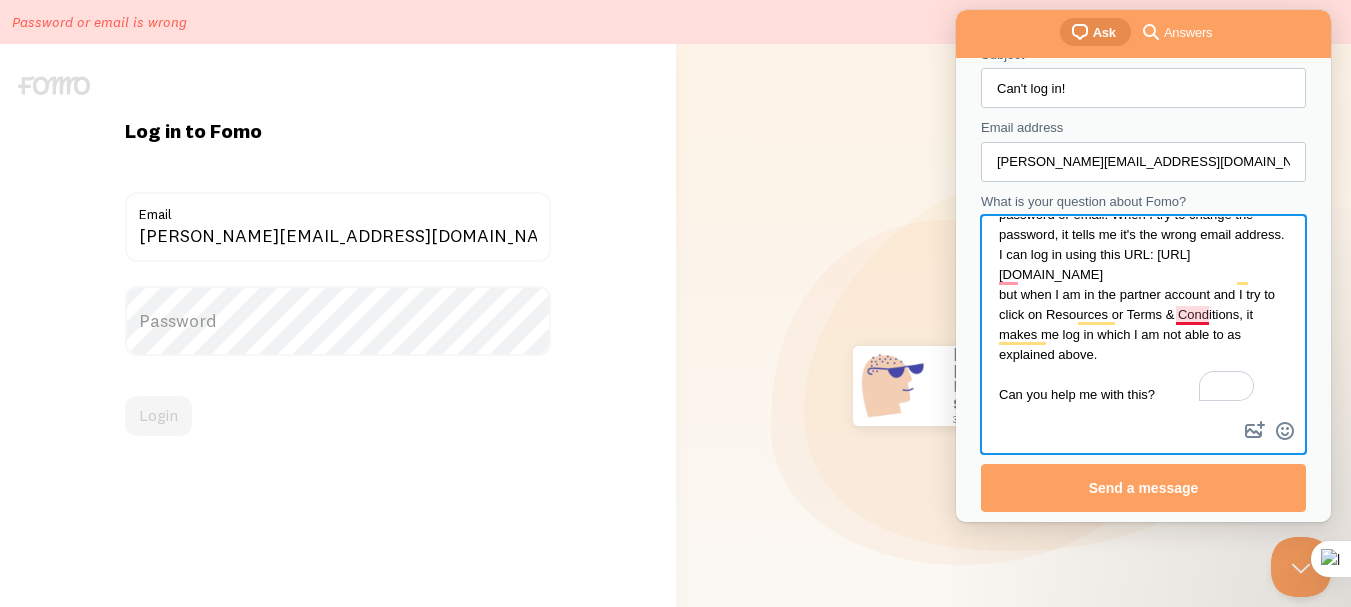 click on "I am getting earning reports sent to my [PERSON_NAME][EMAIL_ADDRESS][DOMAIN_NAME]. However, when I try to log in to my account, the system tells me it's the wrong password or email. When I try to change the password, it tells me it's the wrong email address. I can log in using this URL: [URL][DOMAIN_NAME]
but when I am in the partner account and I try to click on Resources or Terms & Conditions, it makes me log in which I am not able to as explained above.
Can you help me with this?" at bounding box center [1143, 317] 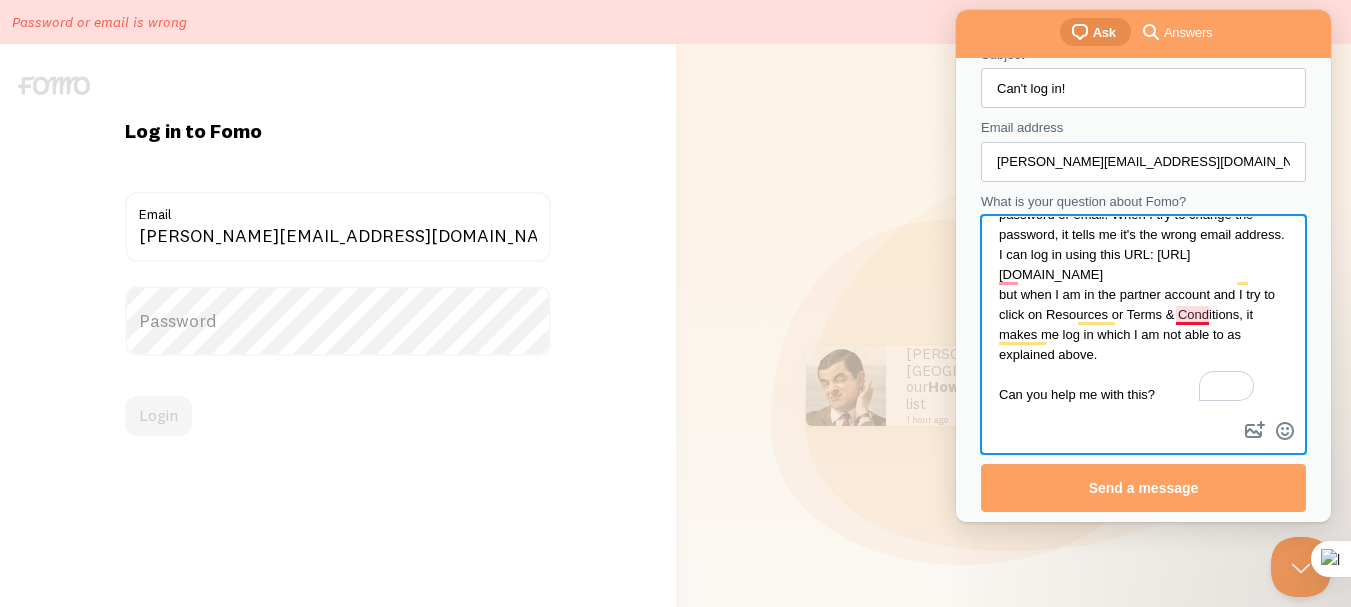 drag, startPoint x: 1176, startPoint y: 316, endPoint x: 1209, endPoint y: 321, distance: 33.37664 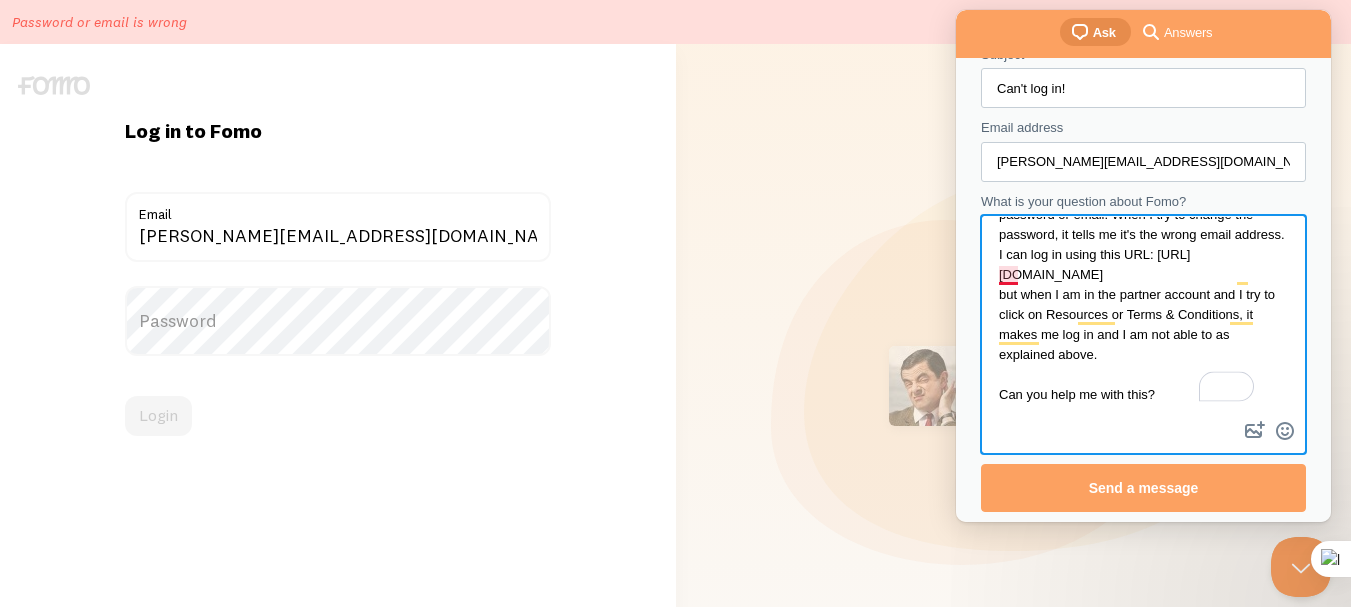 click on "I am getting earning reports sent to my [PERSON_NAME][EMAIL_ADDRESS][DOMAIN_NAME]. However, when I try to log in to my account, the system tells me it's the wrong password or email. When I try to change the password, it tells me it's the wrong email address. I can log in using this URL: [URL][DOMAIN_NAME]
but when I am in the partner account and I try to click on Resources or Terms & Conditions, it makes me log in and I am not able to as explained above.
Can you help me with this?" at bounding box center [1143, 317] 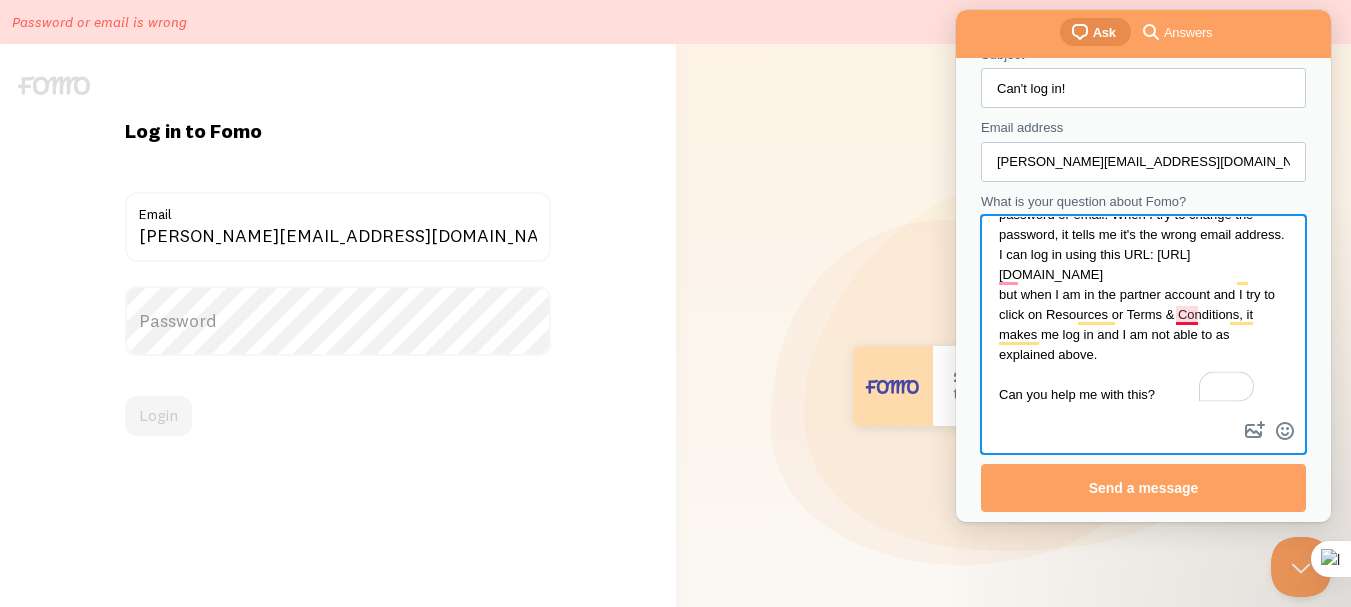 click on "I am getting earning reports sent to my [PERSON_NAME][EMAIL_ADDRESS][DOMAIN_NAME]. However, when I try to log in to my account, the system tells me it's the wrong password or email. When I try to change the password, it tells me it's the wrong email address. I can log in using this URL: [URL][DOMAIN_NAME]
but when I am in the partner account and I try to click on Resources or Terms & Conditions, it makes me log in and I am not able to as explained above.
Can you help me with this?" at bounding box center (1143, 317) 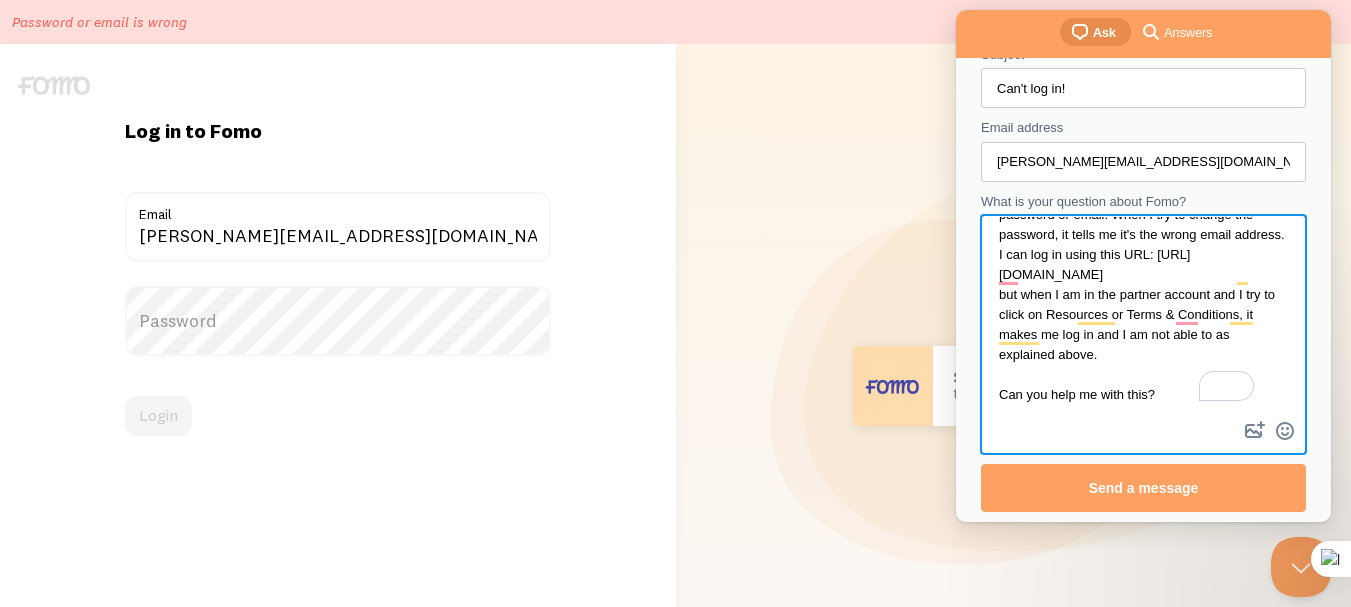 click on "I am getting earning reports sent to my [PERSON_NAME][EMAIL_ADDRESS][DOMAIN_NAME]. However, when I try to log in to my account, the system tells me it's the wrong password or email. When I try to change the password, it tells me it's the wrong email address. I can log in using this URL: [URL][DOMAIN_NAME]
but when I am in the partner account and I try to click on Resources or Terms & Conditions, it makes me log in and I am not able to as explained above.
Can you help me with this?" at bounding box center [1143, 317] 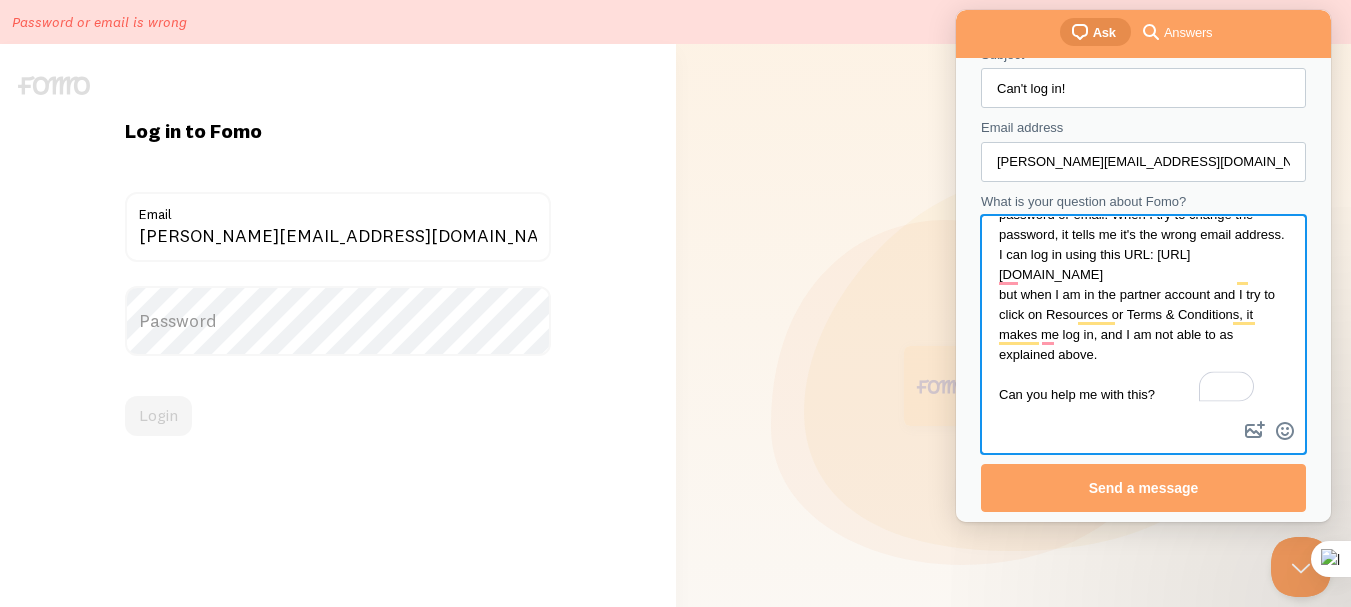 click on "I am getting earning reports sent to my [PERSON_NAME][EMAIL_ADDRESS][DOMAIN_NAME]. However, when I try to log in to my account, the system tells me it's the wrong password or email. When I try to change the password, it tells me it's the wrong email address. I can log in using this URL: [URL][DOMAIN_NAME]
but when I am in the partner account and I try to click on Resources or Terms & Conditions, it makes me log in, and I am not able to as explained above.
Can you help me with this?" at bounding box center (1143, 317) 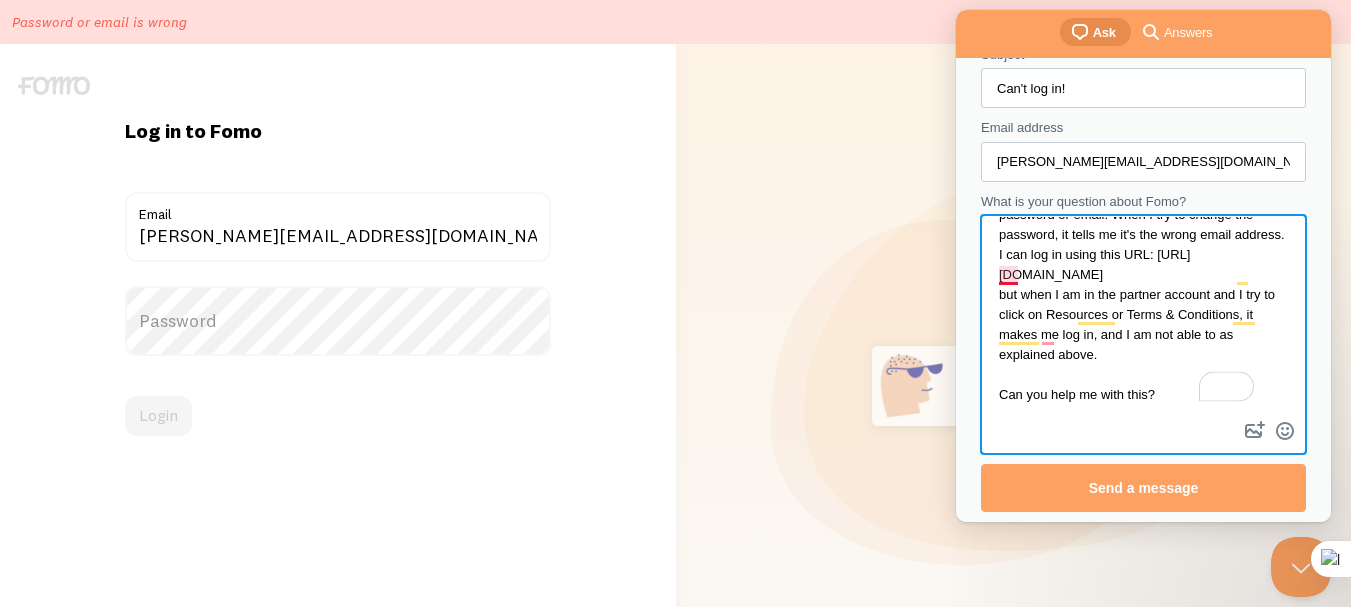 click on "I am getting earning reports sent to my [PERSON_NAME][EMAIL_ADDRESS][DOMAIN_NAME]. However, when I try to log in to my account, the system tells me it's the wrong password or email. When I try to change the password, it tells me it's the wrong email address. I can log in using this URL: [URL][DOMAIN_NAME]
but when I am in the partner account and I try to click on Resources or Terms & Conditions, it makes me log in, and I am not able to as explained above.
Can you help me with this?" at bounding box center (1143, 317) 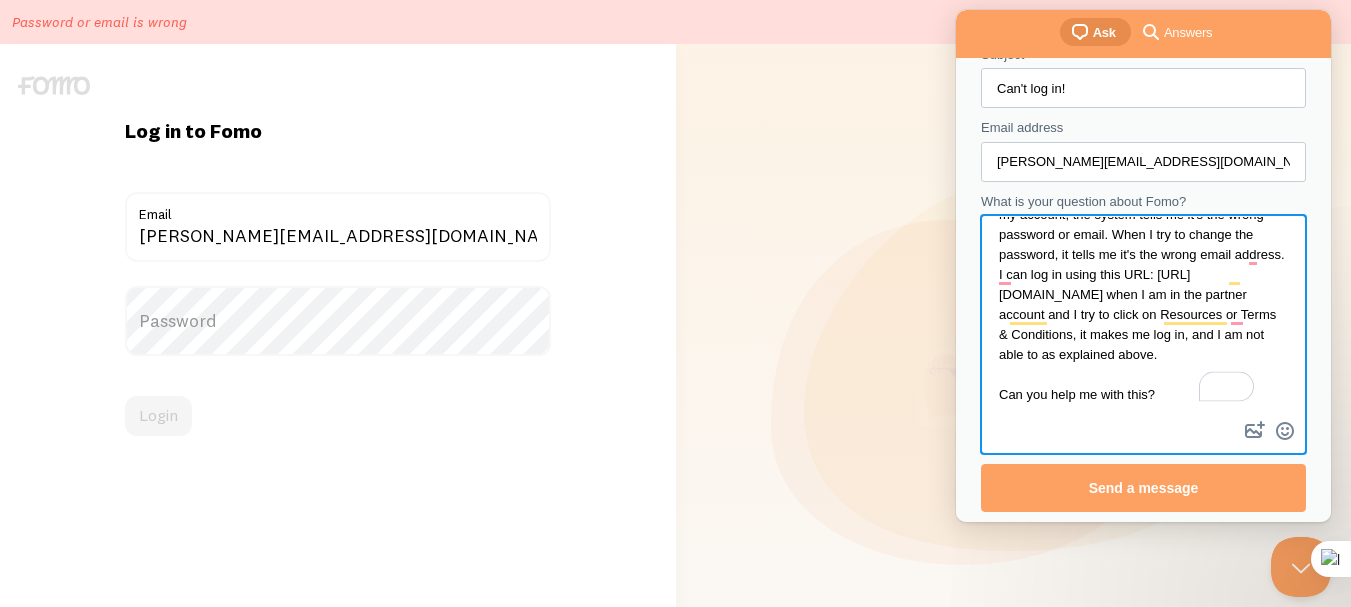 scroll, scrollTop: 104, scrollLeft: 0, axis: vertical 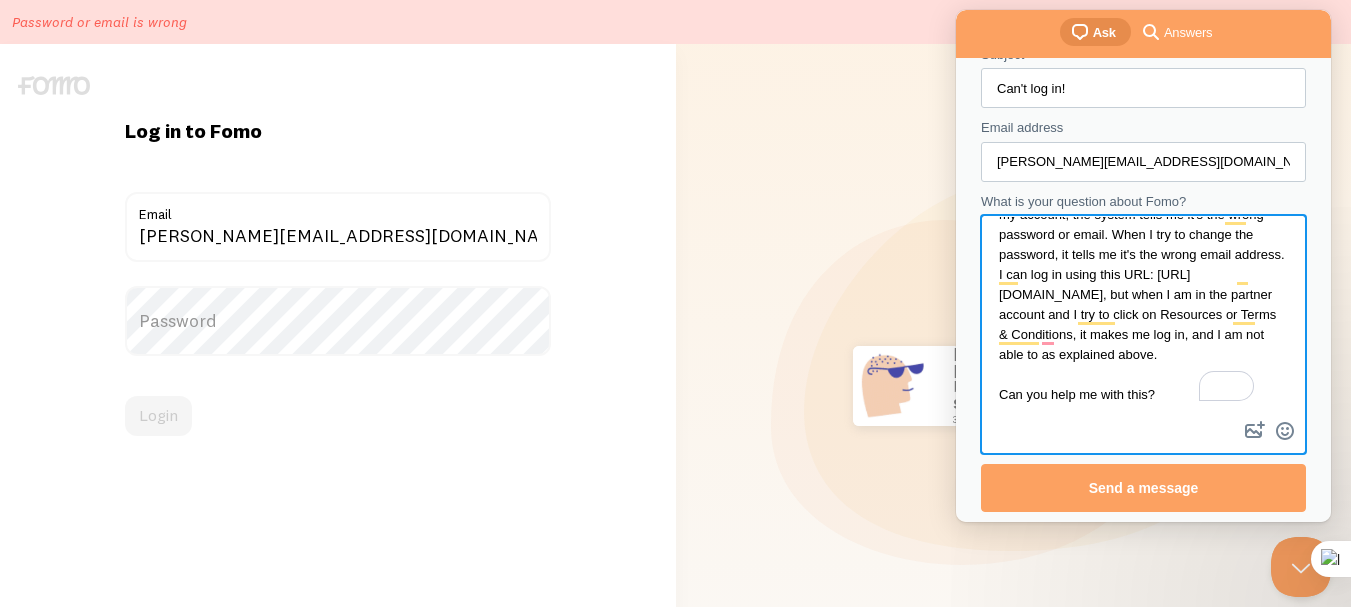 click on "I am getting earning reports sent to my [PERSON_NAME][EMAIL_ADDRESS][DOMAIN_NAME]. However, when I try to log in to my account, the system tells me it's the wrong password or email. When I try to change the password, it tells me it's the wrong email address. I can log in using this URL: [URL][DOMAIN_NAME], but when I am in the partner account and I try to click on Resources or Terms & Conditions, it makes me log in, and I am not able to as explained above.
Can you help me with this?" at bounding box center [1143, 317] 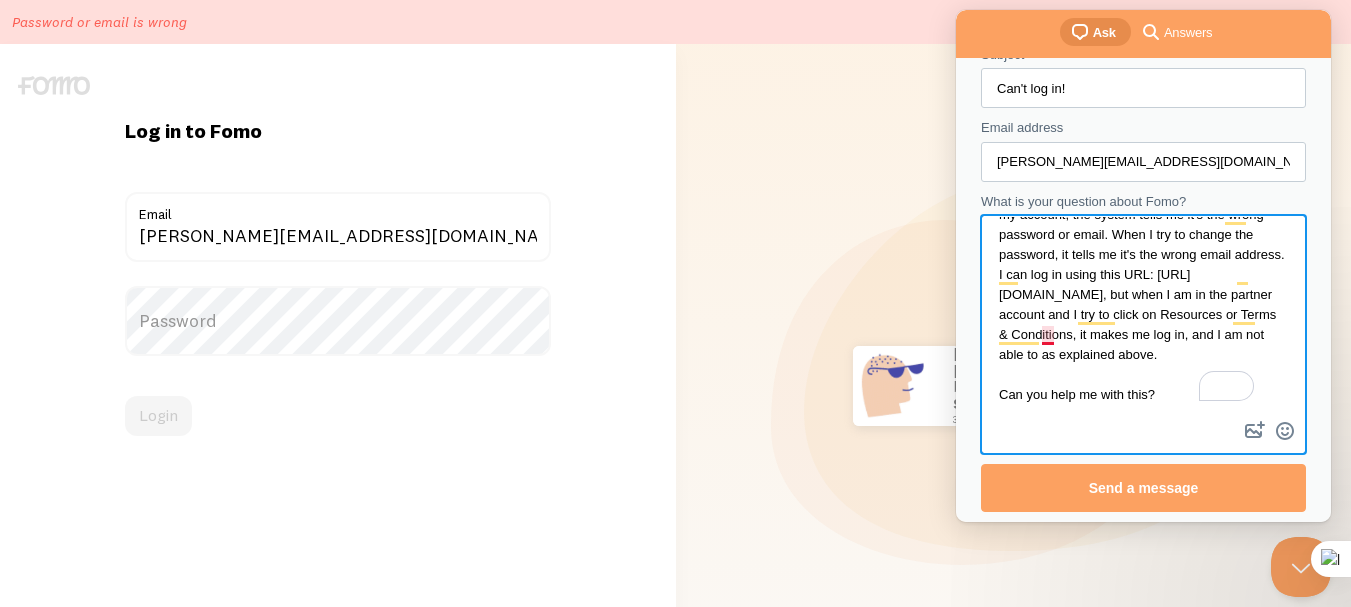click on "I am getting earning reports sent to my [PERSON_NAME][EMAIL_ADDRESS][DOMAIN_NAME]. However, when I try to log in to my account, the system tells me it's the wrong password or email. When I try to change the password, it tells me it's the wrong email address. I can log in using this URL: [URL][DOMAIN_NAME], but when I am in the partner account and I try to click on Resources or Terms & Conditions, it makes me log in, and I am not able to as explained above.
Can you help me with this?" at bounding box center (1143, 317) 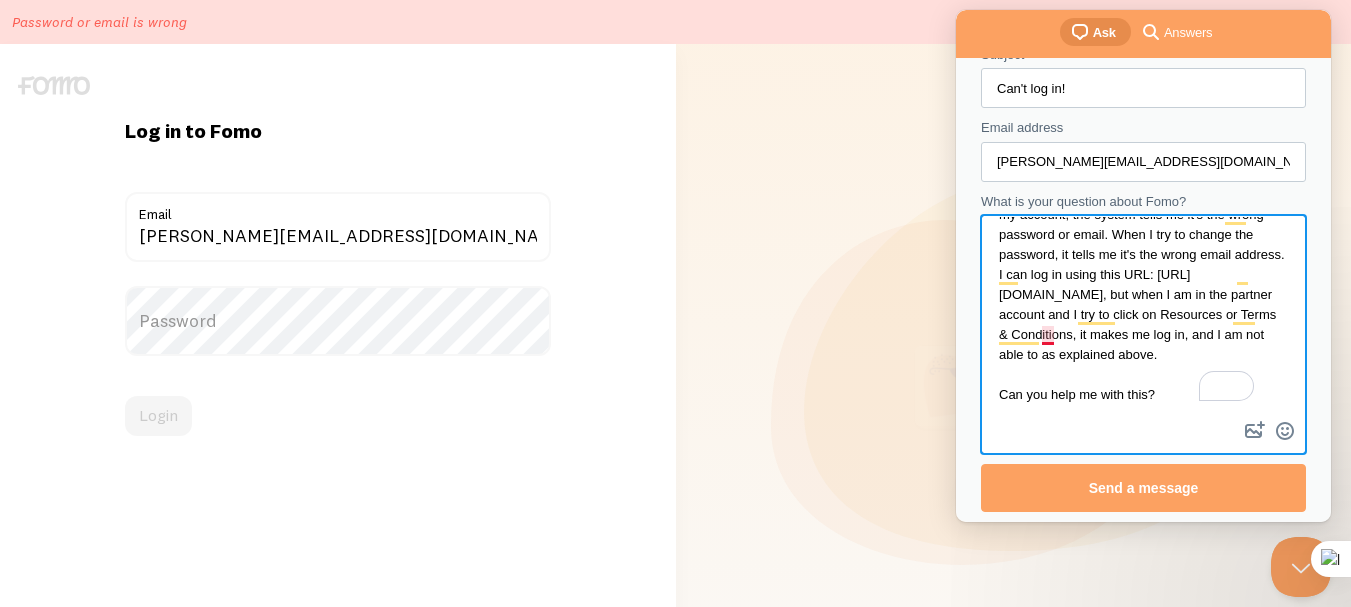 click on "I am getting earning reports sent to my [PERSON_NAME][EMAIL_ADDRESS][DOMAIN_NAME]. However, when I try to log in to my account, the system tells me it's the wrong password or email. When I try to change the password, it tells me it's the wrong email address. I can log in using this URL: [URL][DOMAIN_NAME], but when I am in the partner account and I try to click on Resources or Terms & Conditions, it makes me log in, and I am not able to as explained above.
Can you help me with this?" at bounding box center [1143, 317] 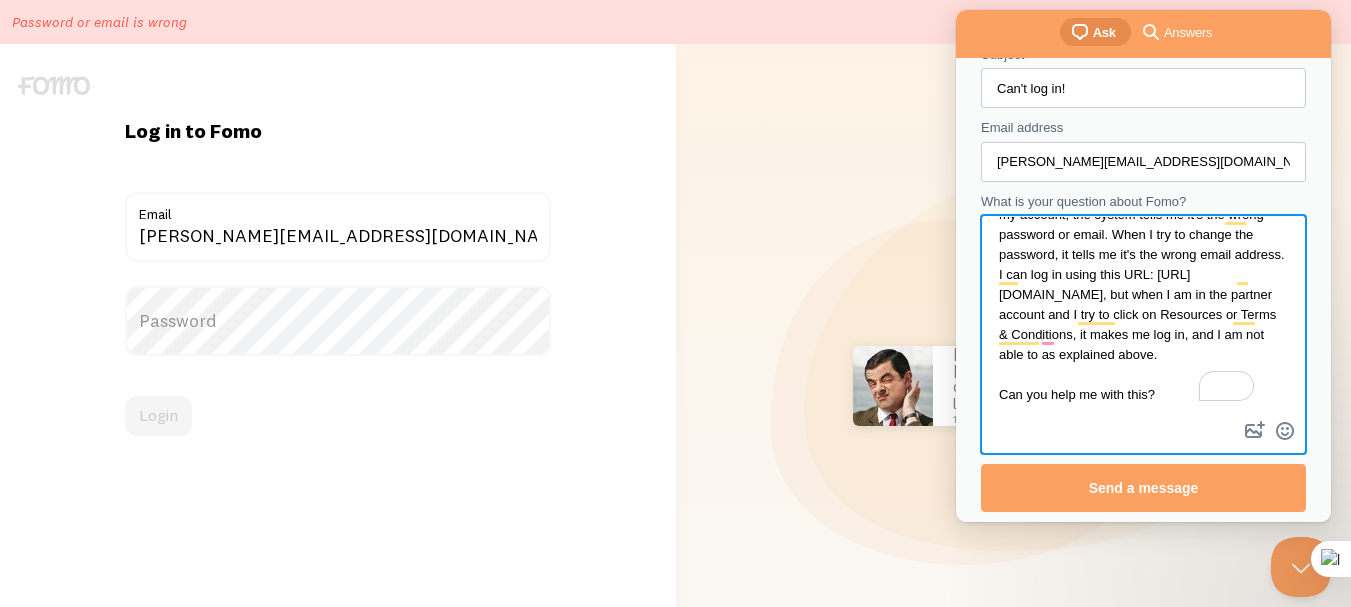 click on "I am getting earning reports sent to my [PERSON_NAME][EMAIL_ADDRESS][DOMAIN_NAME]. However, when I try to log in to my account, the system tells me it's the wrong password or email. When I try to change the password, it tells me it's the wrong email address. I can log in using this URL: [URL][DOMAIN_NAME], but when I am in the partner account and I try to click on Resources or Terms & Conditions, it makes me log in, and I am not able to as explained above.
Can you help me with this?" at bounding box center [1143, 317] 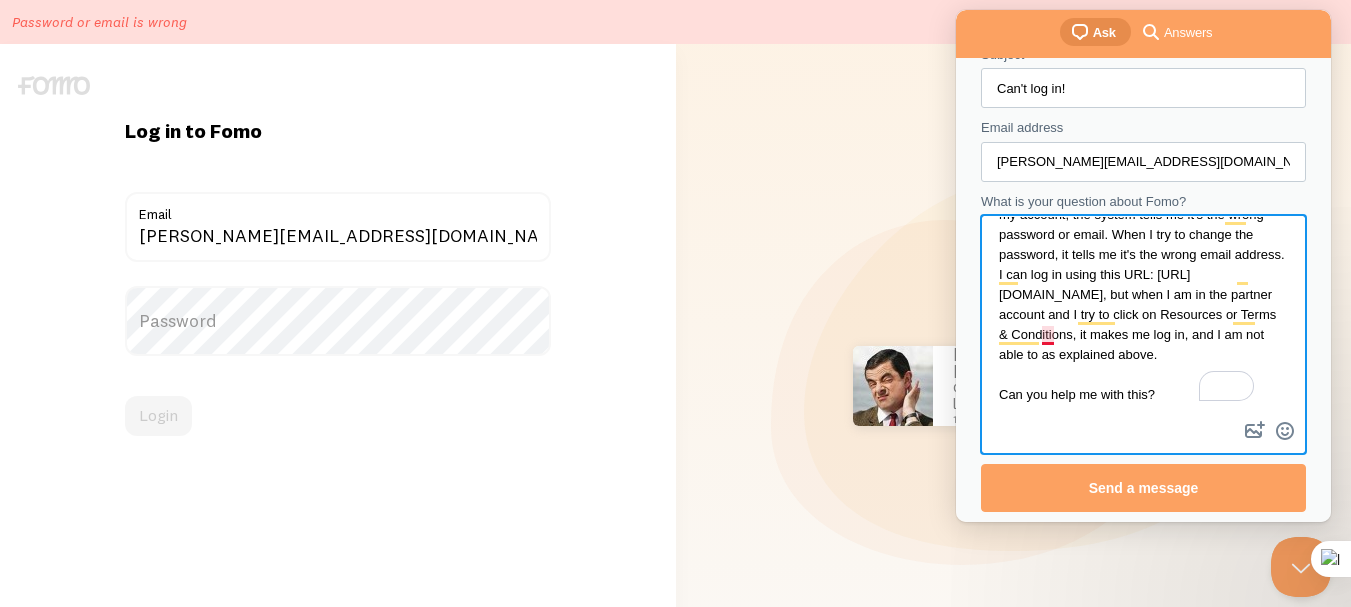 click on "I am getting earning reports sent to my [PERSON_NAME][EMAIL_ADDRESS][DOMAIN_NAME]. However, when I try to log in to my account, the system tells me it's the wrong password or email. When I try to change the password, it tells me it's the wrong email address. I can log in using this URL: [URL][DOMAIN_NAME], but when I am in the partner account and I try to click on Resources or Terms & Conditions, it makes me log in, and I am not able to as explained above.
Can you help me with this?" at bounding box center [1143, 317] 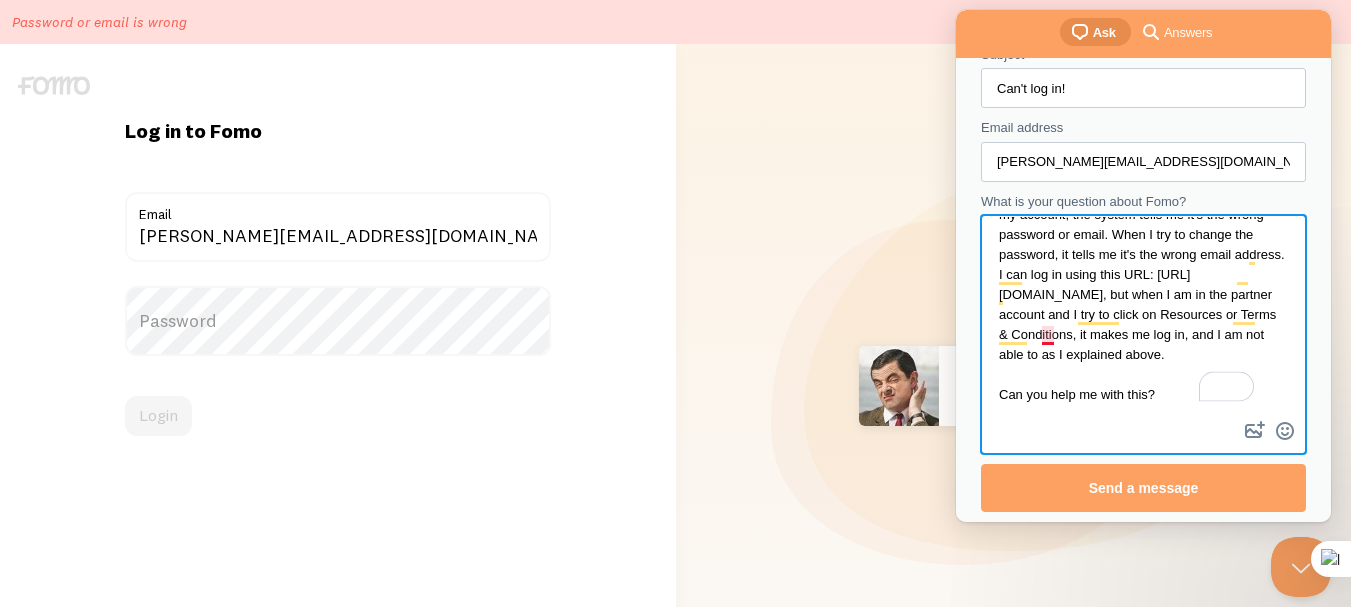 click on "I am getting earning reports sent to my [PERSON_NAME][EMAIL_ADDRESS][DOMAIN_NAME]. However, when I try to log in to my account, the system tells me it's the wrong password or email. When I try to change the password, it tells me it's the wrong email address. I can log in using this URL: [URL][DOMAIN_NAME], but when I am in the partner account and I try to click on Resources or Terms & Conditions, it makes me log in, and I am not able to as I explained above.
Can you help me with this?" at bounding box center (1143, 317) 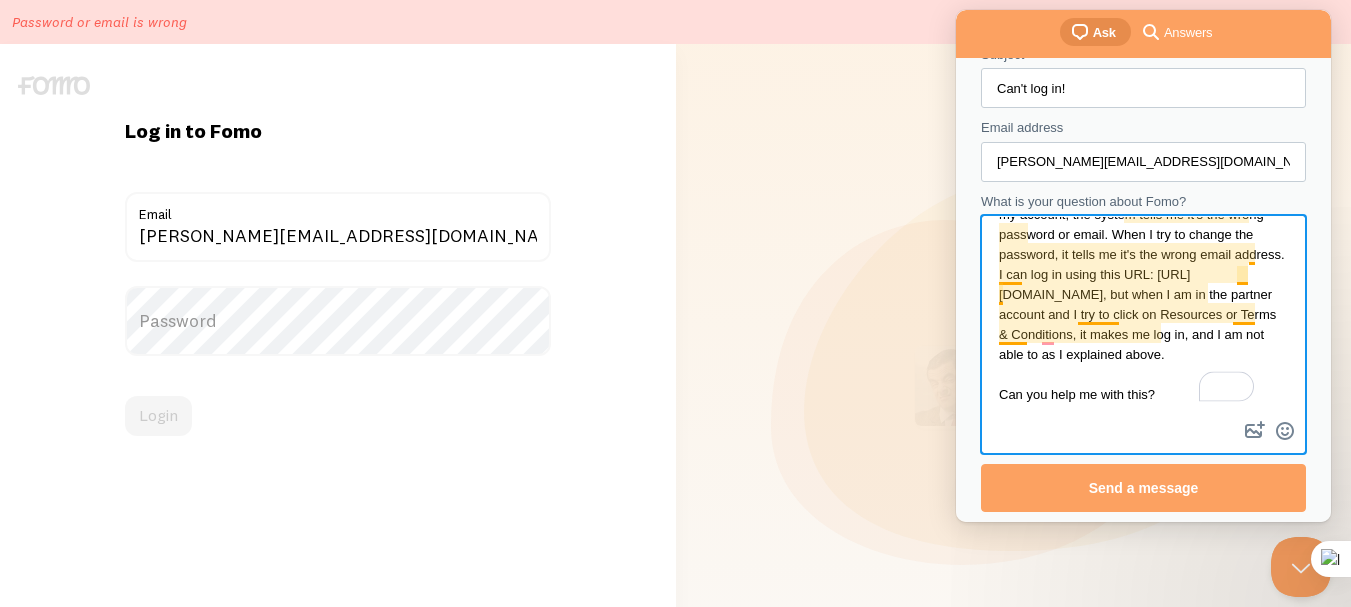 click on "I am getting earning reports sent to my [PERSON_NAME][EMAIL_ADDRESS][DOMAIN_NAME]. However, when I try to log in to my account, the system tells me it's the wrong password or email. When I try to change the password, it tells me it's the wrong email address. I can log in using this URL: [URL][DOMAIN_NAME], but when I am in the partner account and I try to click on Resources or Terms & Conditions, it makes me log in, and I am not able to as I explained above.
Can you help me with this?" at bounding box center (1143, 317) 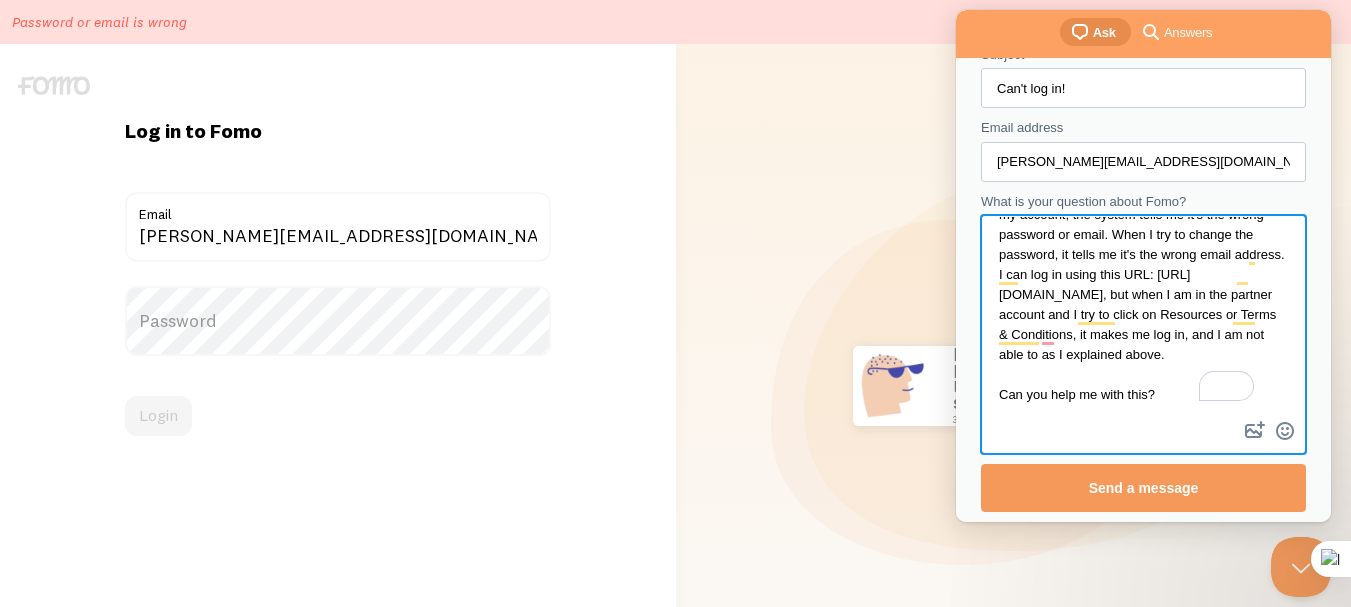 type on "I am getting earning reports sent to my [PERSON_NAME][EMAIL_ADDRESS][DOMAIN_NAME]. However, when I try to log in to my account, the system tells me it's the wrong password or email. When I try to change the password, it tells me it's the wrong email address. I can log in using this URL: [URL][DOMAIN_NAME], but when I am in the partner account and I try to click on Resources or Terms & Conditions, it makes me log in, and I am not able to as I explained above.
Can you help me with this?" 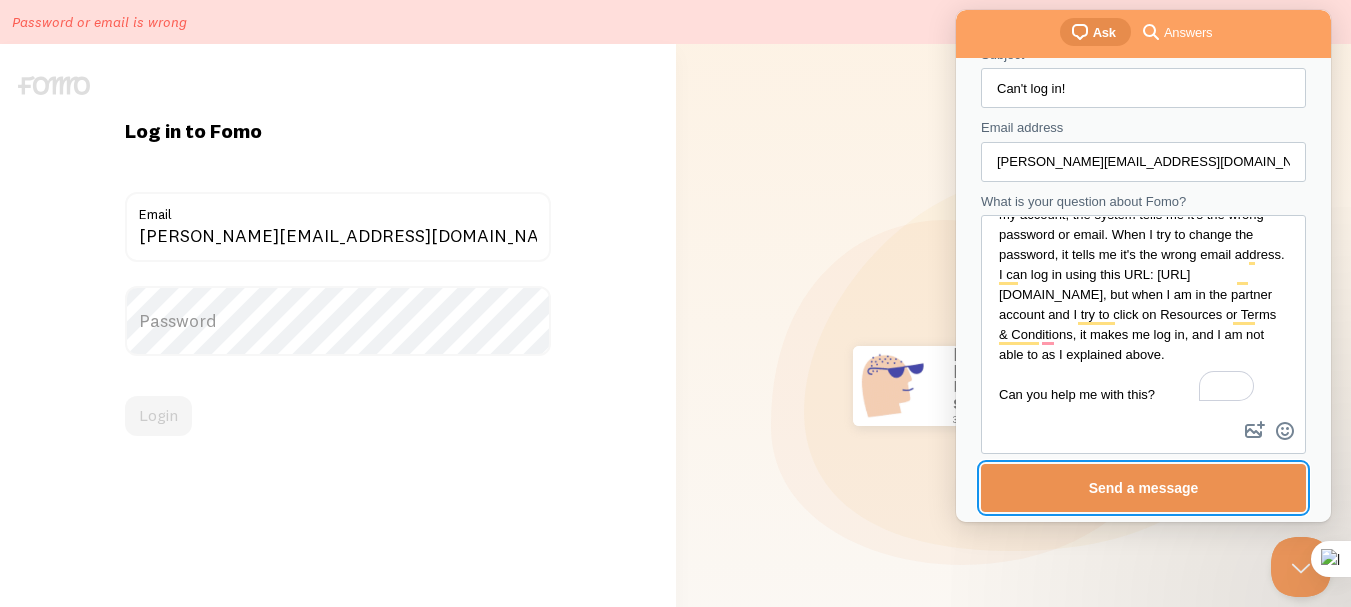 click on "Send a message" at bounding box center (1144, 488) 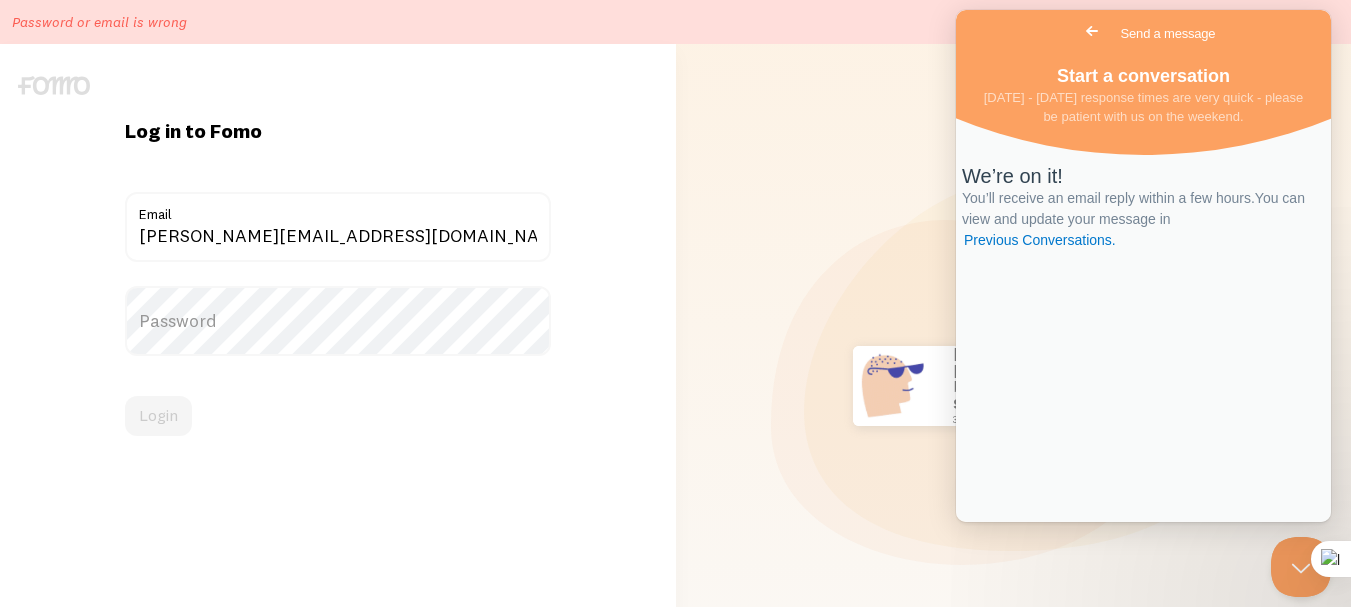 scroll, scrollTop: 0, scrollLeft: 0, axis: both 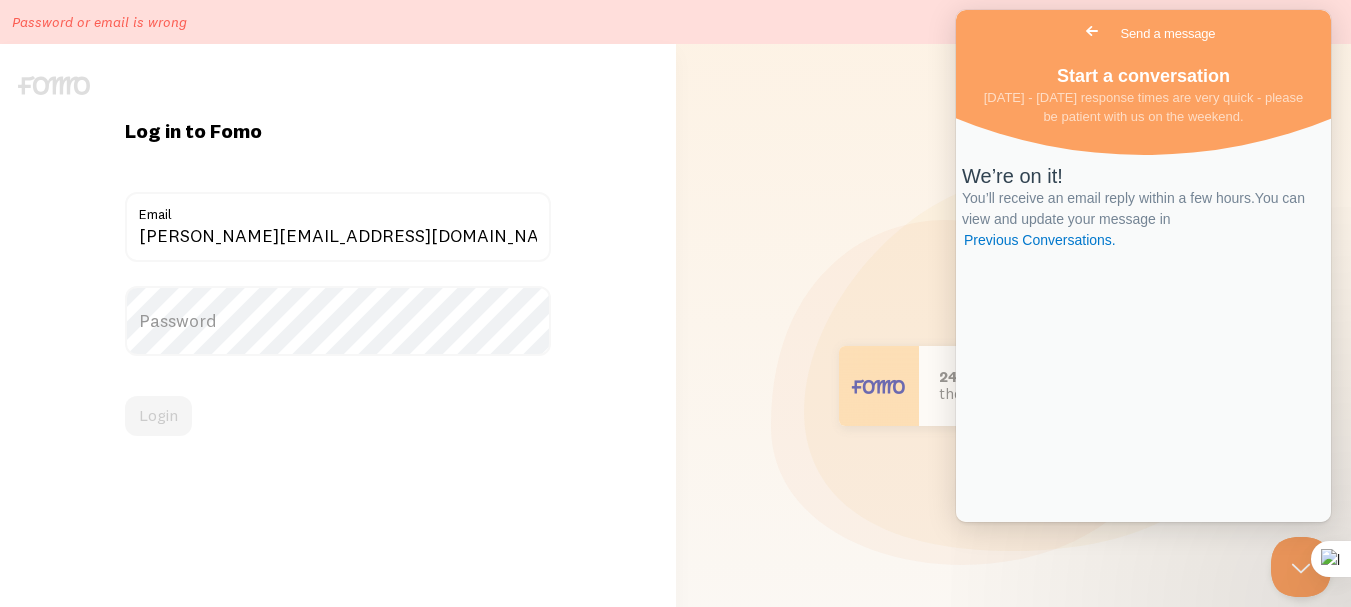 click on "[PERSON_NAME] in [GEOGRAPHIC_DATA] bought
Sweet Ass Sunglasses
37 seconds ago
[PERSON_NAME] in [GEOGRAPHIC_DATA] joined our  How to Be Funny  mailing list
1 hour ago
24 marketers  joined Fomo in the last 24 hours" at bounding box center [1014, 386] 